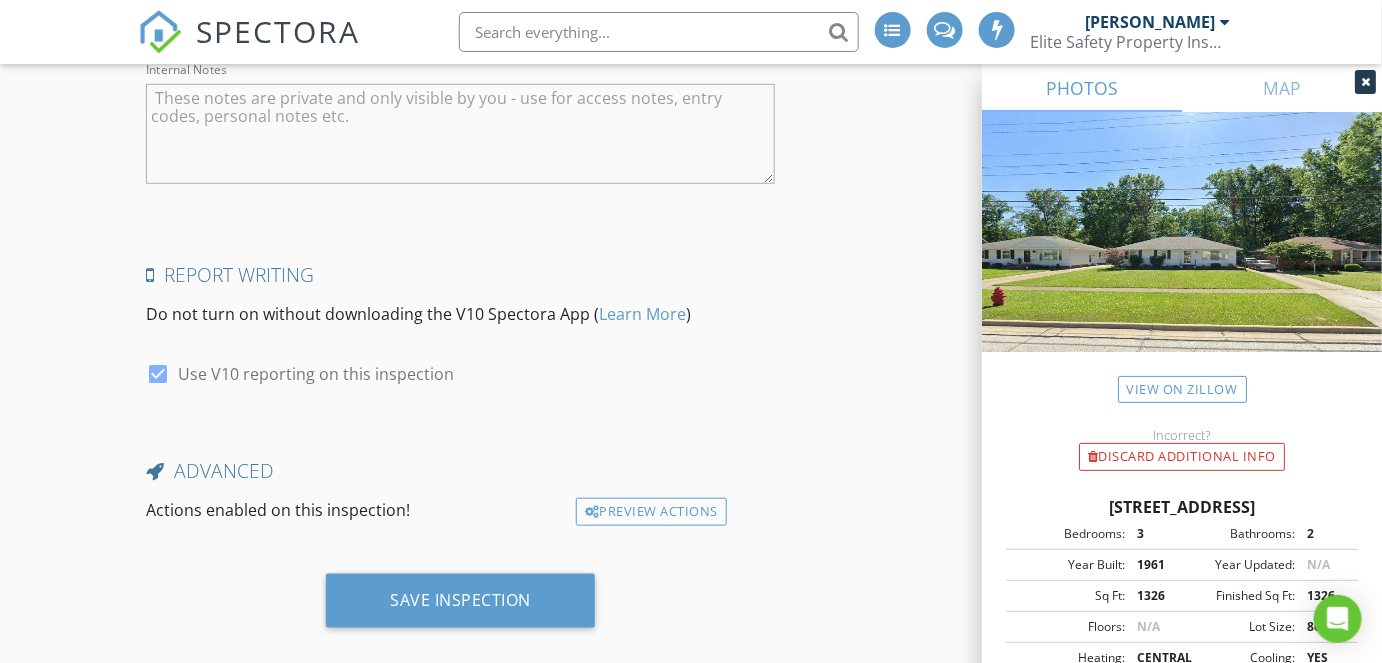 scroll, scrollTop: 0, scrollLeft: 0, axis: both 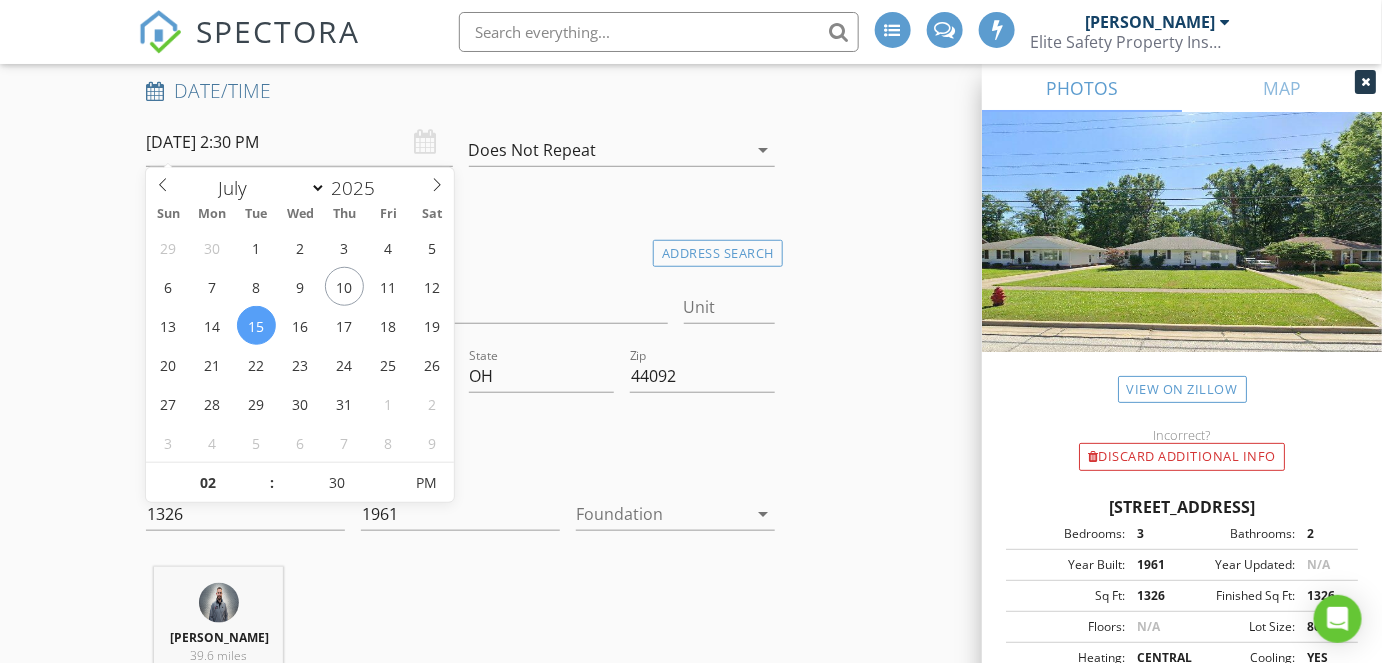 click on "07/15/2025 2:30 PM" at bounding box center (299, 142) 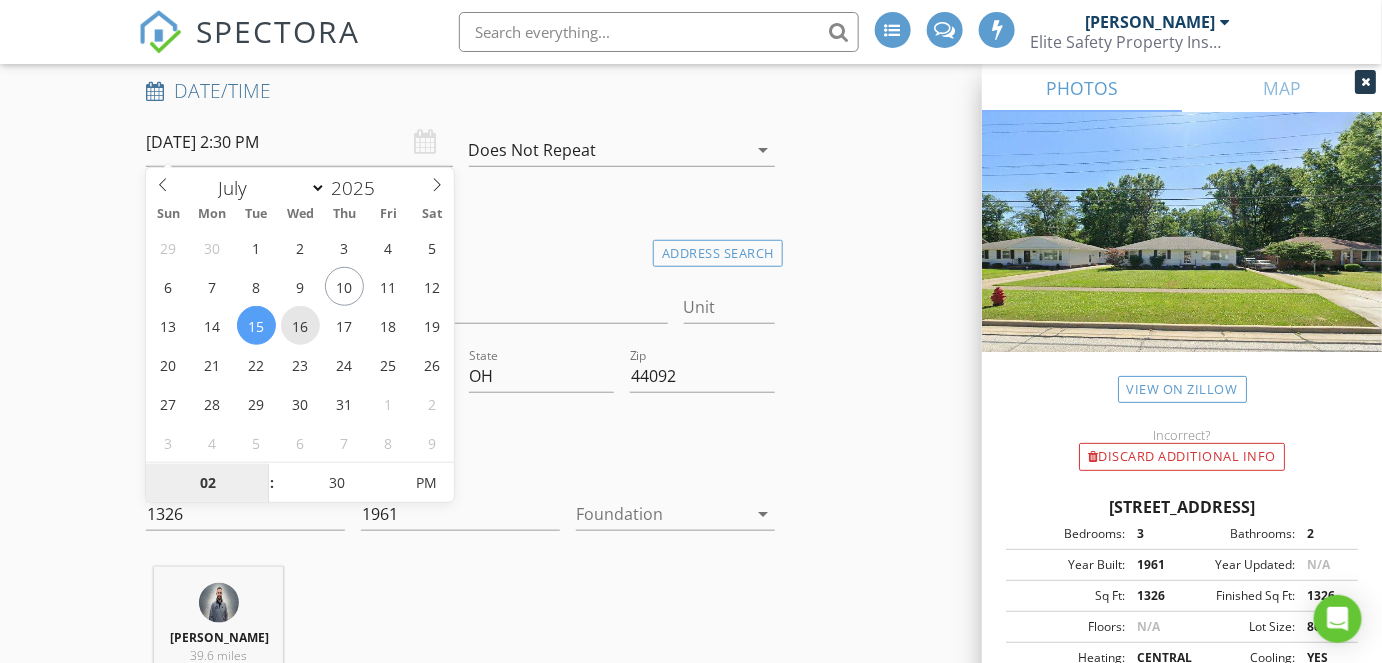 type on "07/16/2025 2:30 PM" 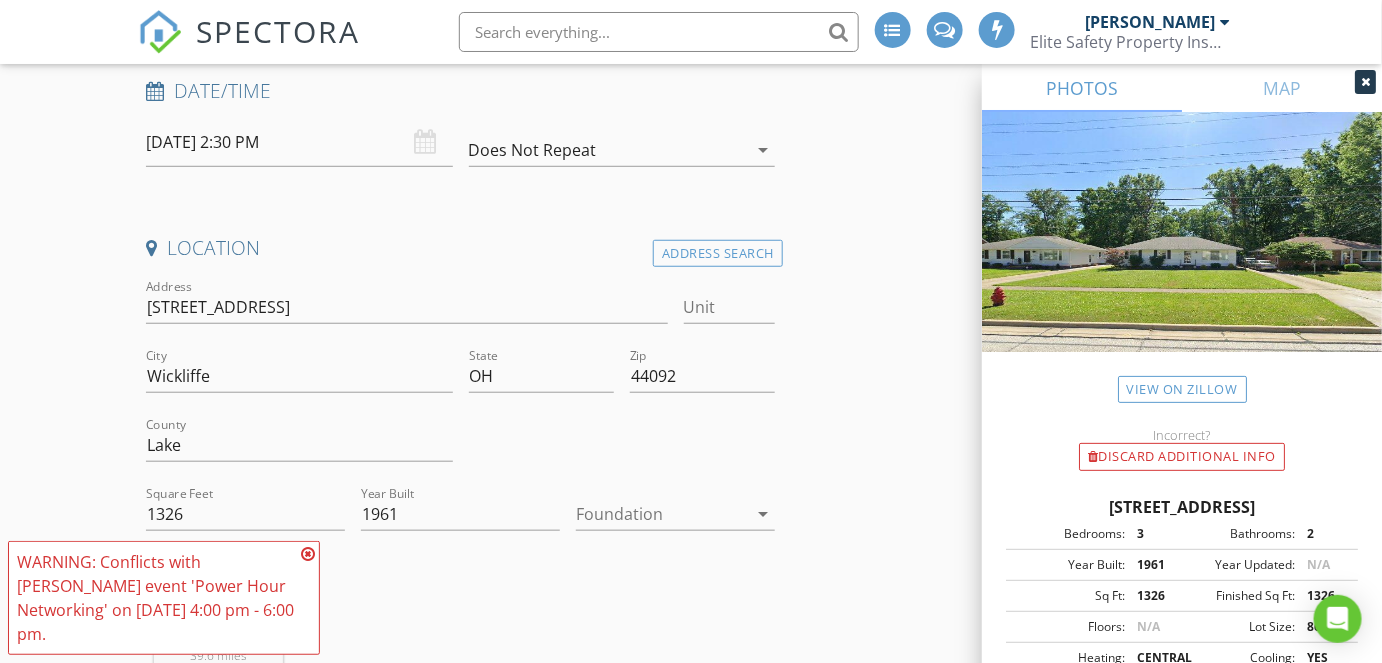 click on "New Inspection
INSPECTOR(S)
check_box   Zach Lewis   PRIMARY   check_box_outline_blank   Tom Jeschenig     check_box_outline_blank   Mark King     Zach Lewis arrow_drop_down   check_box_outline_blank Zach Lewis specifically requested
Date/Time
07/16/2025 2:30 PM   Does Not Repeat arrow_drop_down
Location
Address Search       Address 844 Bryn Mawr Ave   Unit   City Wickliffe   State OH   Zip 44092   County Lake     Square Feet 1326   Year Built 1961   Foundation arrow_drop_down     Zach Lewis     39.6 miles     (an hour)
client
check_box Enable Client CC email for this inspection   Client Search     check_box_outline_blank Client is a Company/Organization     First Name Kaitlin   Last Name Christy   Email Kpenko2@gmail.com   CC Email   Phone 440-867-8915   Address   City   State   Zip     Tags         Notes   Private Notes       Client Search" at bounding box center (691, 2793) 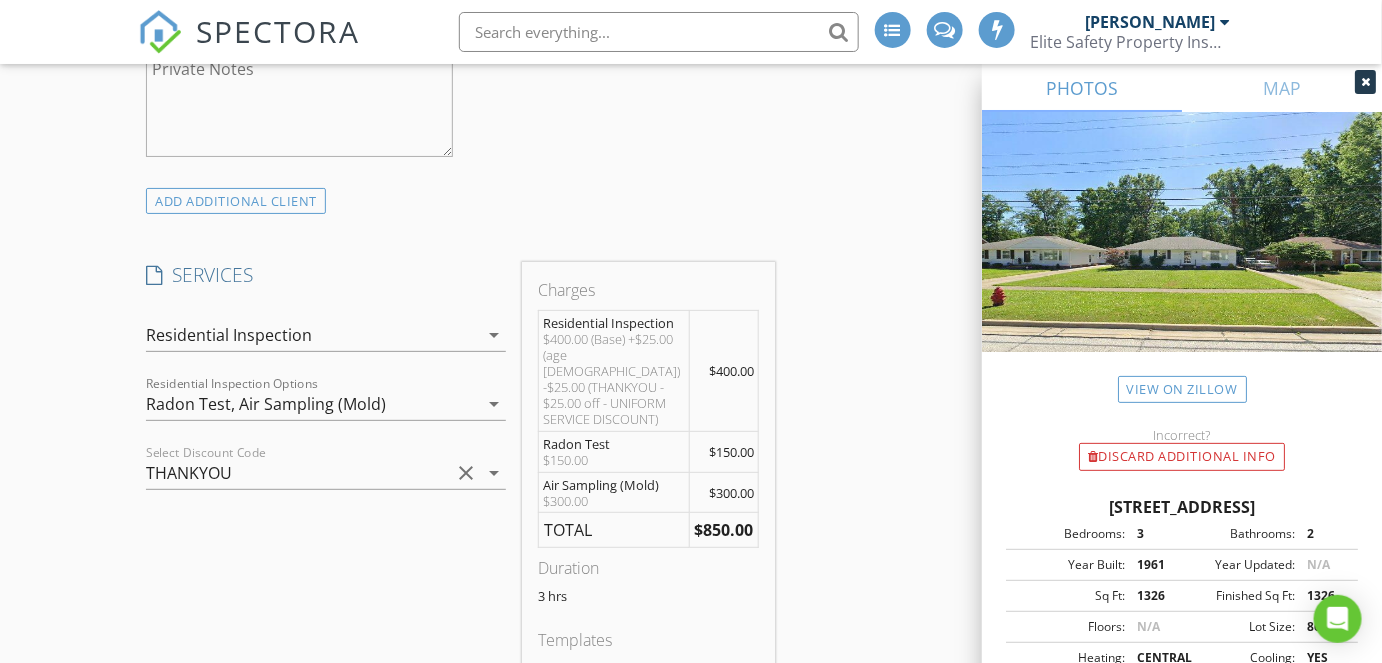 scroll, scrollTop: 2554, scrollLeft: 0, axis: vertical 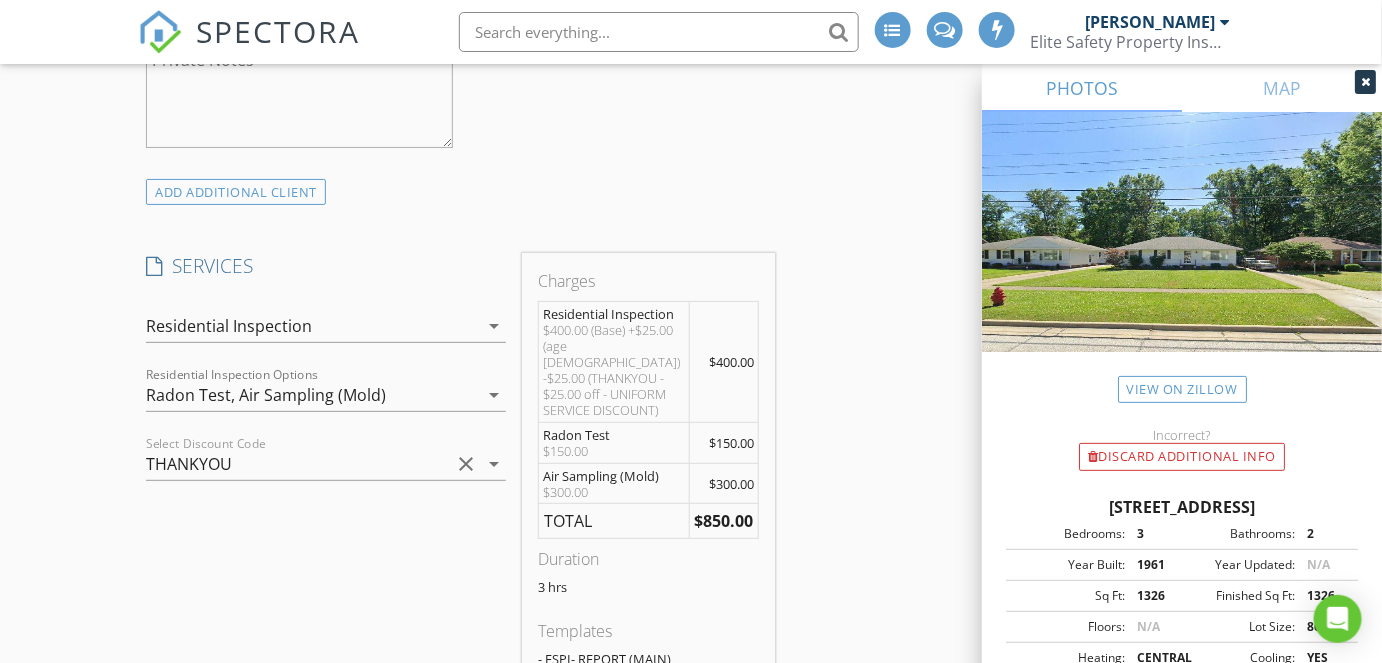click on "Residential Inspection" at bounding box center (312, 326) 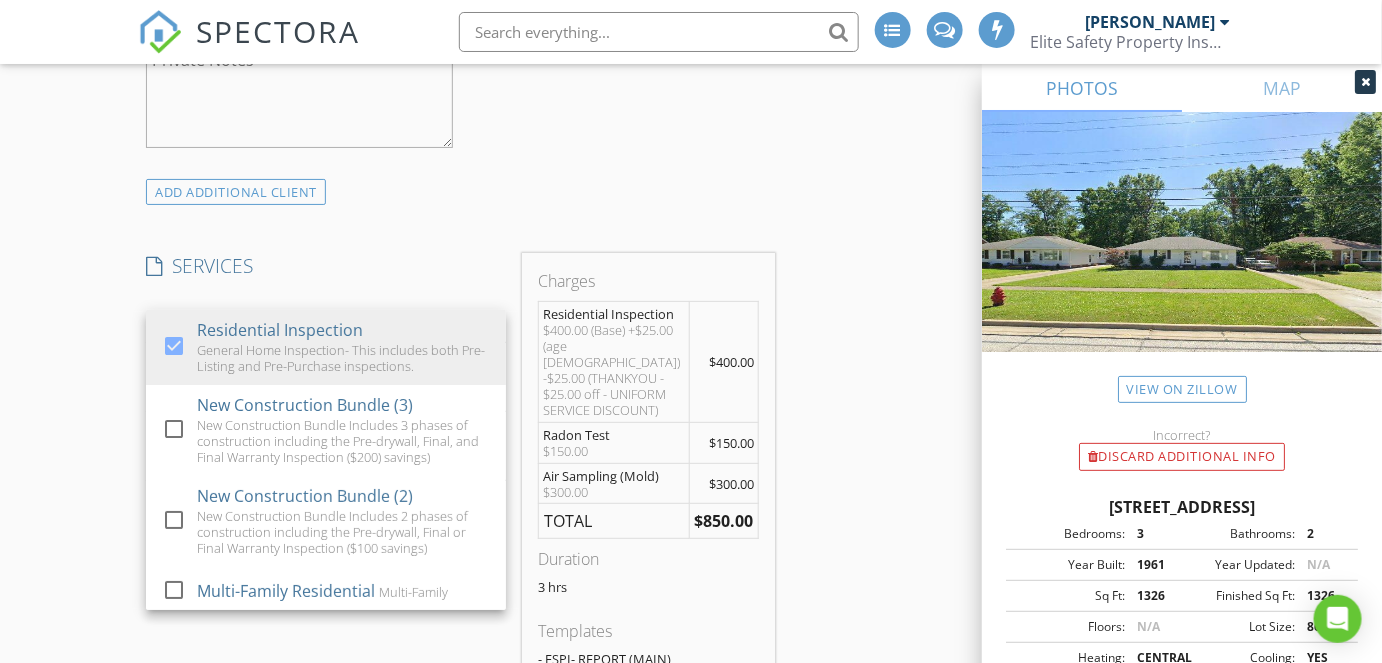 click on "New Inspection
INSPECTOR(S)
check_box   Zach Lewis   PRIMARY   check_box_outline_blank   Tom Jeschenig     check_box_outline_blank   Mark King     Zach Lewis arrow_drop_down   check_box_outline_blank Zach Lewis specifically requested
Date/Time
07/16/2025 2:30 PM   Does Not Repeat arrow_drop_down
Location
Address Search       Address 844 Bryn Mawr Ave   Unit   City Wickliffe   State OH   Zip 44092   County Lake     Square Feet 1326   Year Built 1961   Foundation arrow_drop_down     Zach Lewis     39.6 miles     (an hour)
client
check_box Enable Client CC email for this inspection   Client Search     check_box_outline_blank Client is a Company/Organization     First Name Kaitlin   Last Name Christy   Email Kpenko2@gmail.com   CC Email   Phone 440-867-8915   Address   City   State   Zip     Tags         Notes   Private Notes       Client Search" at bounding box center [691, 612] 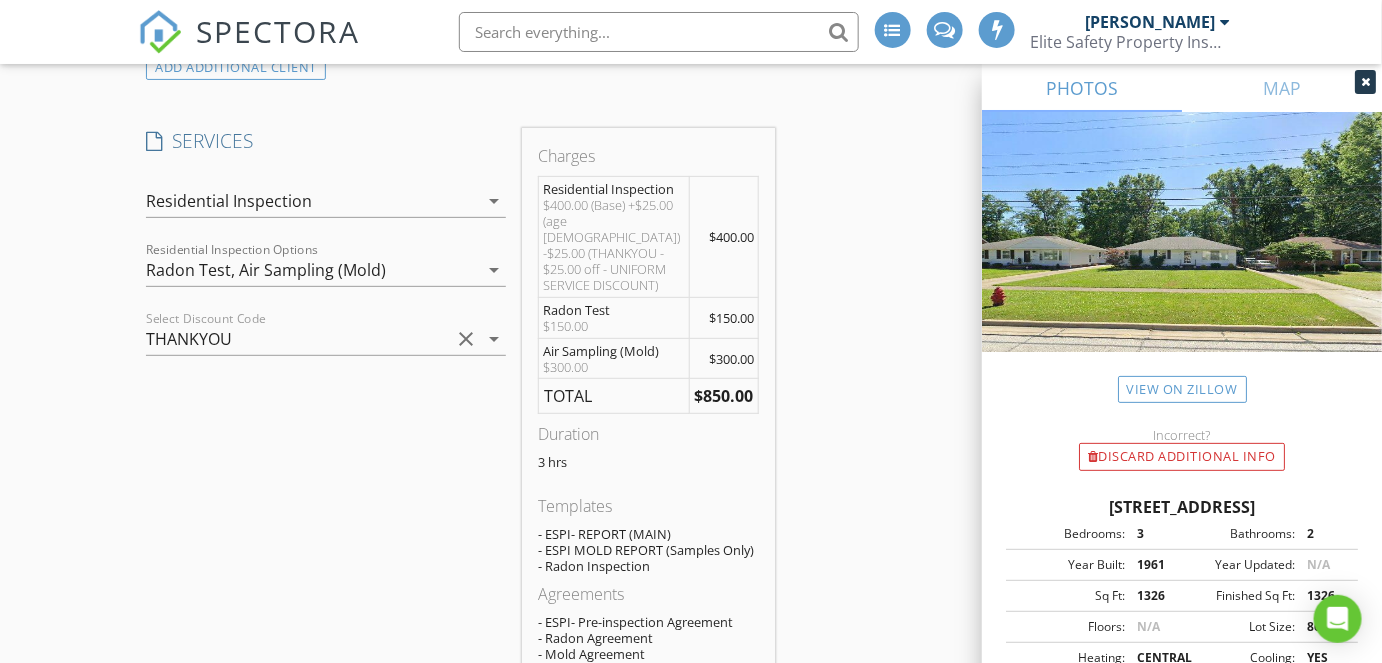 scroll, scrollTop: 2736, scrollLeft: 0, axis: vertical 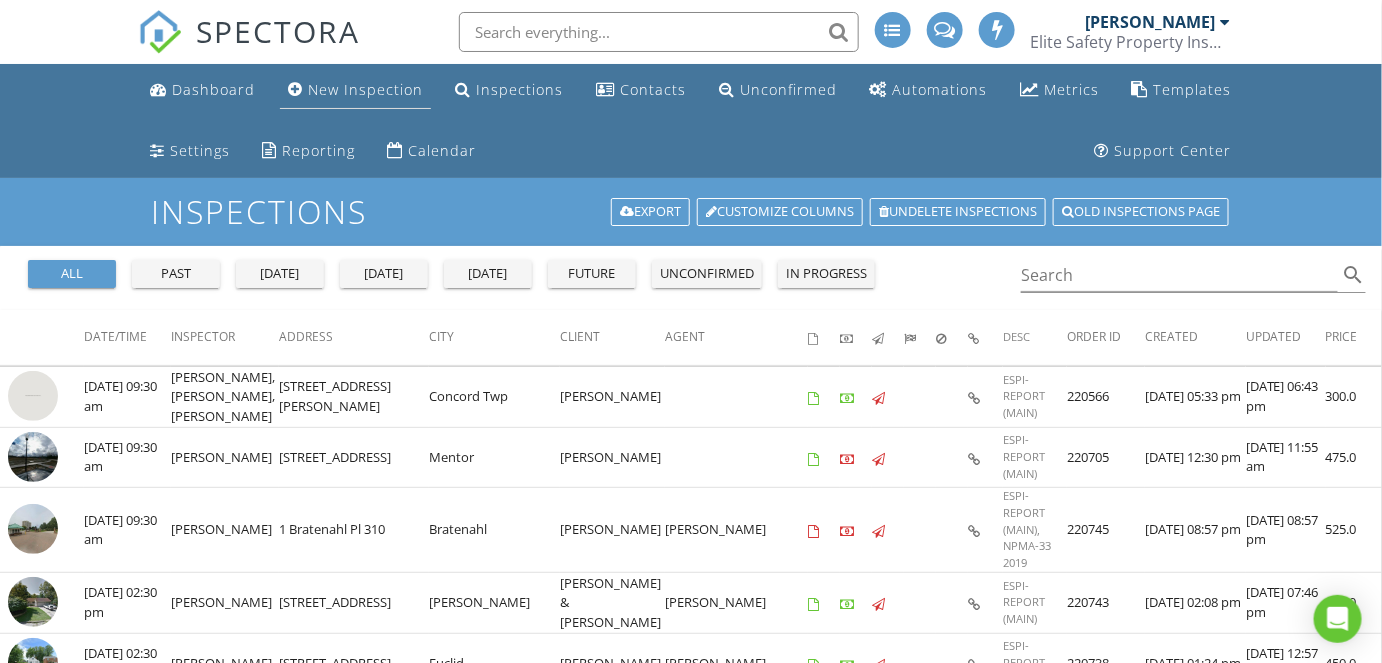 click on "New Inspection" at bounding box center (365, 89) 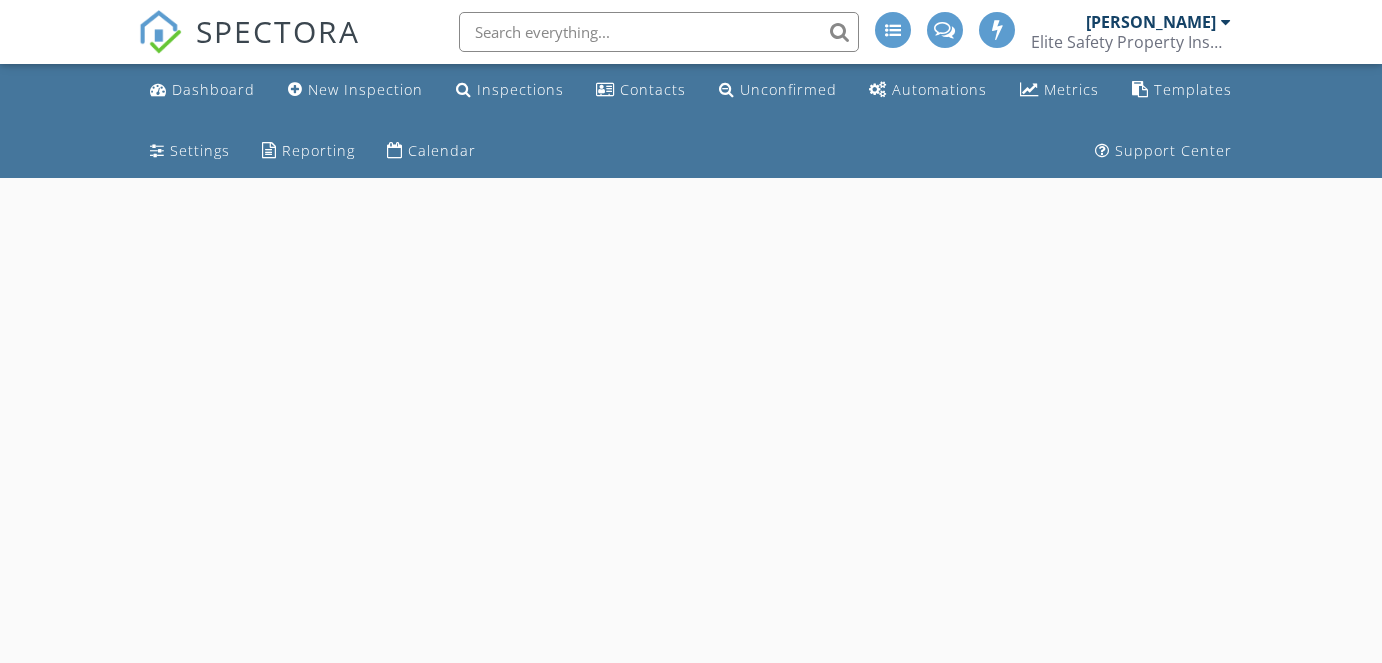 scroll, scrollTop: 0, scrollLeft: 0, axis: both 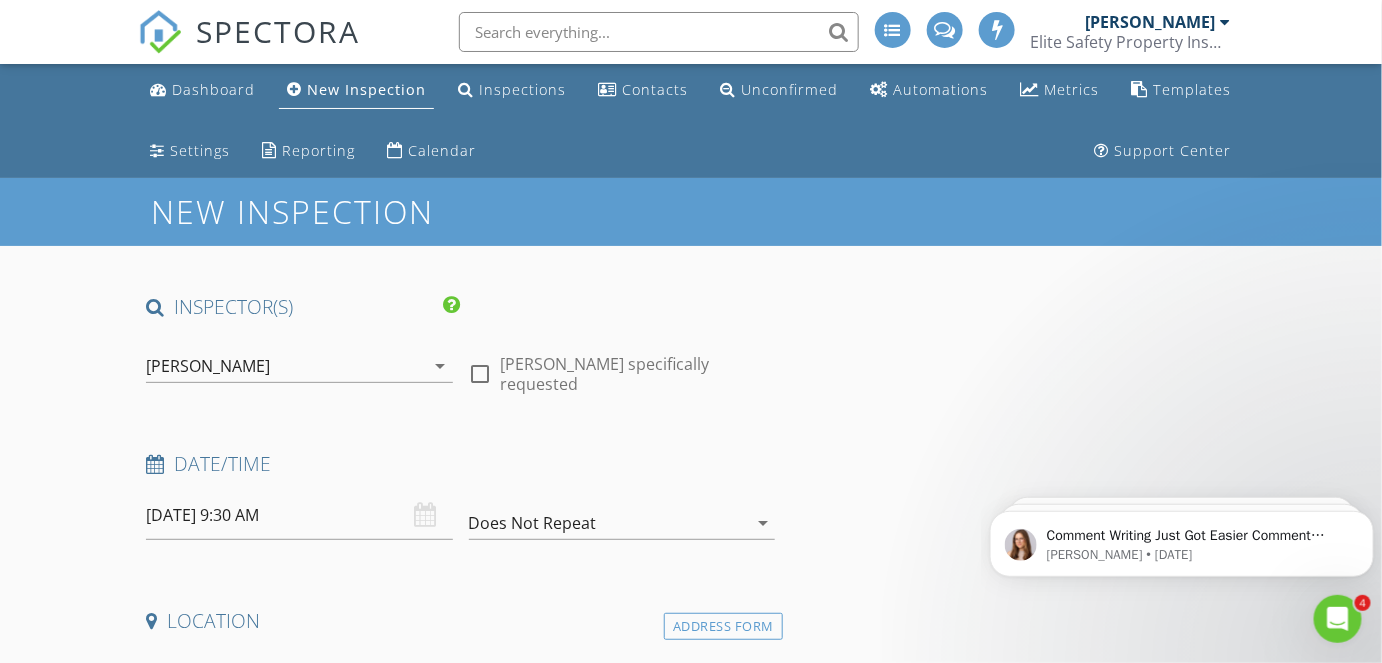 click on "[PERSON_NAME]" at bounding box center [285, 366] 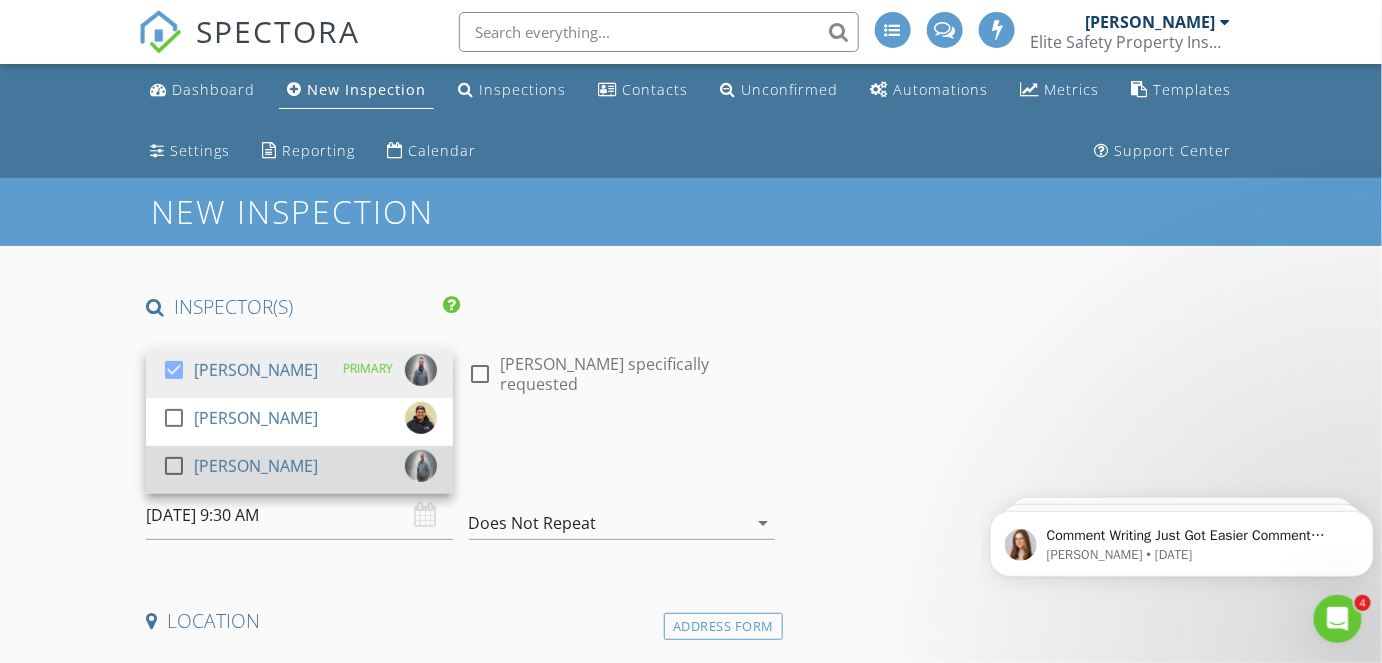 click at bounding box center [174, 466] 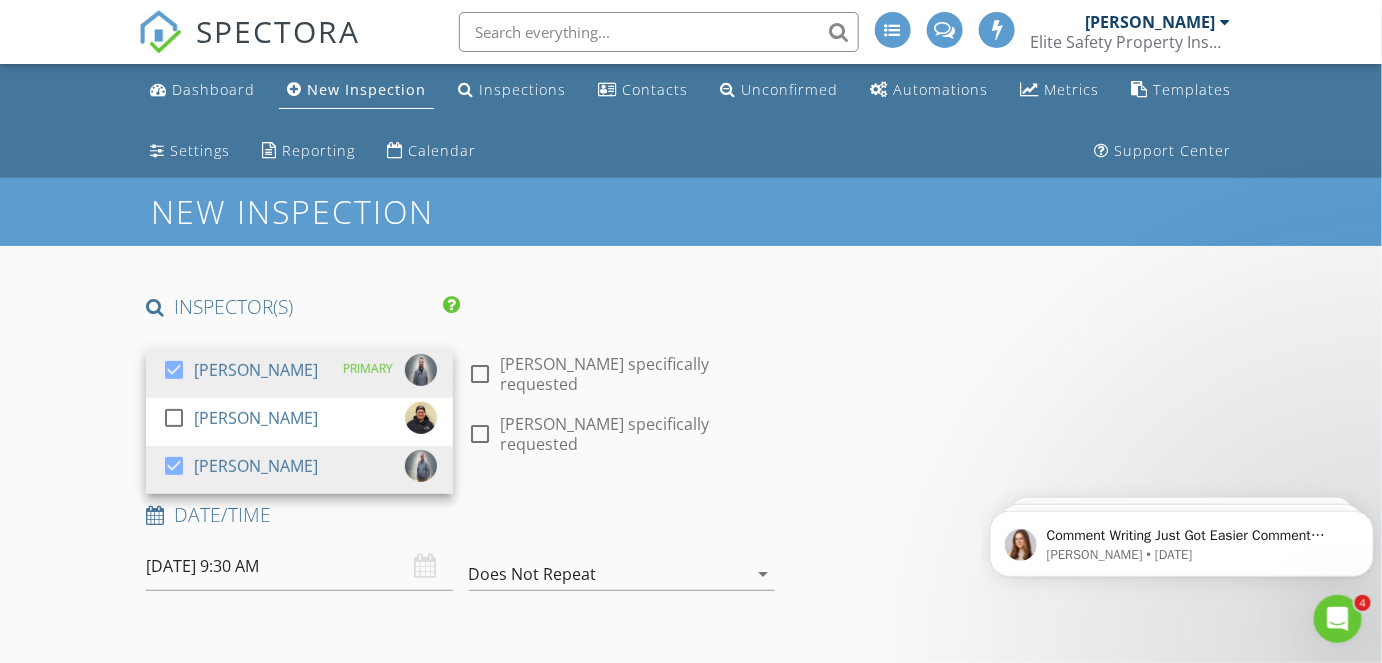 click on "New Inspection
INSPECTOR(S)
check_box   Zach Lewis   PRIMARY   check_box_outline_blank   Tom Jeschenig     check_box   Mark King     Zach Lewis,  Mark King arrow_drop_down   check_box_outline_blank Zach Lewis specifically requested check_box_outline_blank Mark King specifically requested
Date/Time
07/12/2025 9:30 AM   Does Not Repeat arrow_drop_down
Location
Address Form       Can't find your address?   Click here.
client
check_box Enable Client CC email for this inspection   Client Search     check_box_outline_blank Client is a Company/Organization     First Name   Last Name   Email   CC Email   Phone   Address   City   State   Zip     Tags         Notes   Private Notes
ADD ADDITIONAL client
SERVICES
check_box_outline_blank   Residential Inspection" at bounding box center (691, 2118) 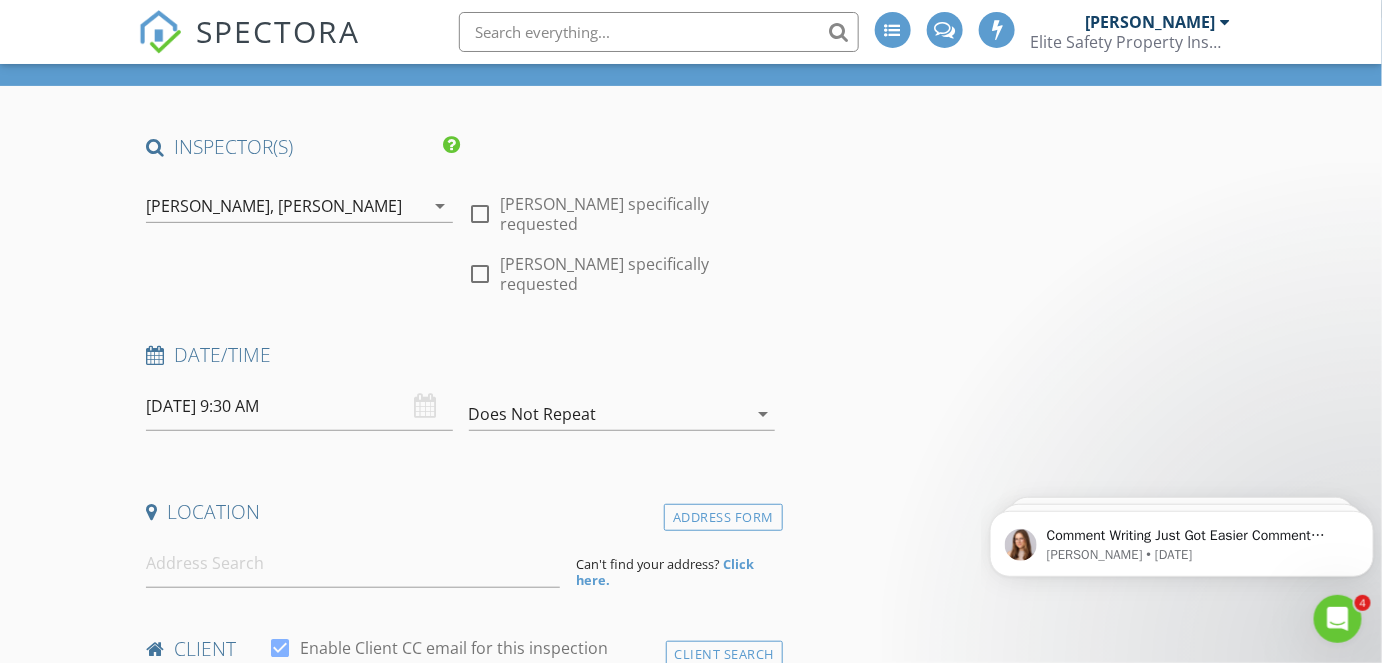 scroll, scrollTop: 181, scrollLeft: 0, axis: vertical 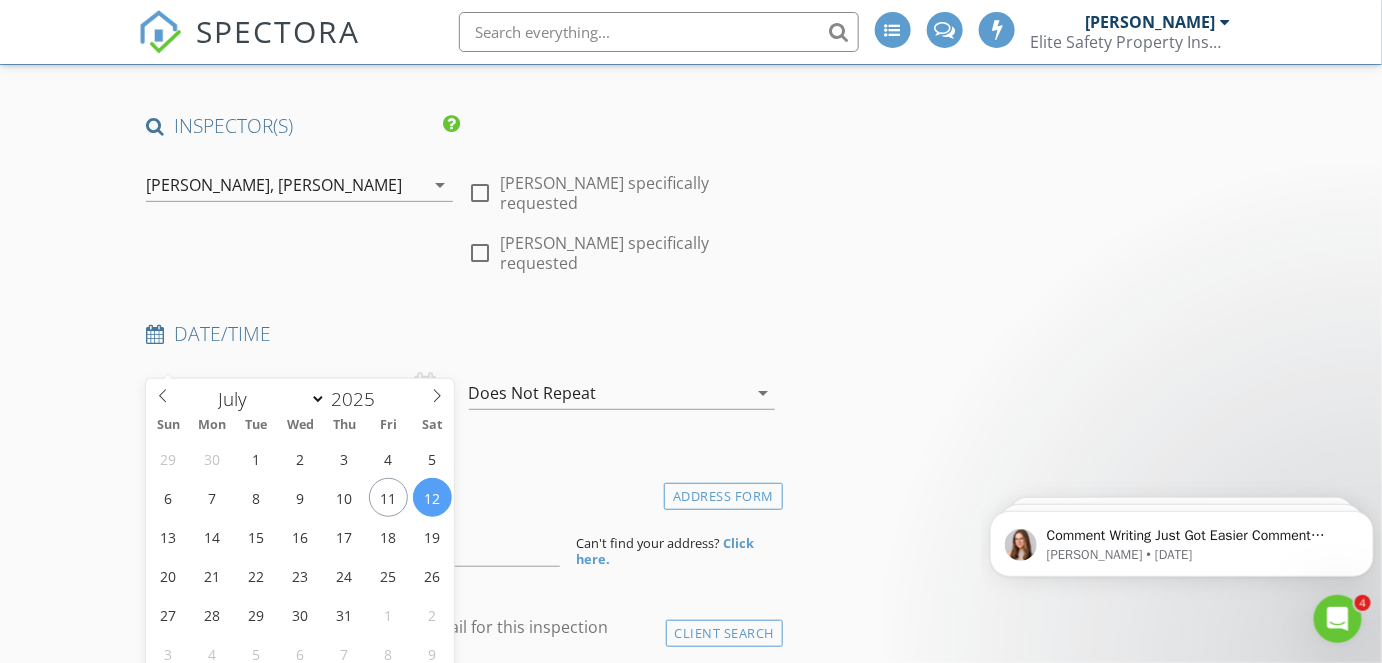 click on "SPECTORA
Zach  Lewis
Elite Safety Property Inspections Inc.
Role:
Inspector
Change Role
Dashboard
New Inspection
Inspections
Calendar
Template Editor
Contacts
Automations
Team
Metrics
Payments
Data Exports
Time Tracking
Billing
Conversations
Tasks
Reporting
Advanced
Equipment
Settings
What's New
Sign Out
Change Active Role
Your account has more than one possible role. Please choose how you'd like to view the site:
Company/Agency
City
Role
Dashboard
New Inspection
Inspections
Contacts
Unconfirmed
Automations
Metrics
Templates
Settings
Reporting
Calendar" at bounding box center [691, 1848] 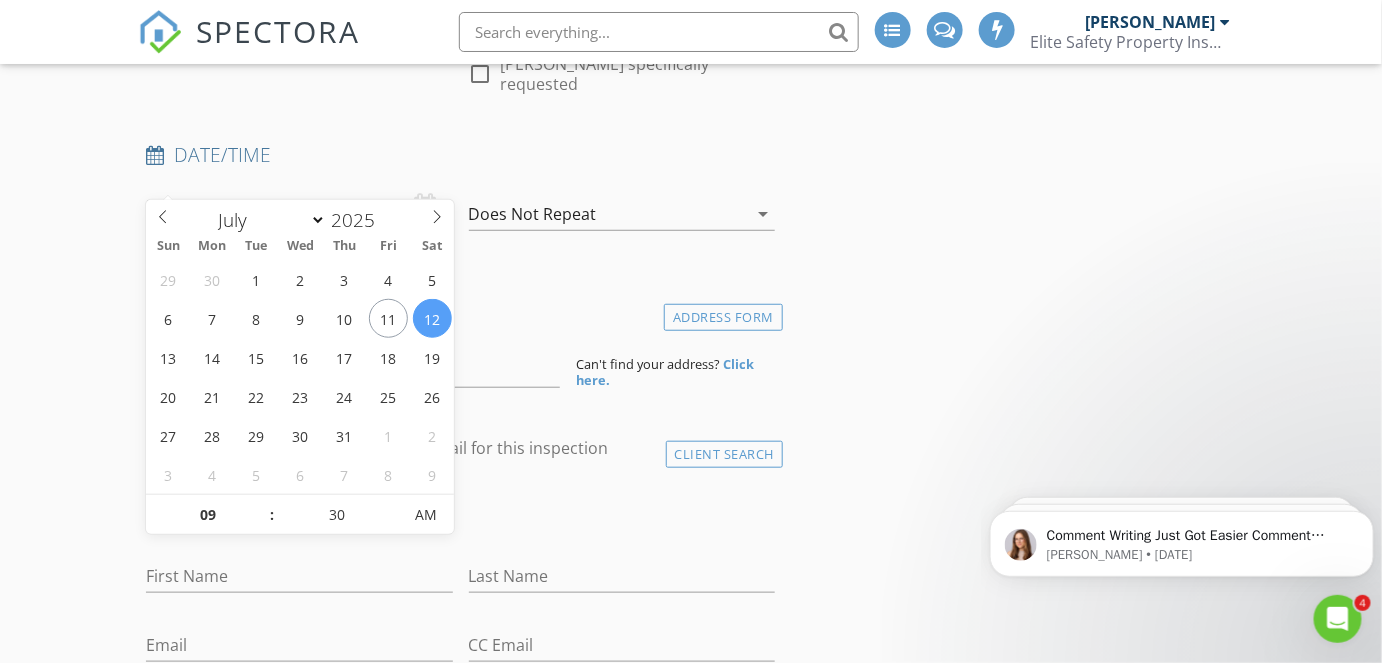 scroll, scrollTop: 363, scrollLeft: 0, axis: vertical 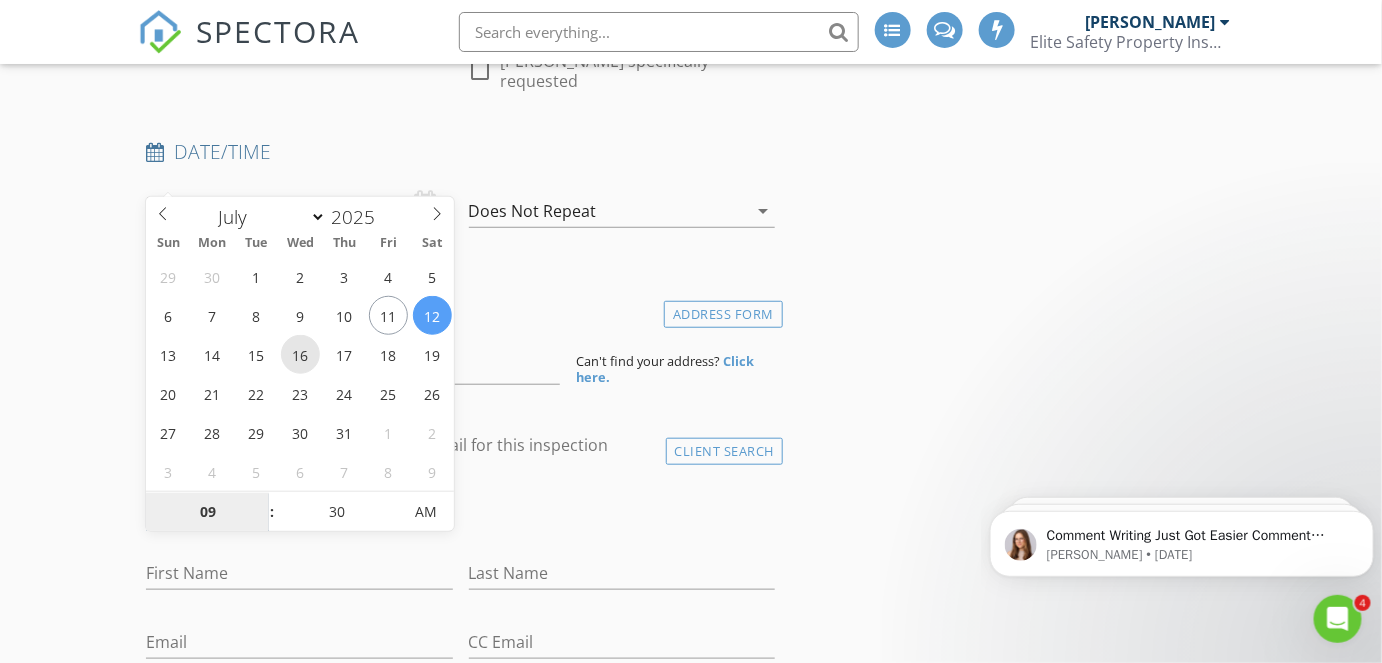 type on "07/16/2025 9:30 AM" 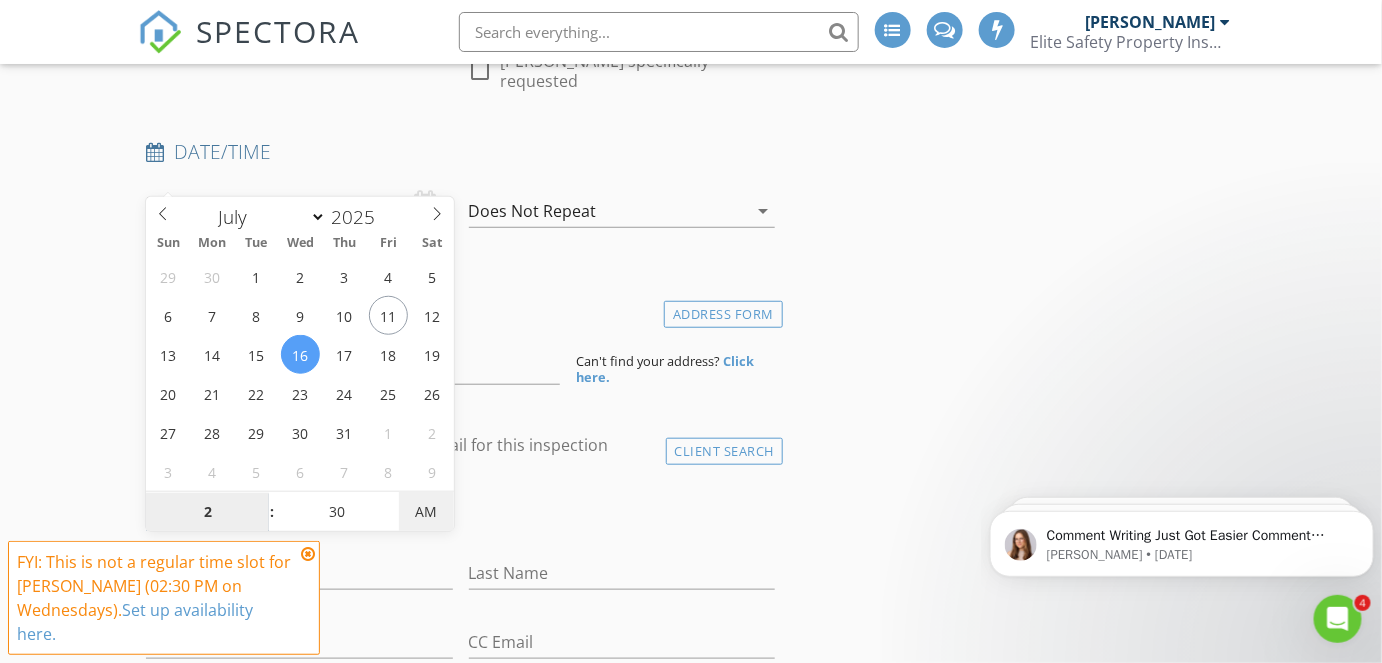 type on "02" 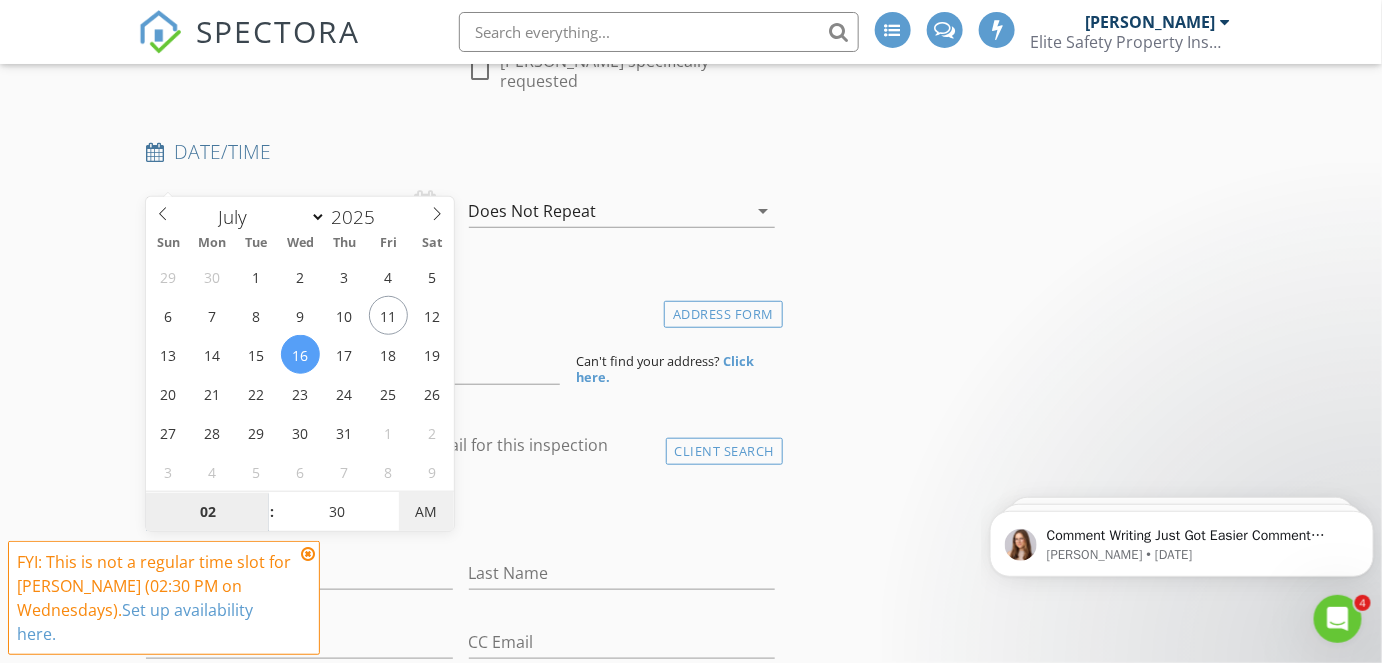 click on "AM" at bounding box center (426, 512) 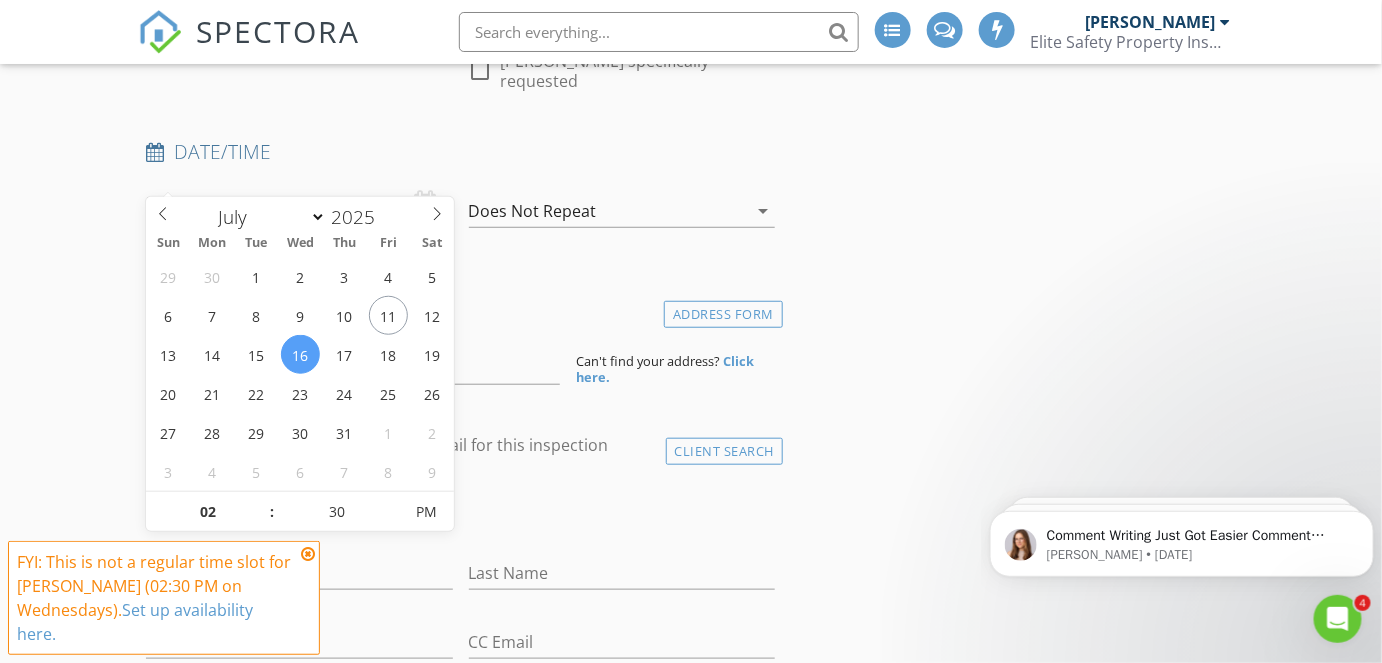 click on "check_box_outline_blank Client is a Company/Organization" at bounding box center (460, 515) 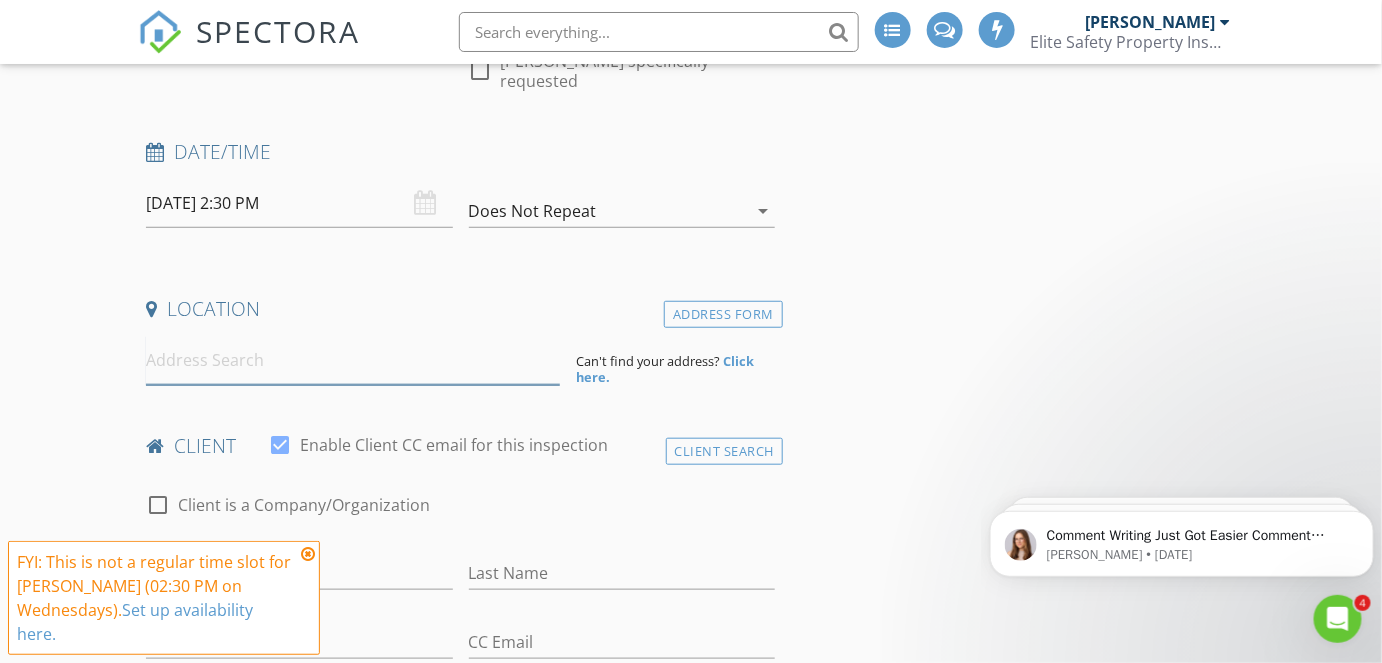 click at bounding box center [353, 360] 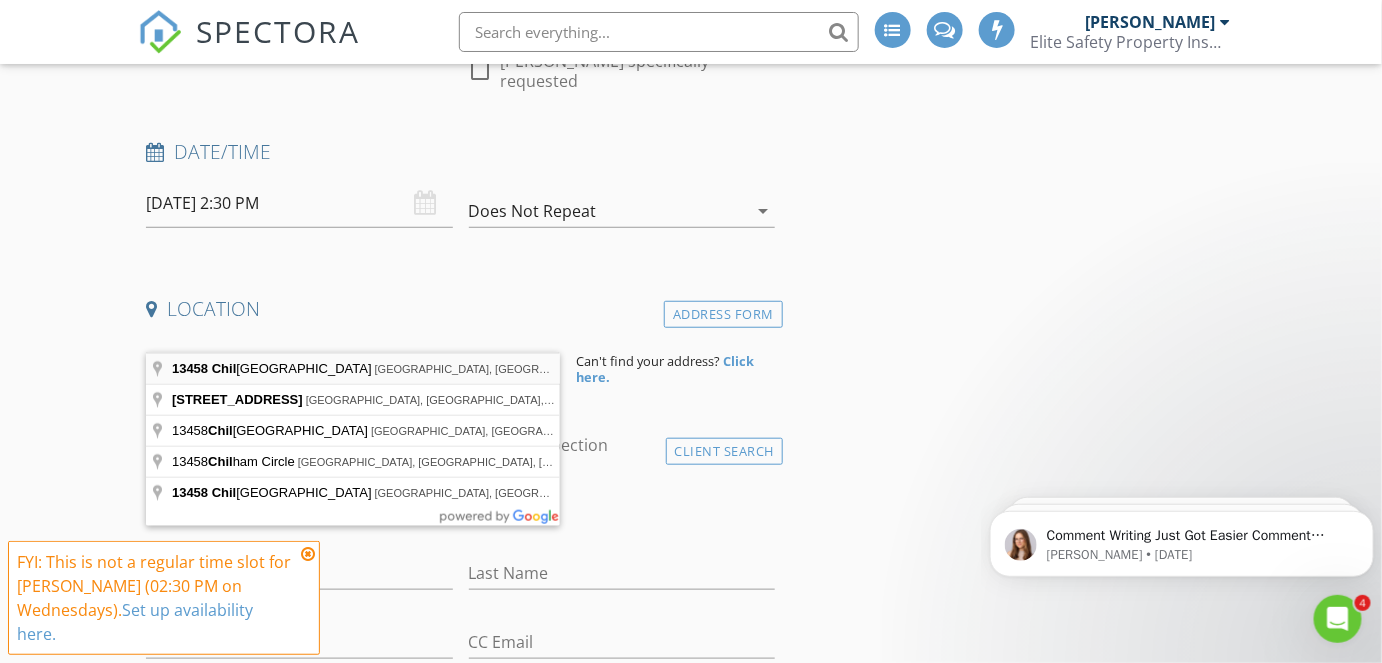 type on "13458 Chillicothe Road, Chesterland, OH, USA" 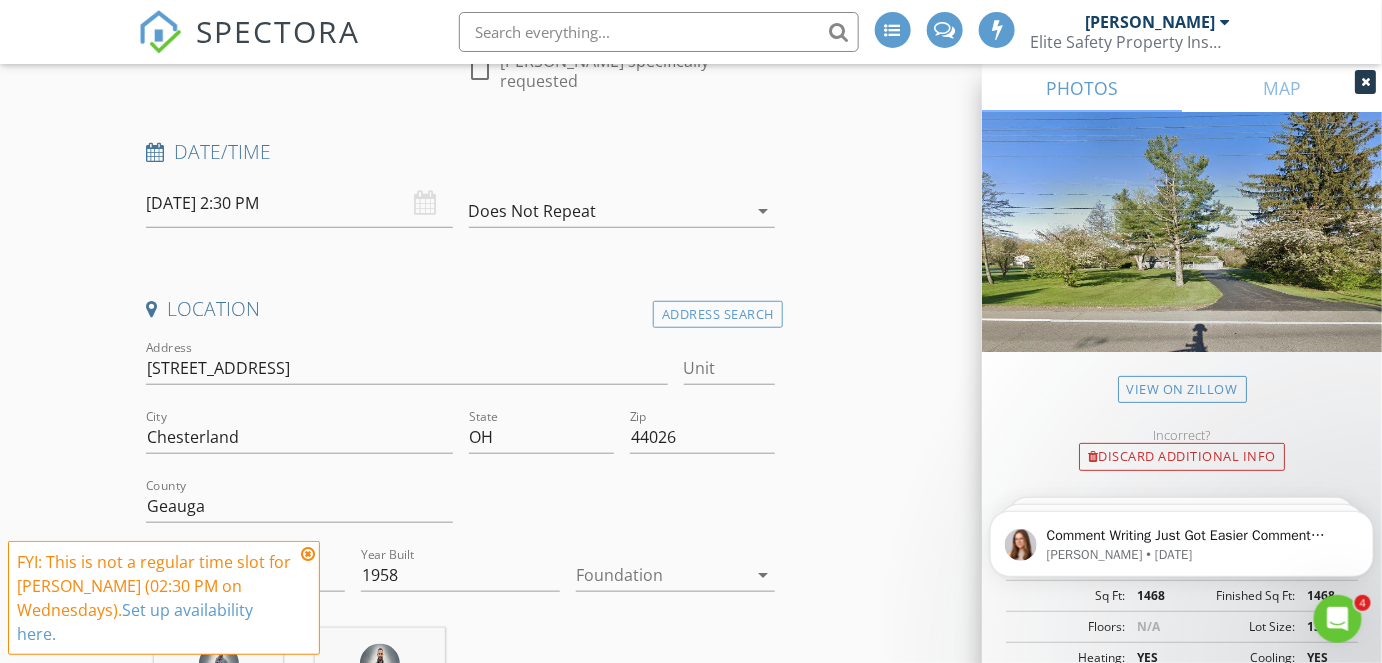 scroll, scrollTop: 545, scrollLeft: 0, axis: vertical 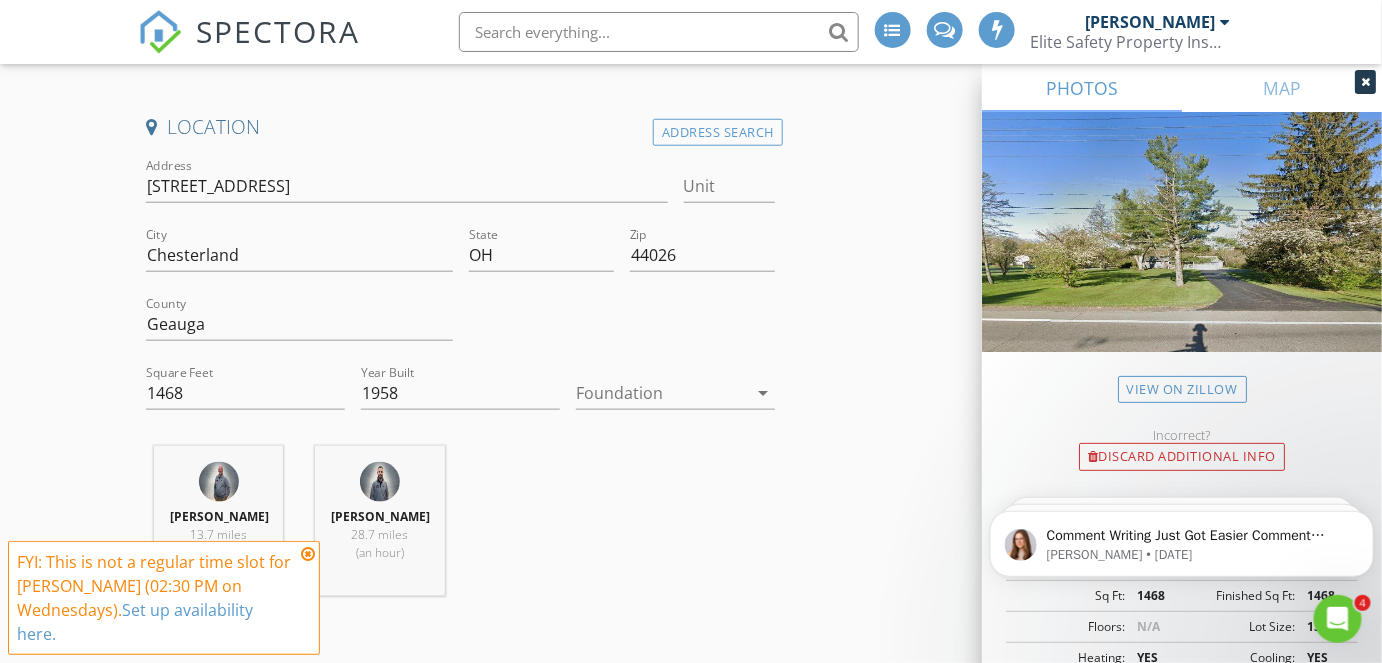 click at bounding box center (661, 393) 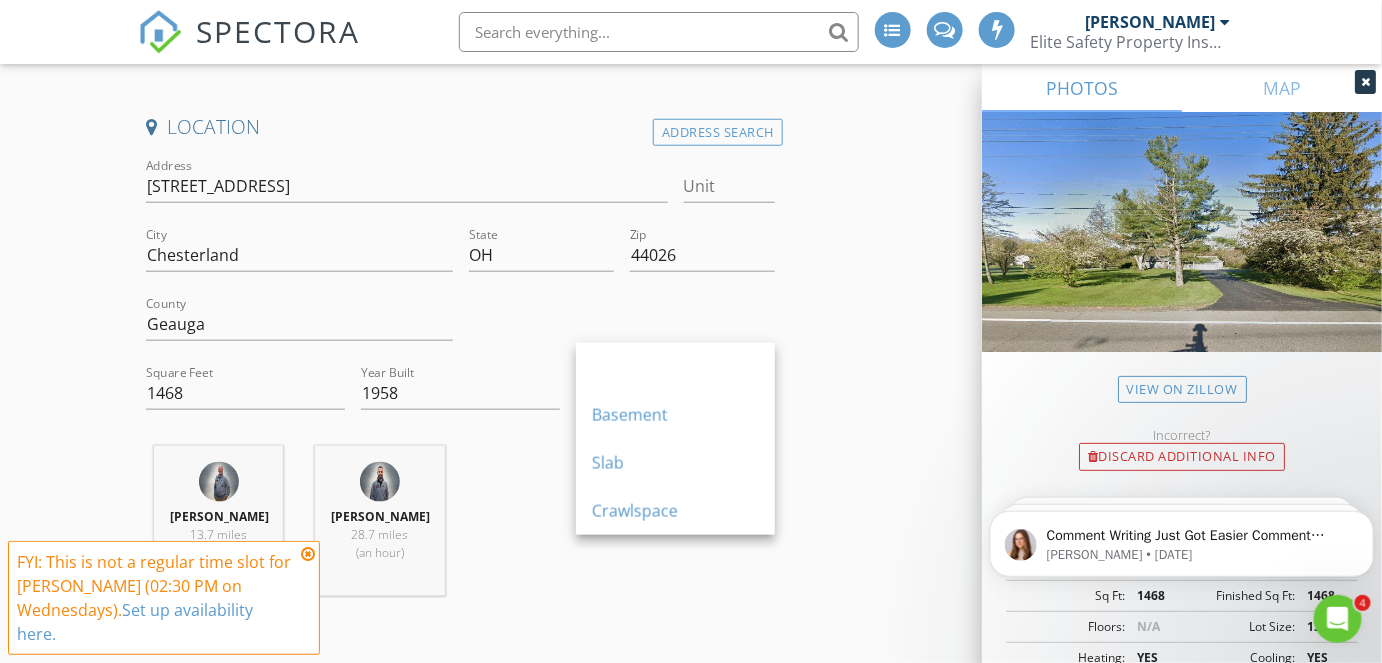 click on "INSPECTOR(S)
check_box   Zach Lewis   PRIMARY   check_box_outline_blank   Tom Jeschenig     check_box   Mark King     Zach Lewis,  Mark King arrow_drop_down   check_box_outline_blank Zach Lewis specifically requested check_box_outline_blank Mark King specifically requested
Date/Time
07/16/2025 2:30 PM   Does Not Repeat arrow_drop_down
Location
Address Search       Address 13458 Chillicothe Rd   Unit   City Chesterland   State OH   Zip 44026   County Geauga     Square Feet 1468   Year Built 1958   Foundation arrow_drop_down     Mark King     13.7 miles     (29 minutes)         Zach Lewis     28.7 miles     (an hour)
client
check_box Enable Client CC email for this inspection   Client Search     check_box_outline_blank Client is a Company/Organization     First Name   Last Name   Email   CC Email   Phone   Address   City   State   Zip     Tags         Notes" at bounding box center (691, 1812) 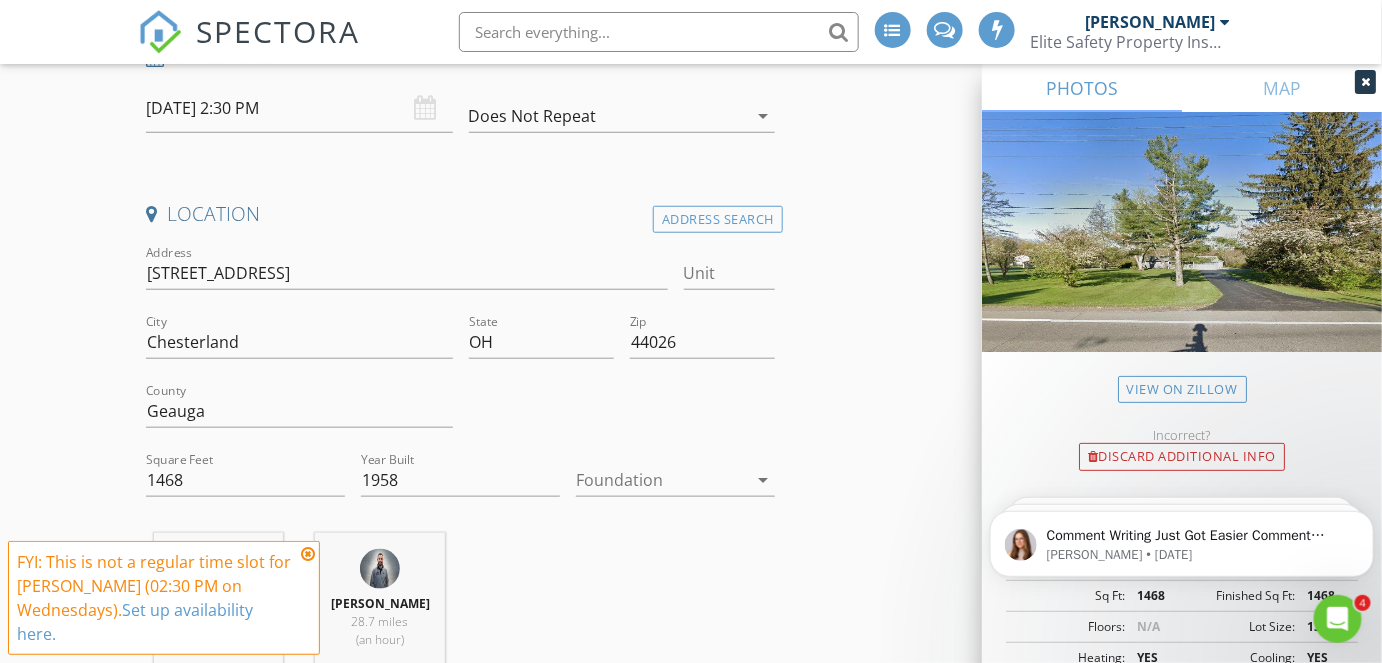 scroll, scrollTop: 454, scrollLeft: 0, axis: vertical 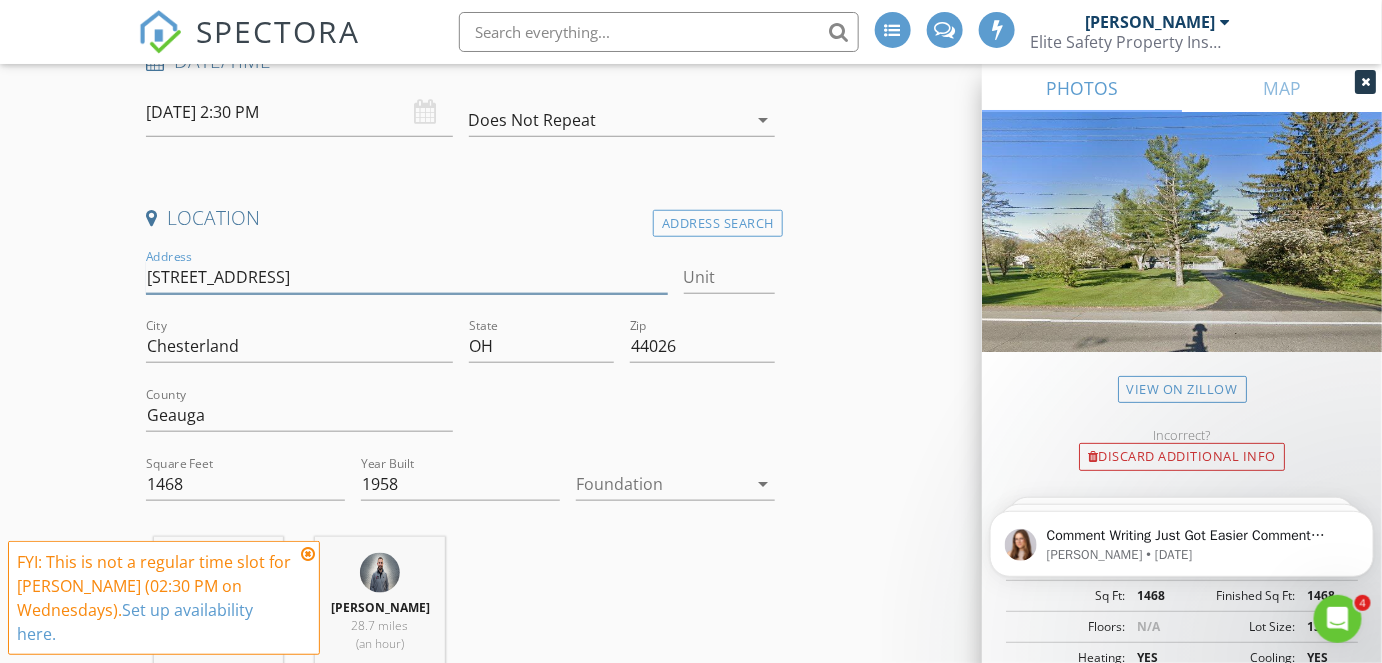 drag, startPoint x: 318, startPoint y: 243, endPoint x: 114, endPoint y: 246, distance: 204.02206 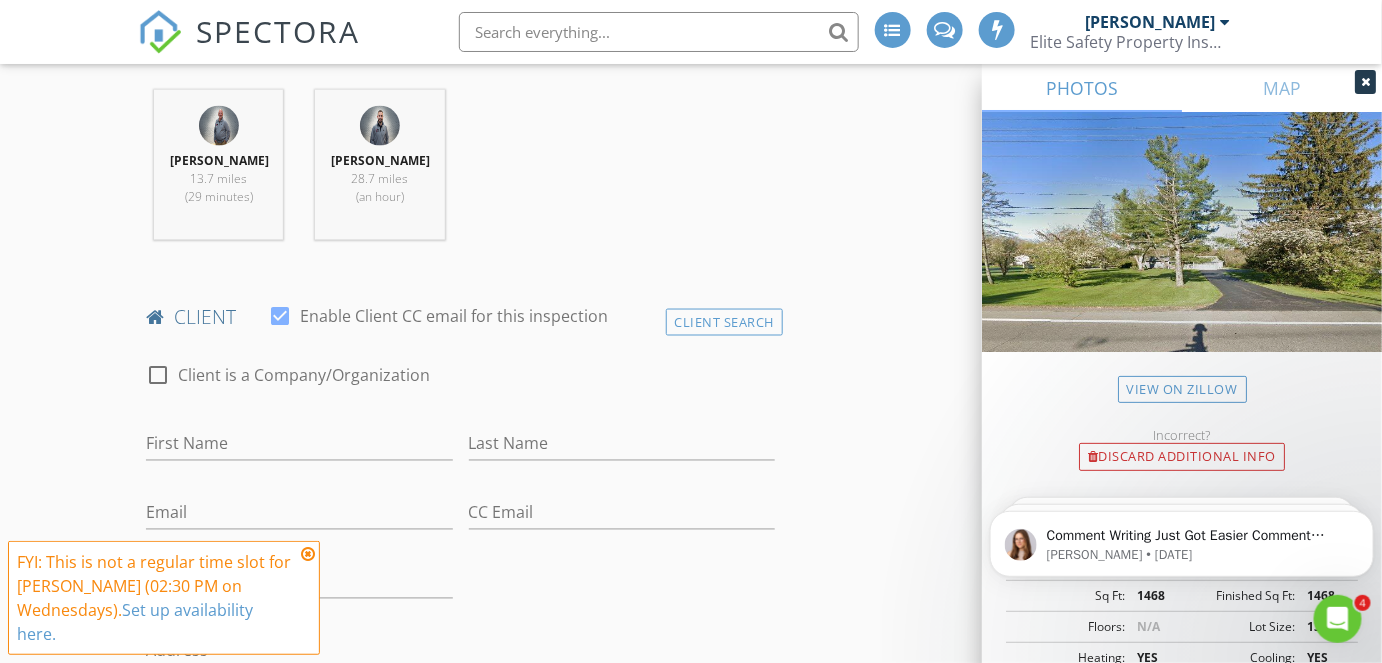 scroll, scrollTop: 909, scrollLeft: 0, axis: vertical 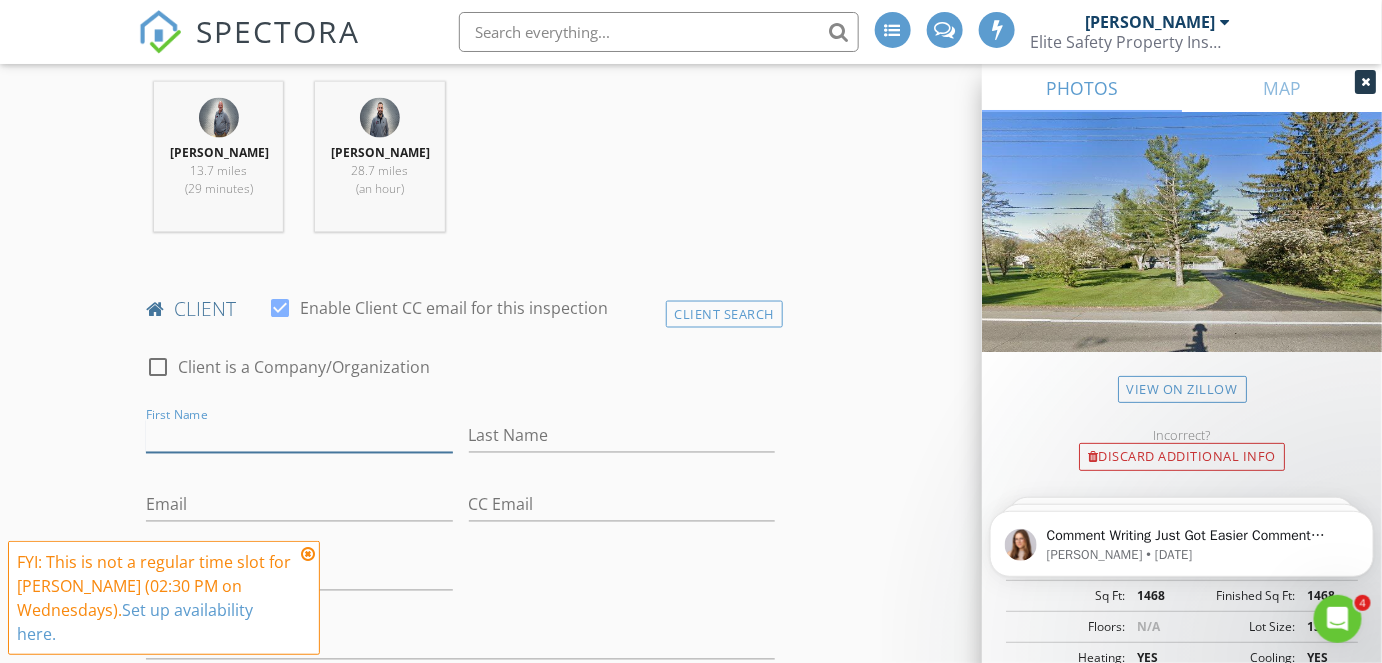 click on "First Name" at bounding box center (299, 436) 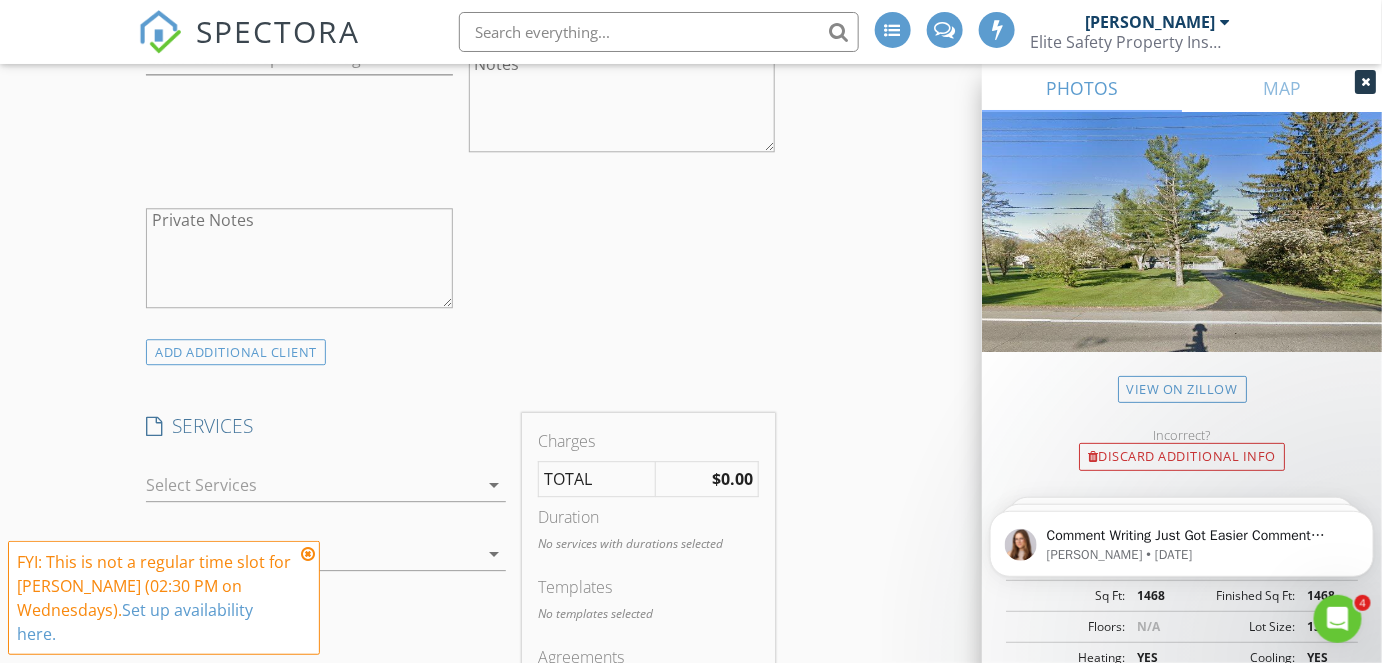 scroll, scrollTop: 1636, scrollLeft: 0, axis: vertical 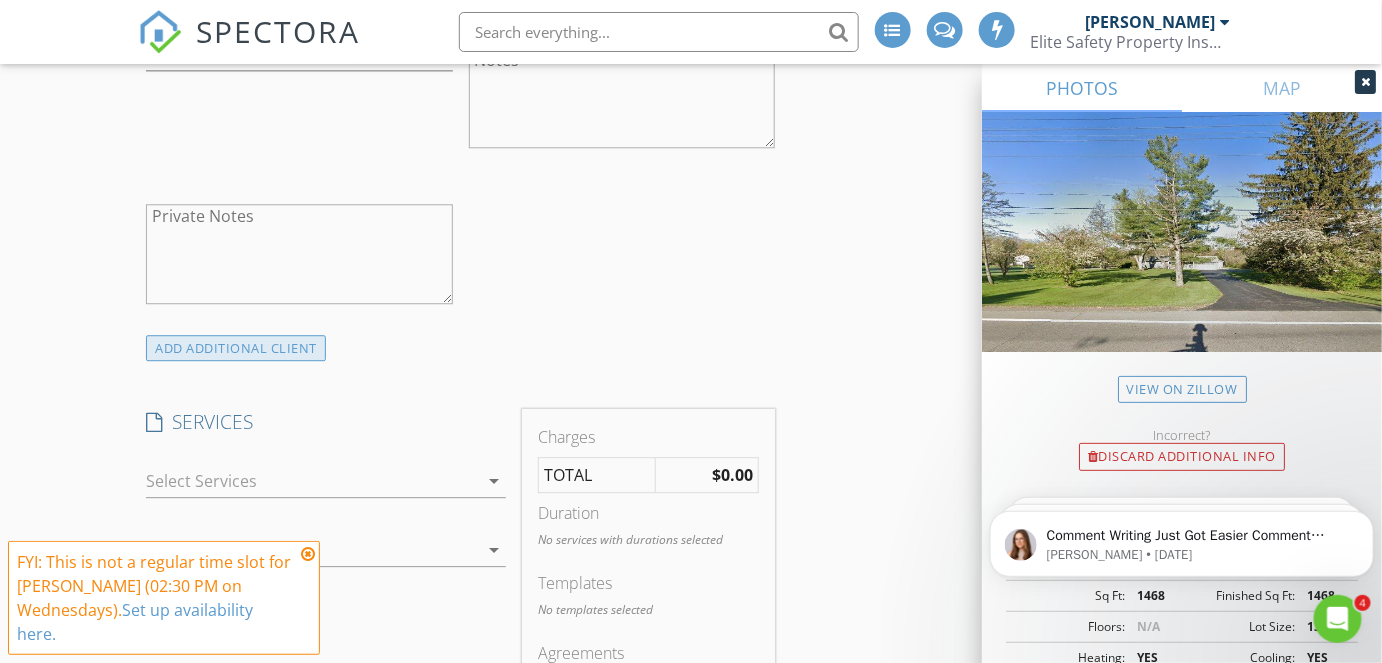 type on "[PERSON_NAME]" 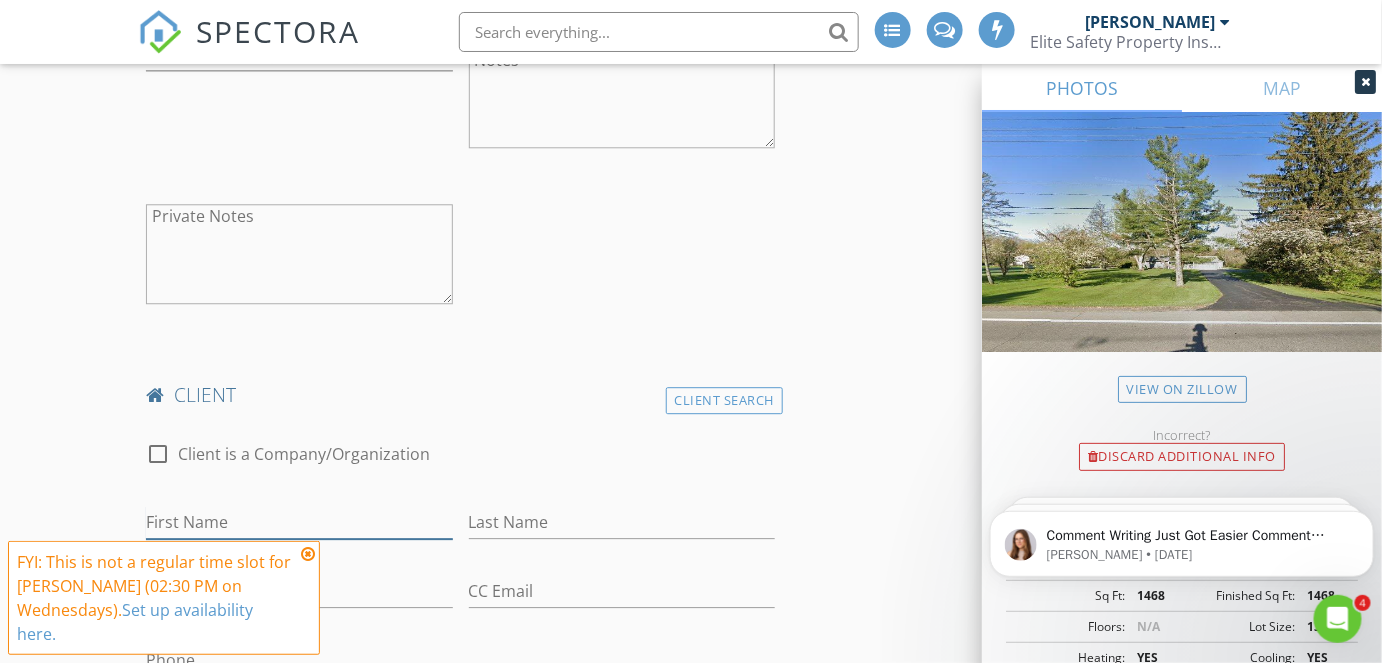 click on "First Name" at bounding box center [299, 522] 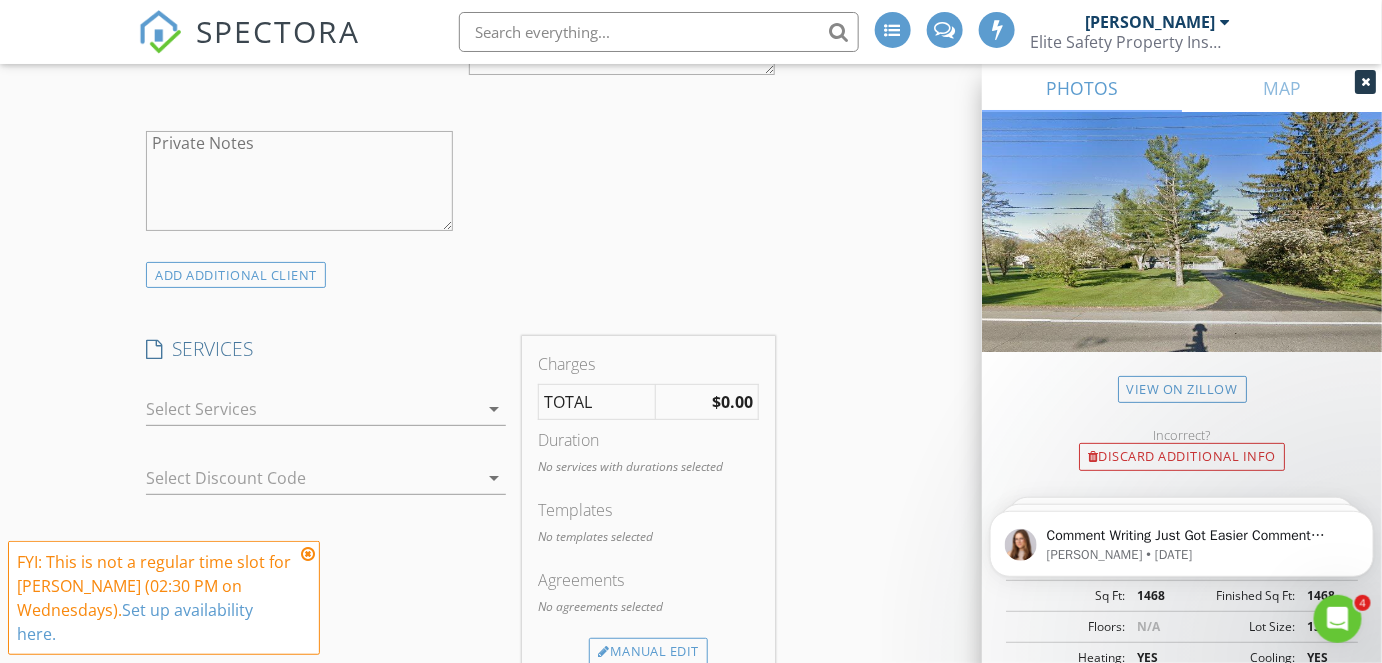 scroll, scrollTop: 2545, scrollLeft: 0, axis: vertical 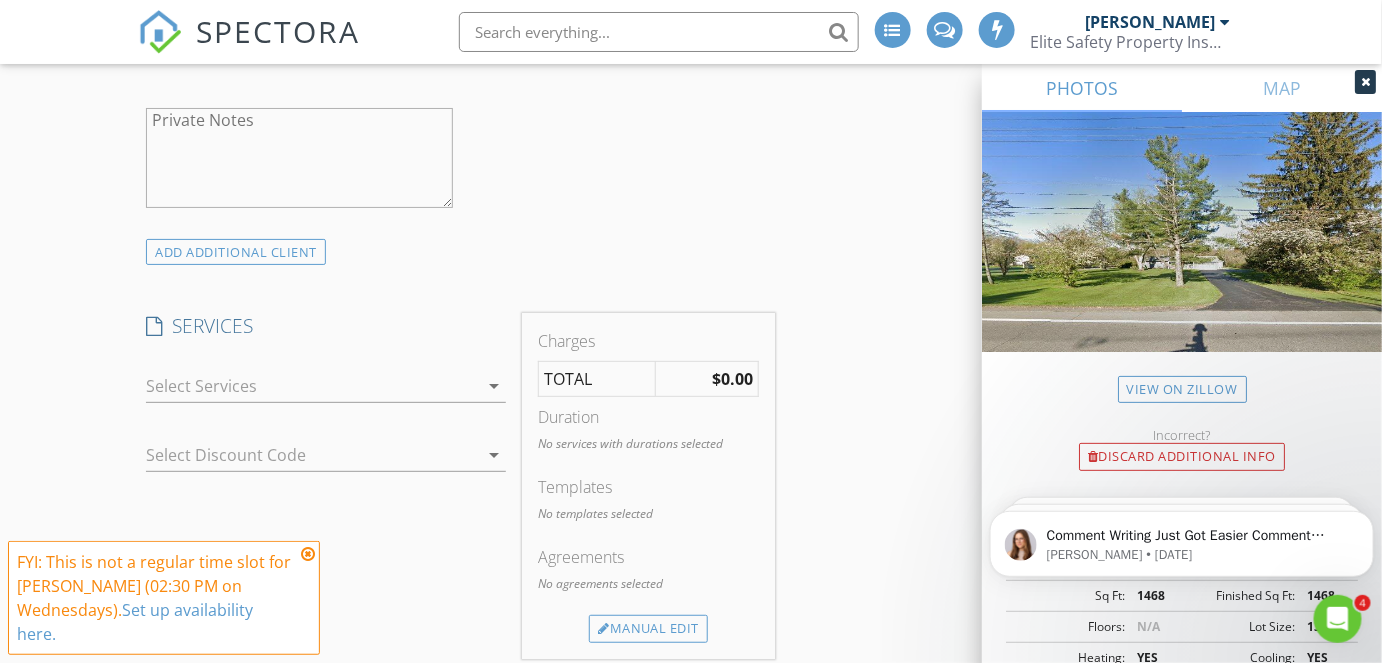 type on "Chase" 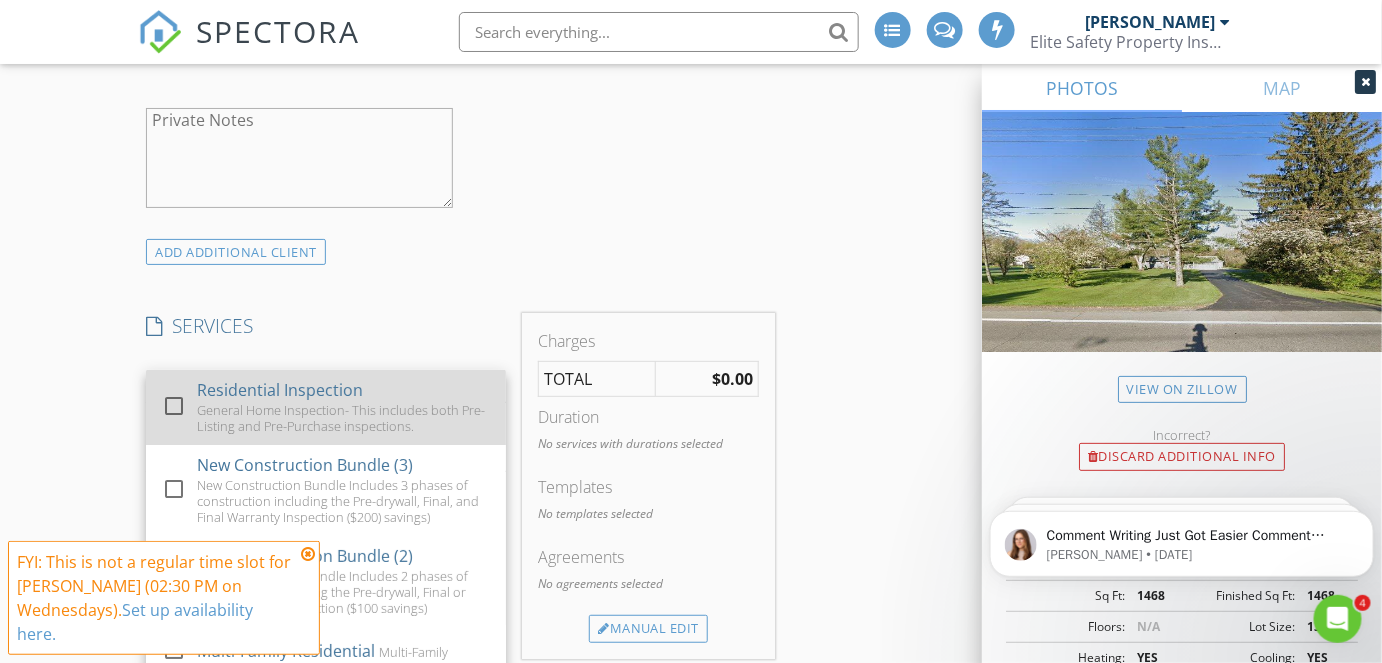 click at bounding box center [174, 406] 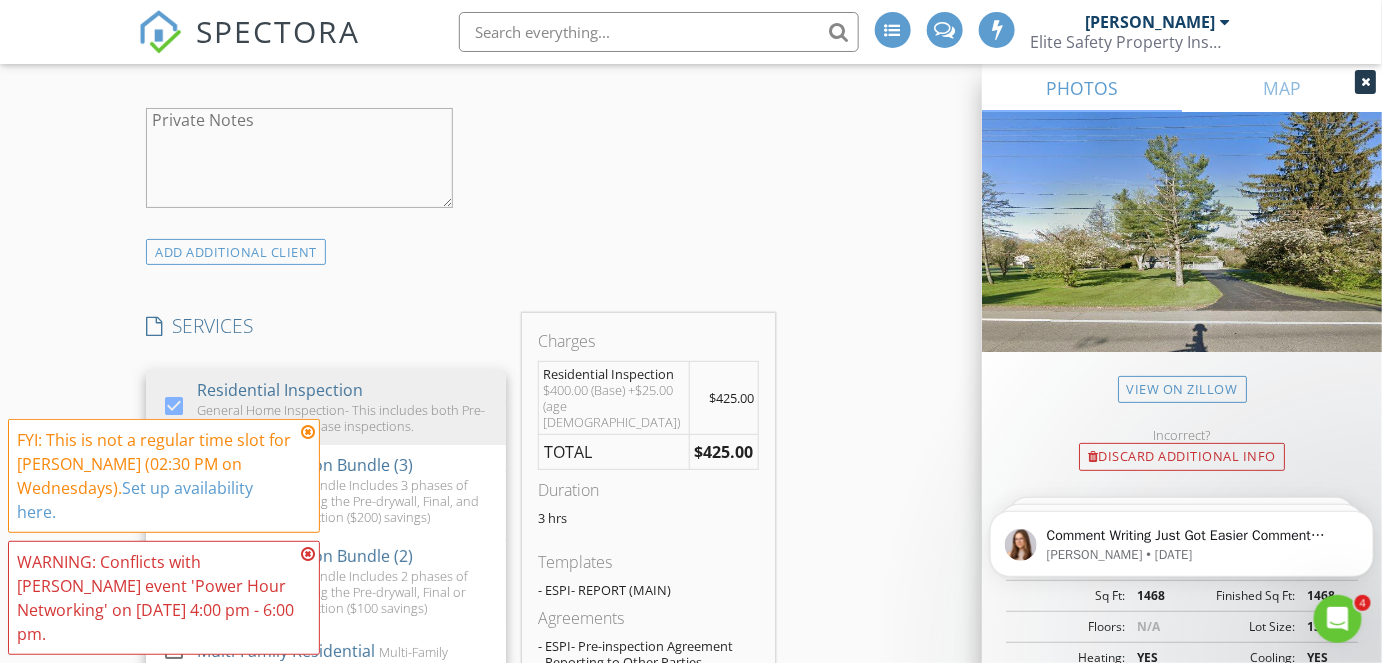 scroll, scrollTop: 2636, scrollLeft: 0, axis: vertical 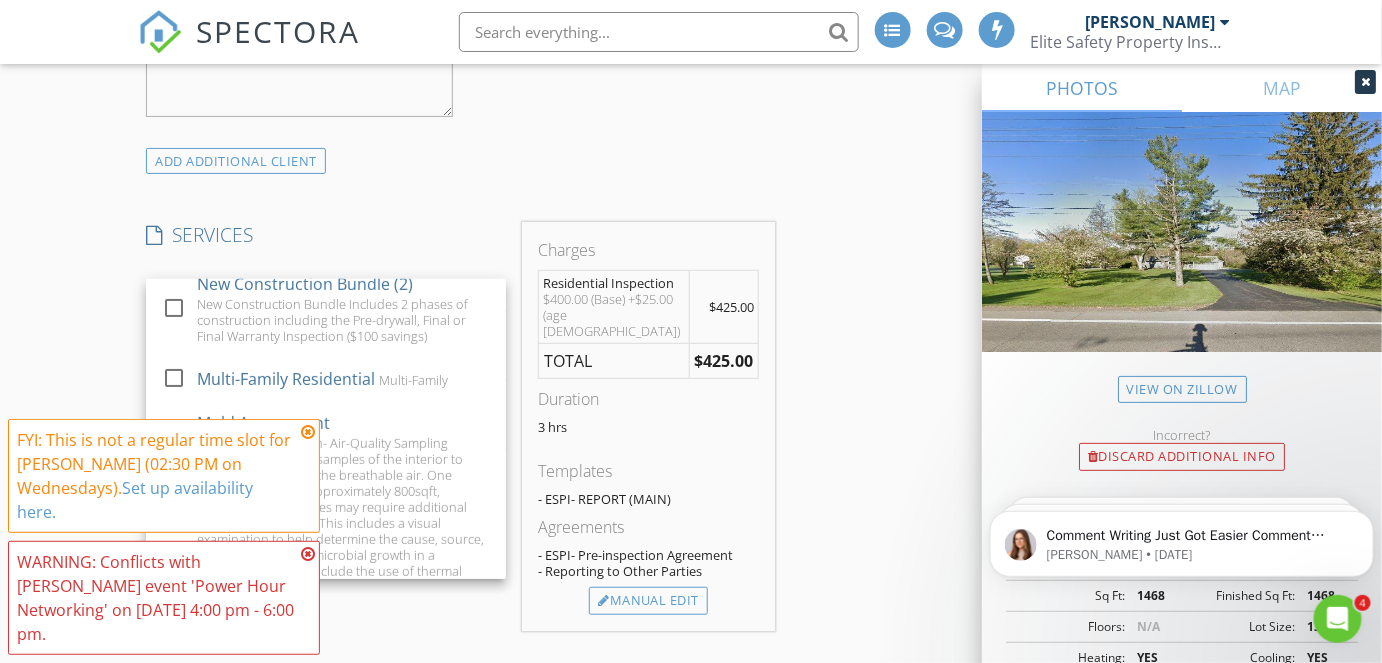 click on "New Inspection
INSPECTOR(S)
check_box   Zach Lewis   PRIMARY   check_box_outline_blank   Tom Jeschenig     check_box   Mark King     Zach Lewis,  Mark King arrow_drop_down   check_box_outline_blank Zach Lewis specifically requested check_box_outline_blank Mark King specifically requested
Date/Time
07/16/2025 2:30 PM   Does Not Repeat arrow_drop_down
Location
Address Search       Address 13458 Chillicothe Rd   Unit   City Chesterland   State OH   Zip 44026   County Geauga     Square Feet 1468   Year Built 1958   Foundation arrow_drop_down     Mark King     13.7 miles     (29 minutes)         Zach Lewis     28.7 miles     (an hour)
client
check_box Enable Client CC email for this inspection   Client Search     check_box_outline_blank Client is a Company/Organization     First Name Hannah   Last Name   Email   CC Email   Phone   Address   City   State" at bounding box center (691, 124) 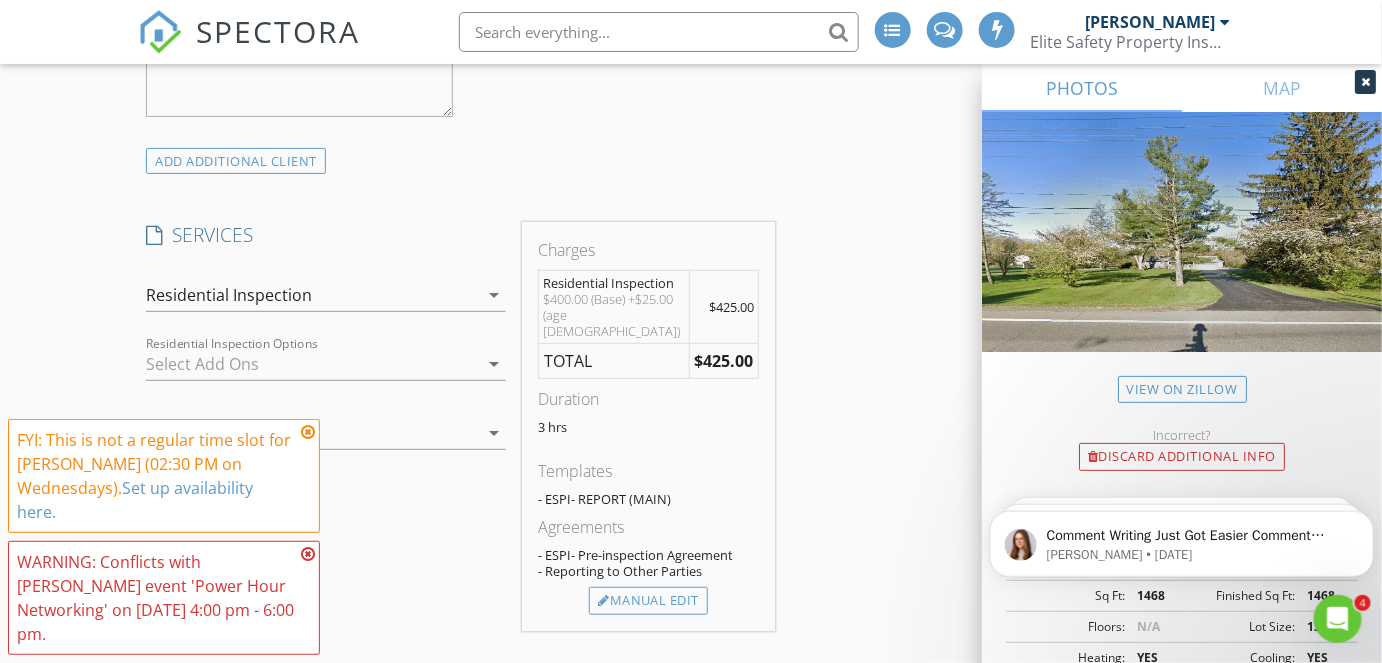 click at bounding box center [308, 432] 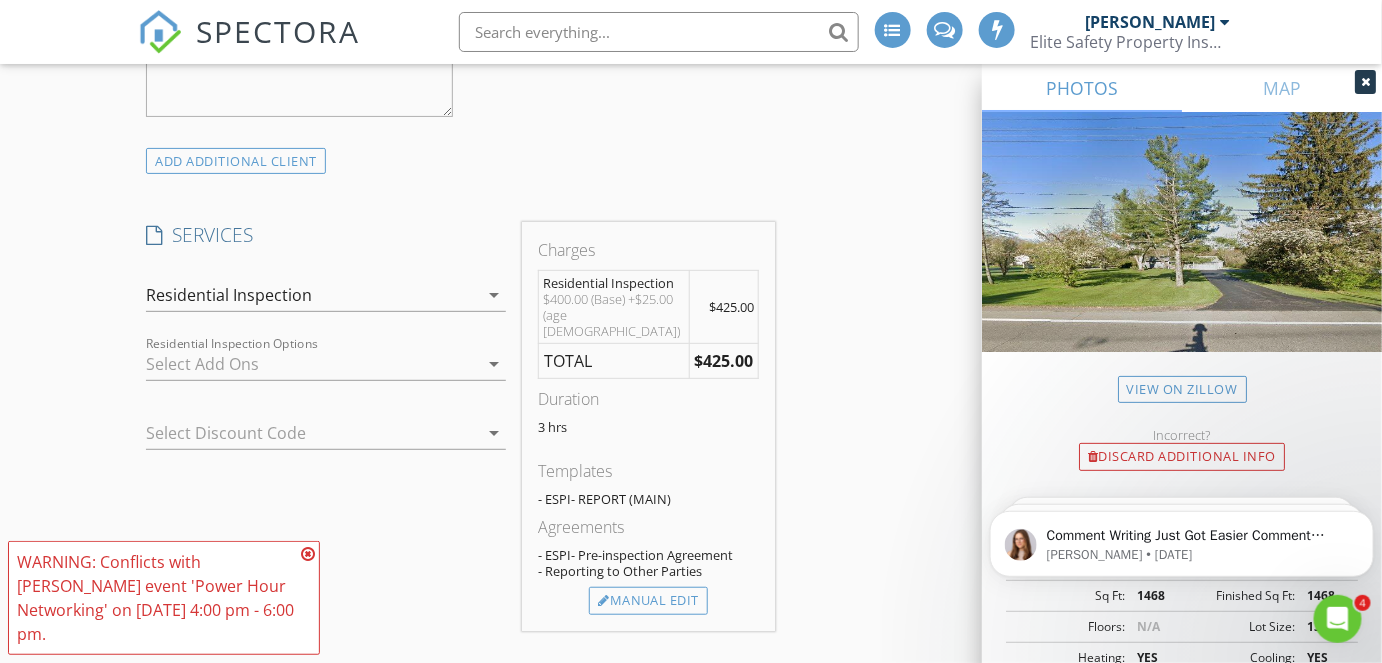 click at bounding box center (308, 554) 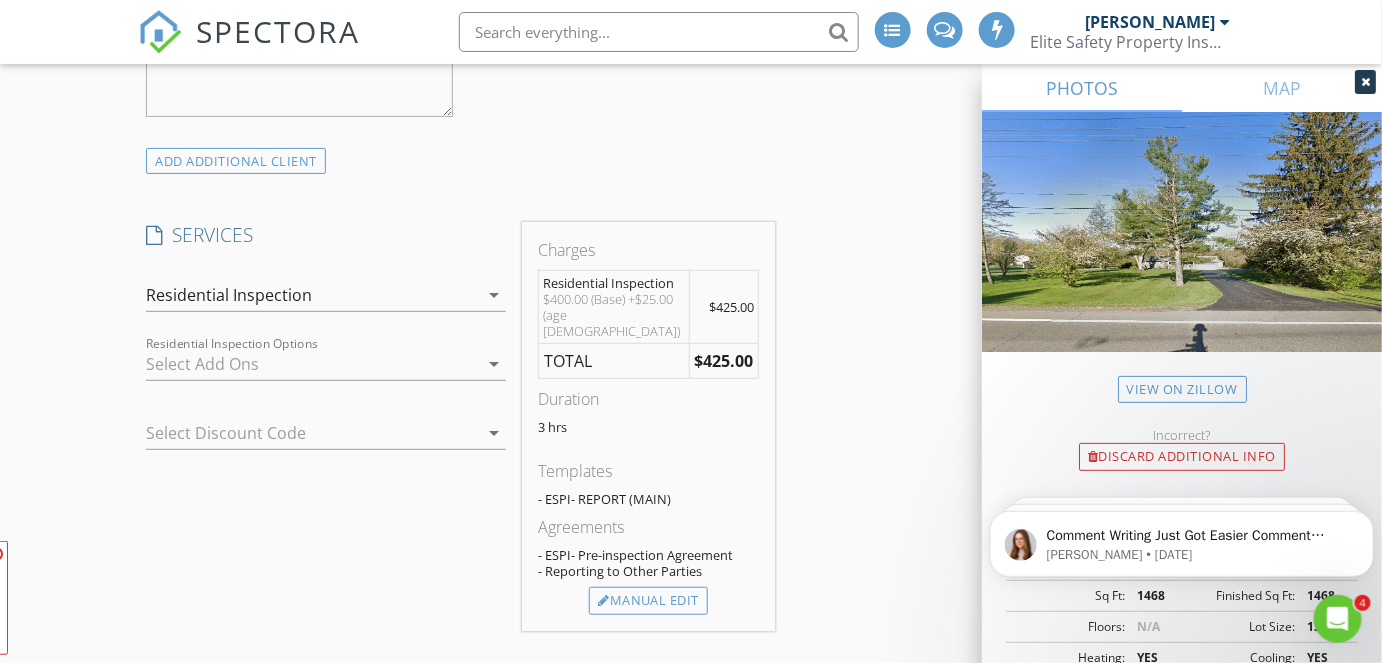 click at bounding box center (312, 364) 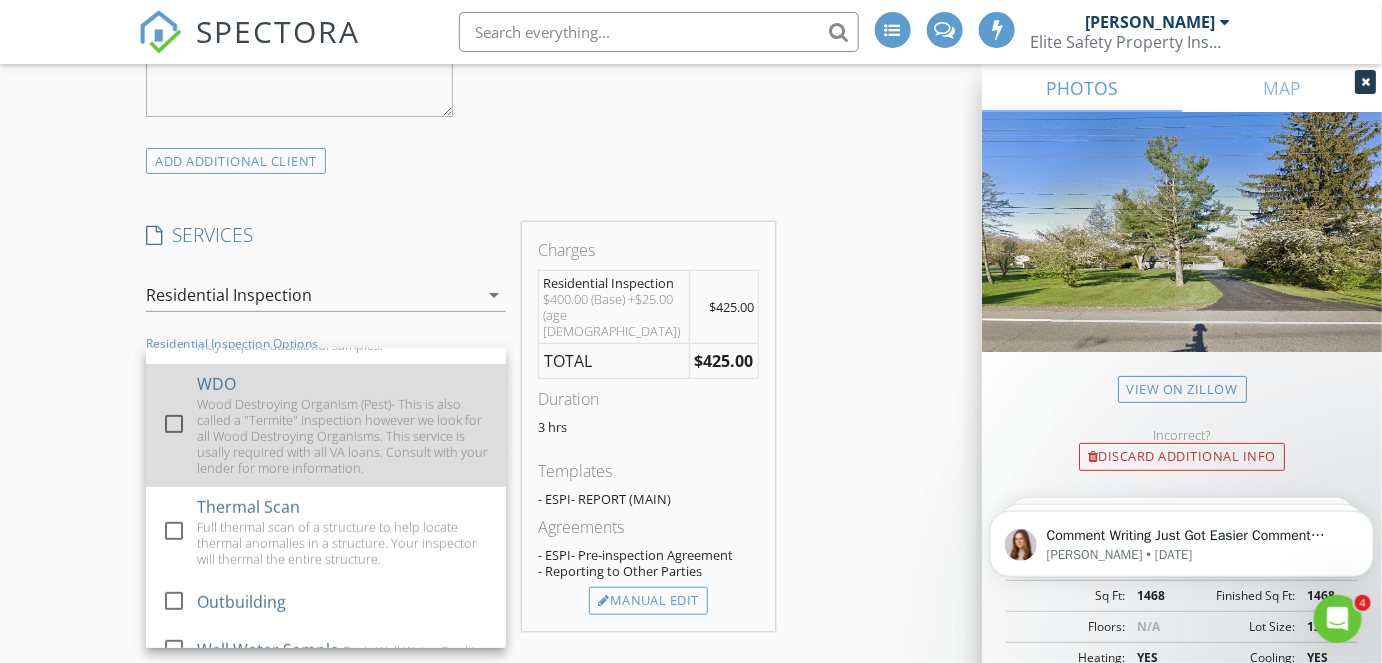 scroll, scrollTop: 362, scrollLeft: 0, axis: vertical 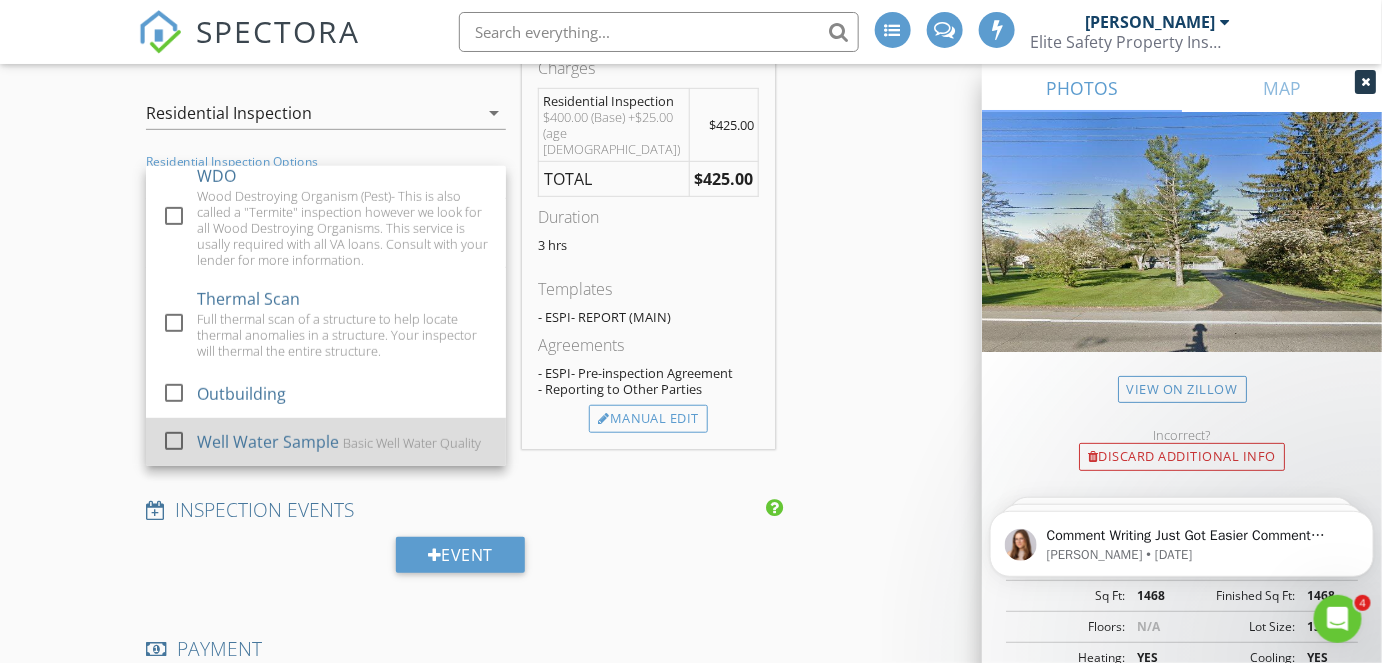 click at bounding box center (174, 440) 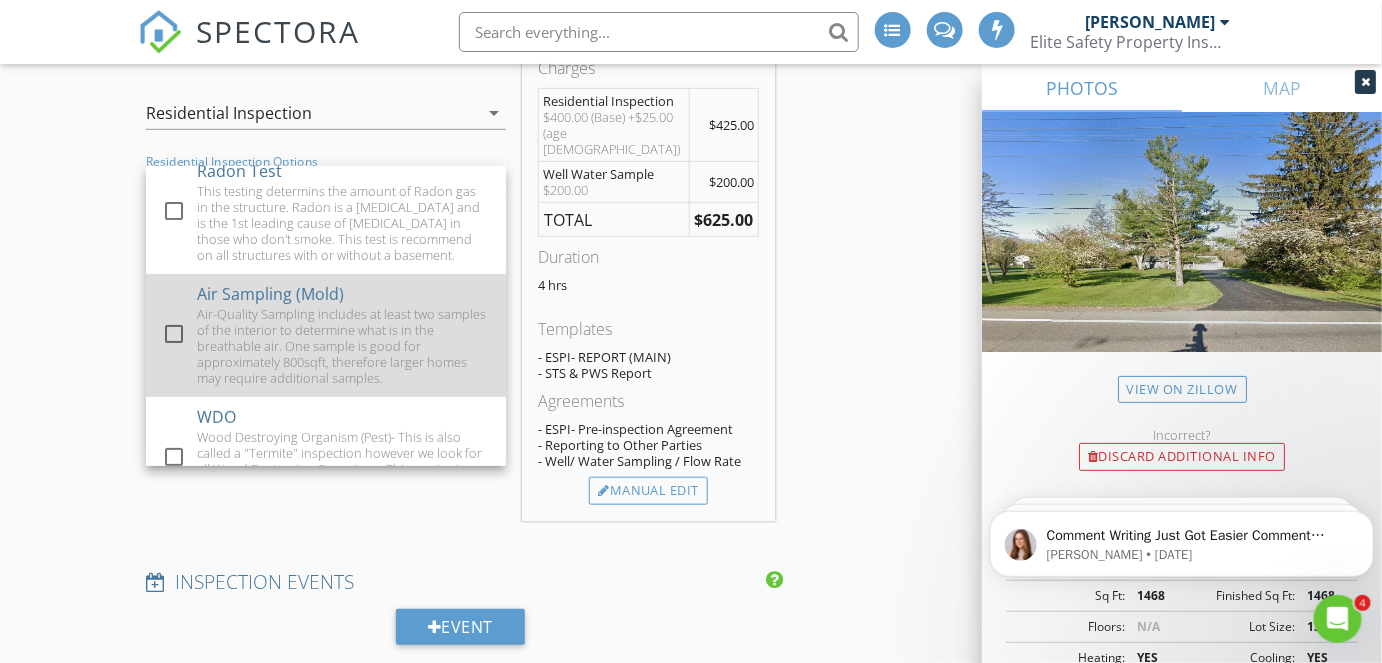 scroll, scrollTop: 89, scrollLeft: 0, axis: vertical 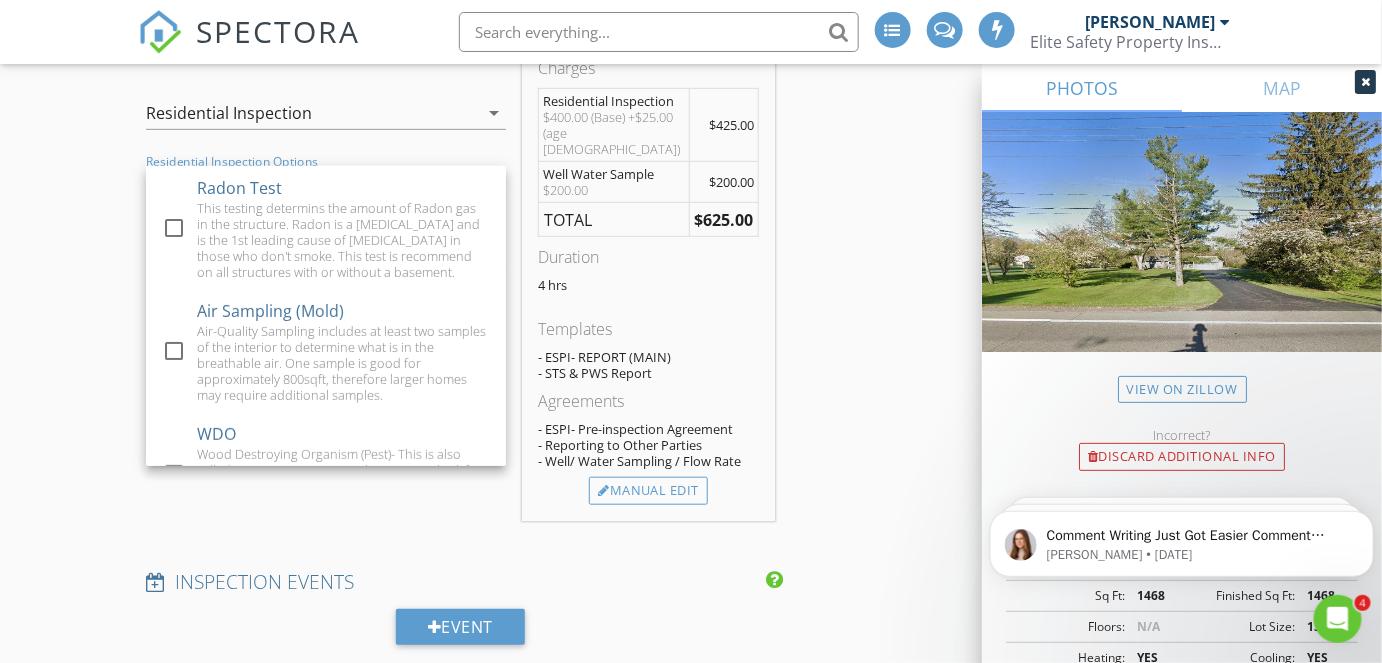 click on "New Inspection
INSPECTOR(S)
check_box   Zach Lewis   PRIMARY   check_box_outline_blank   Tom Jeschenig     check_box   Mark King     Zach Lewis,  Mark King arrow_drop_down   check_box_outline_blank Zach Lewis specifically requested check_box_outline_blank Mark King specifically requested
Date/Time
07/16/2025 2:30 PM   Does Not Repeat arrow_drop_down
Location
Address Search       Address 13458 Chillicothe Rd   Unit   City Chesterland   State OH   Zip 44026   County Geauga     Square Feet 1468   Year Built 1958   Foundation arrow_drop_down     Mark King     13.7 miles     (29 minutes)         Zach Lewis     28.7 miles     (an hour)
client
check_box Enable Client CC email for this inspection   Client Search     check_box_outline_blank Client is a Company/Organization     First Name Hannah   Last Name   Email   CC Email   Phone   Address   City   State" at bounding box center (691, -22) 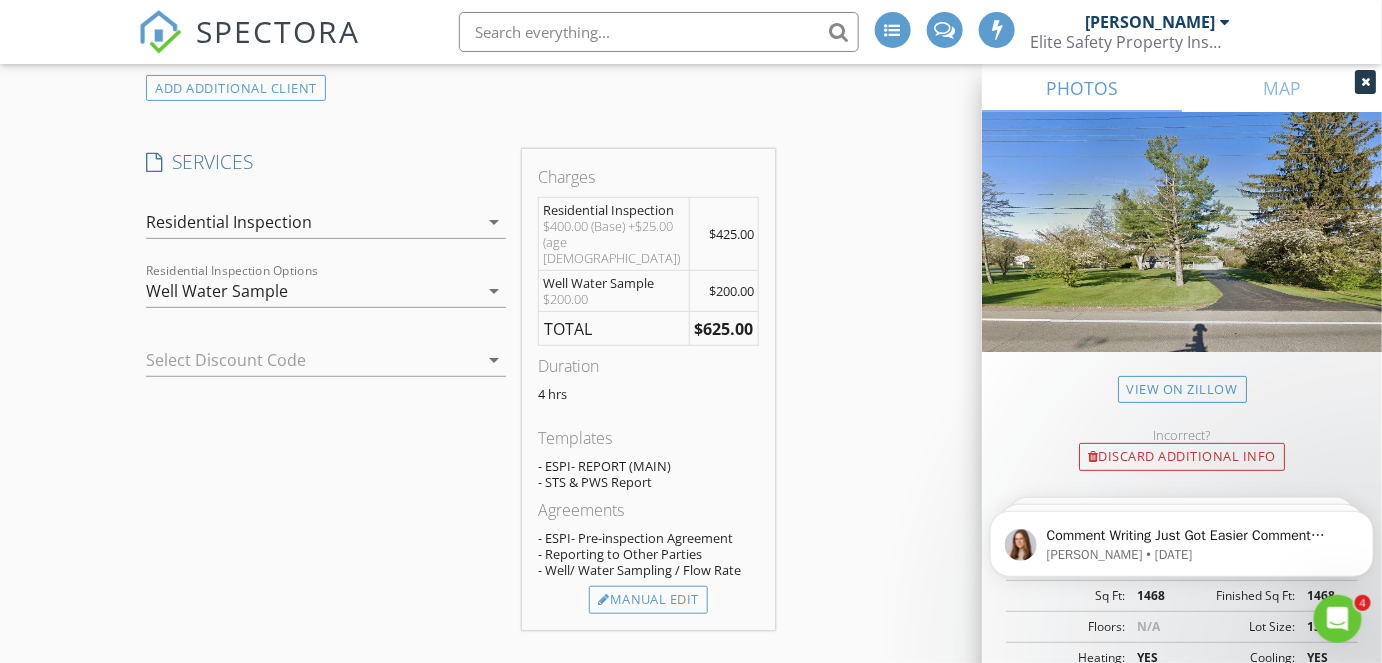 scroll, scrollTop: 2636, scrollLeft: 0, axis: vertical 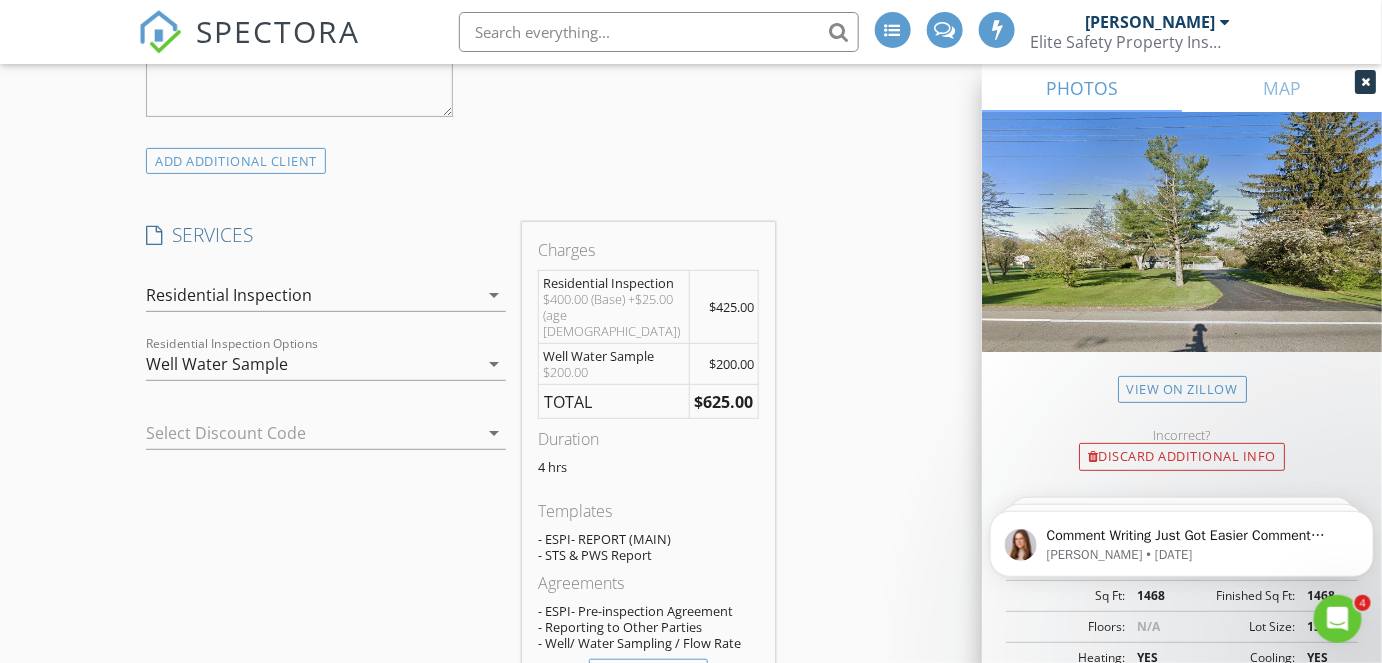 click on "Residential Inspection" at bounding box center [312, 295] 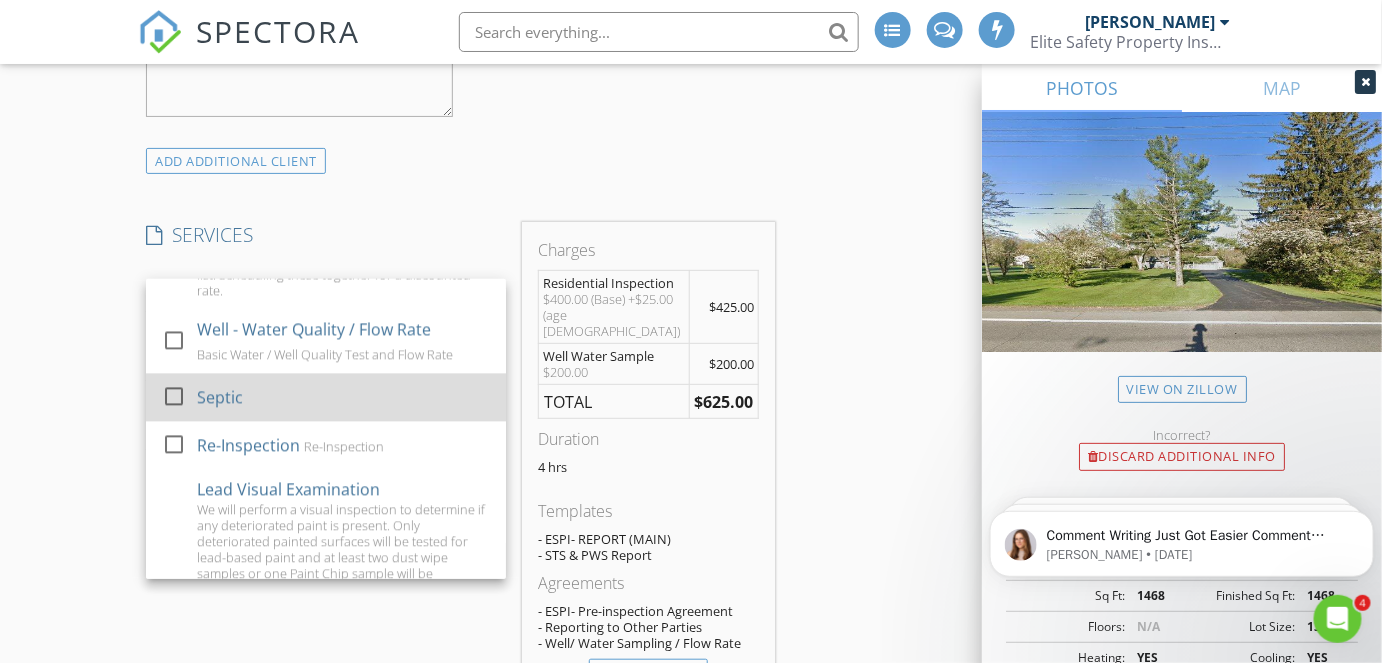 scroll, scrollTop: 1545, scrollLeft: 0, axis: vertical 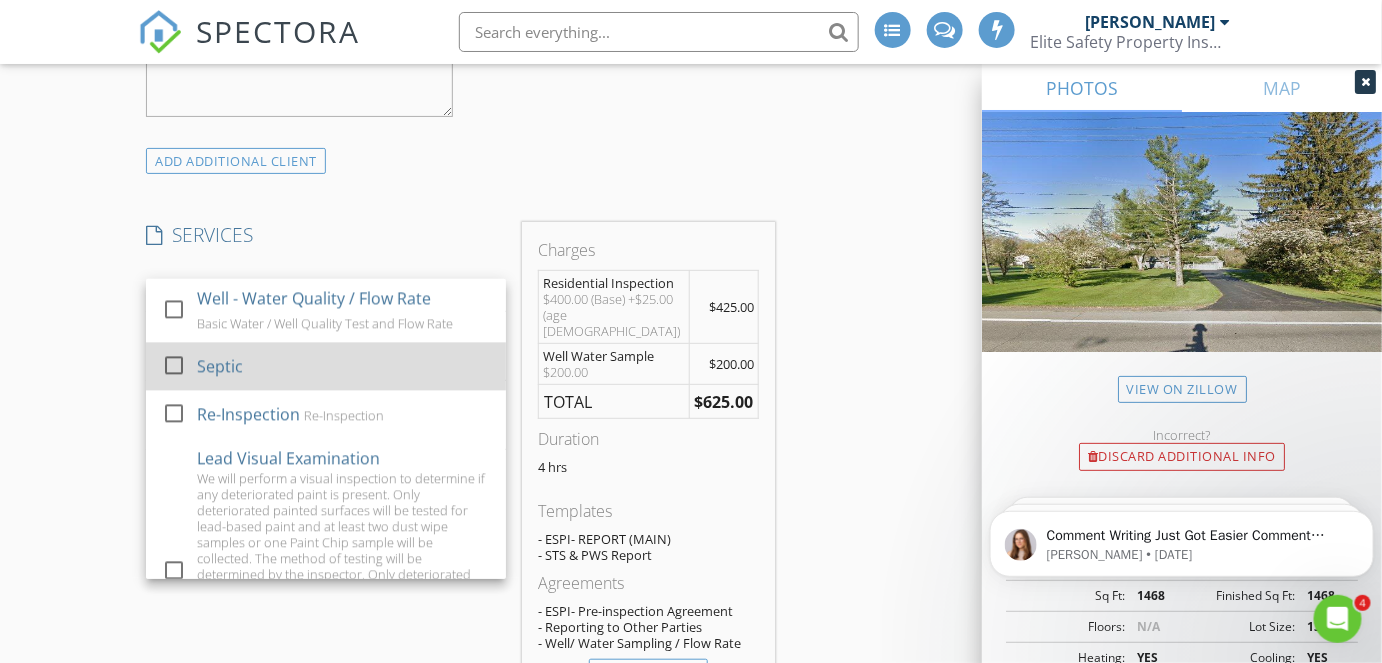 drag, startPoint x: 172, startPoint y: 320, endPoint x: 160, endPoint y: 318, distance: 12.165525 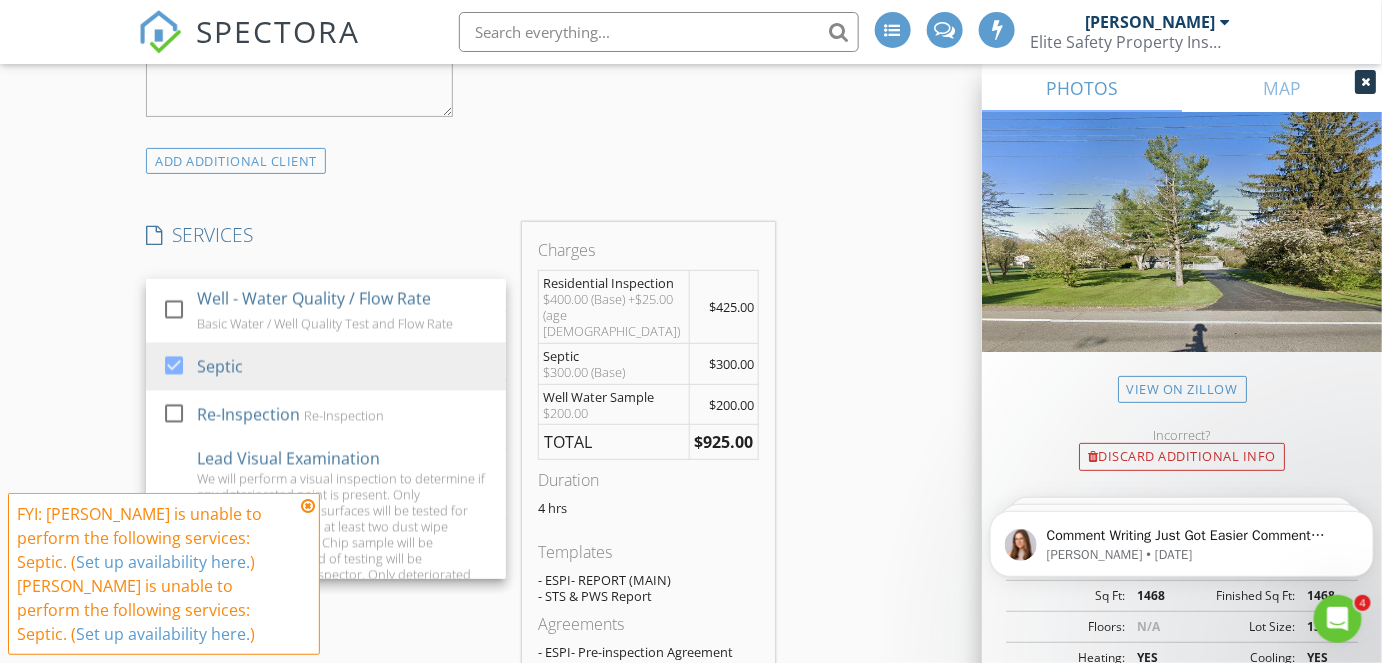 click on "New Inspection
INSPECTOR(S)
check_box   Zach Lewis   PRIMARY   check_box_outline_blank   Tom Jeschenig     check_box   Mark King     Zach Lewis,  Mark King arrow_drop_down   check_box_outline_blank Zach Lewis specifically requested check_box_outline_blank Mark King specifically requested
Date/Time
07/16/2025 2:30 PM   Does Not Repeat arrow_drop_down
Location
Address Search       Address 13458 Chillicothe Rd   Unit   City Chesterland   State OH   Zip 44026   County Geauga     Square Feet 1468   Year Built 1958   Foundation arrow_drop_down     Mark King     13.7 miles     (29 minutes)         Zach Lewis     28.7 miles     (an hour)
client
check_box Enable Client CC email for this inspection   Client Search     check_box_outline_blank Client is a Company/Organization     First Name Hannah   Last Name   Email   CC Email   Phone   Address   City   State" at bounding box center (691, 189) 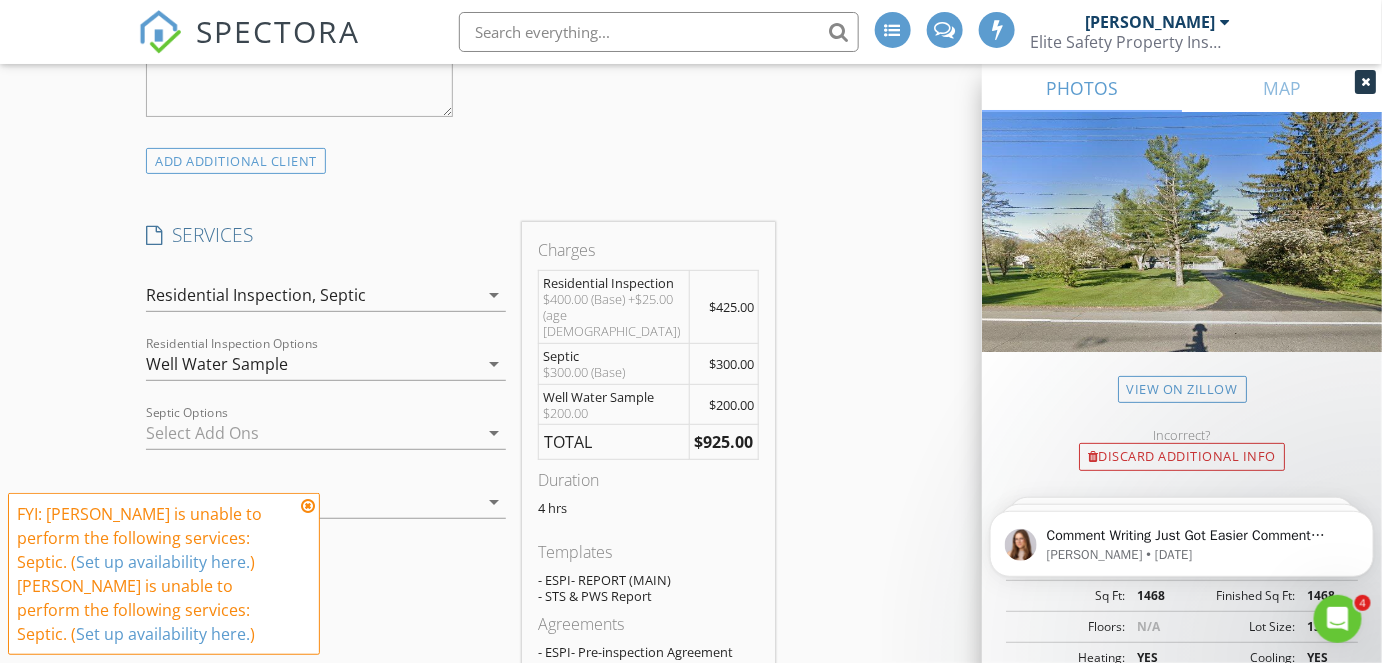 click at bounding box center [308, 506] 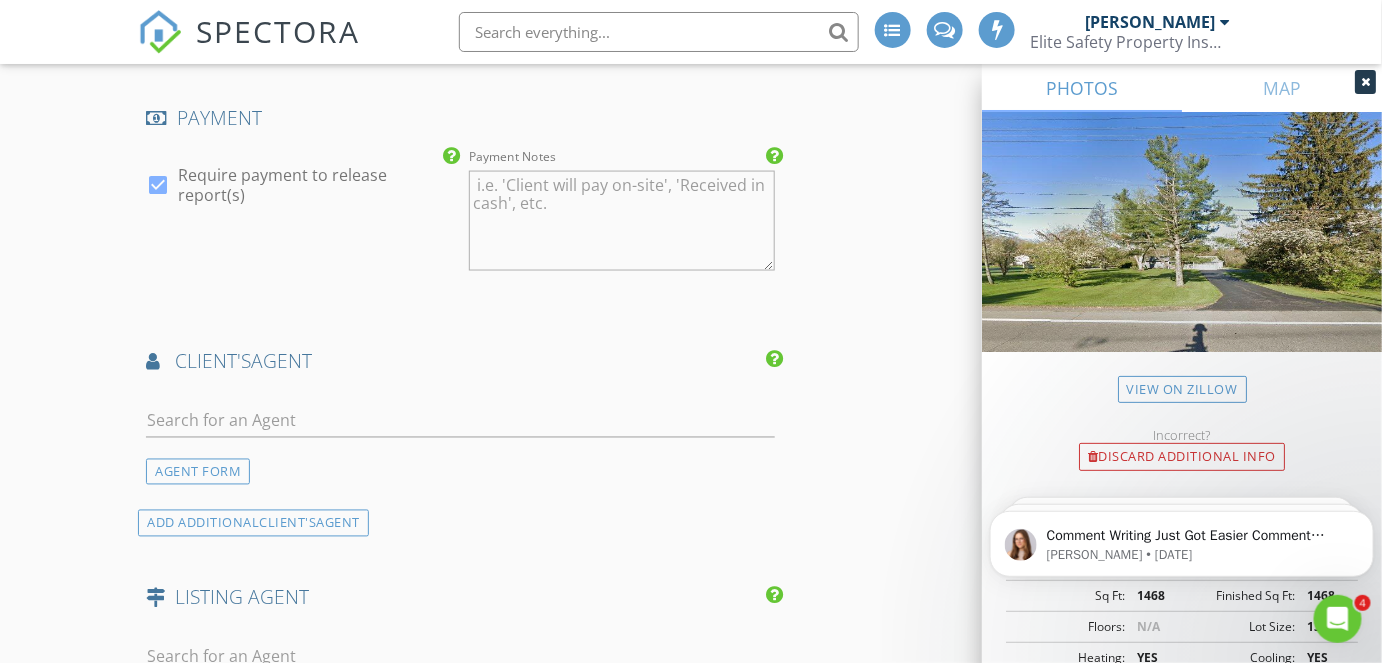 scroll, scrollTop: 3636, scrollLeft: 0, axis: vertical 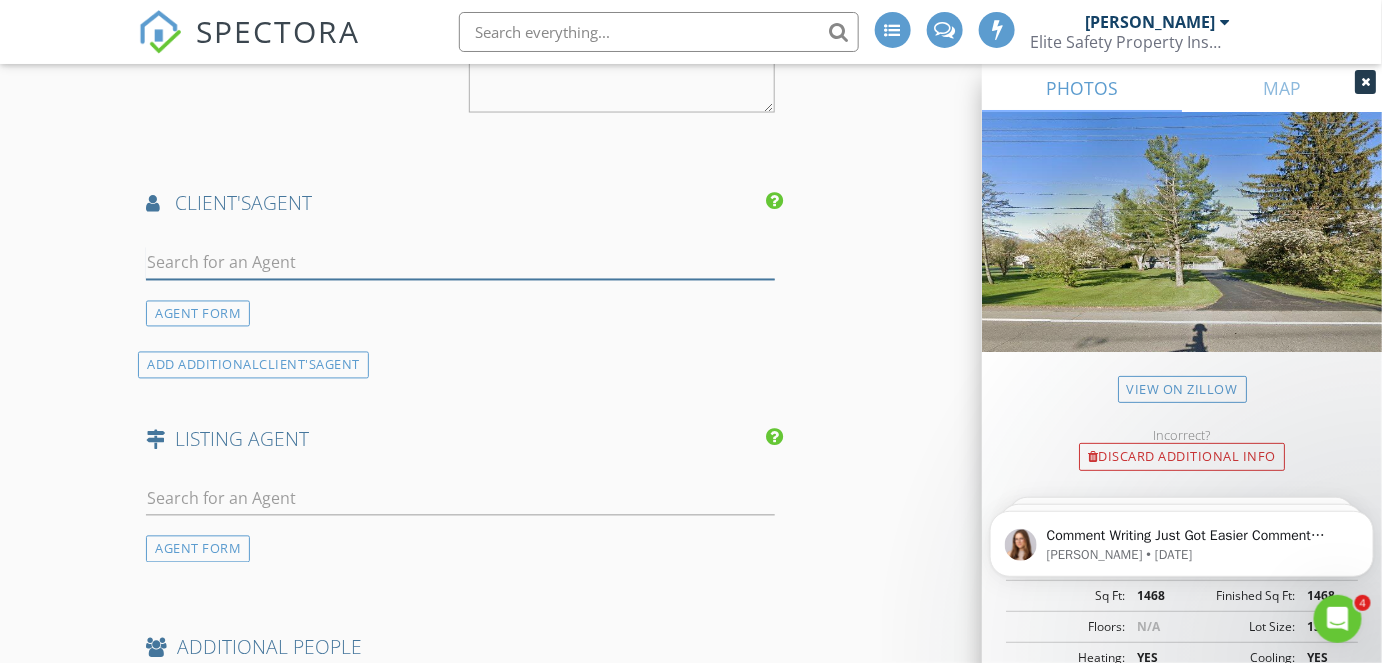 click at bounding box center [460, 263] 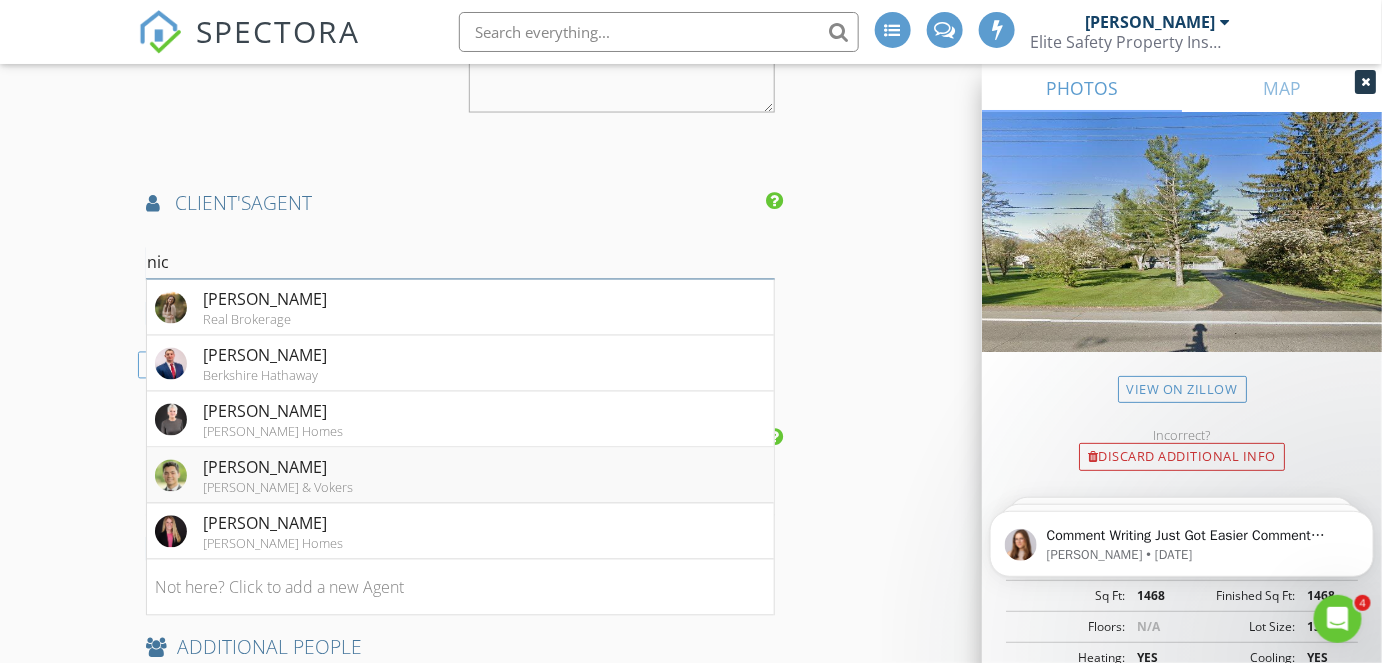 type on "nic" 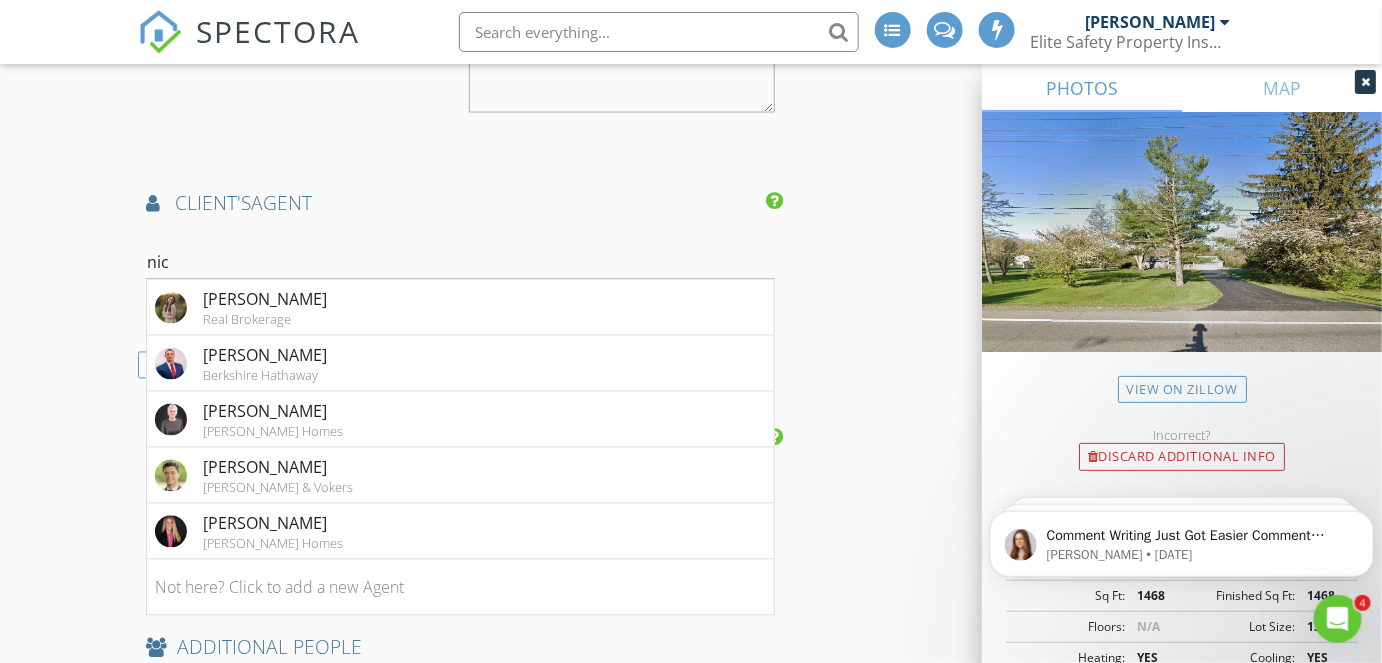 click on "Nick Suydam
Engel & Vokers" at bounding box center (460, 476) 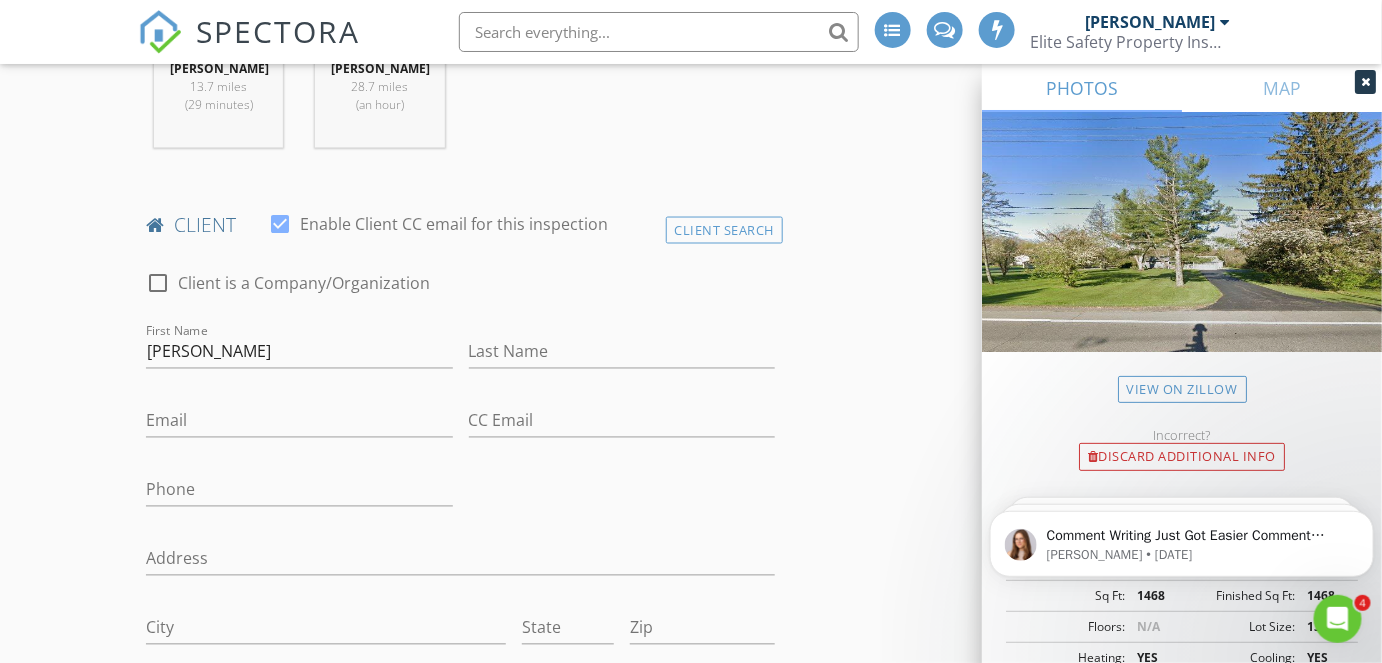 scroll, scrollTop: 949, scrollLeft: 0, axis: vertical 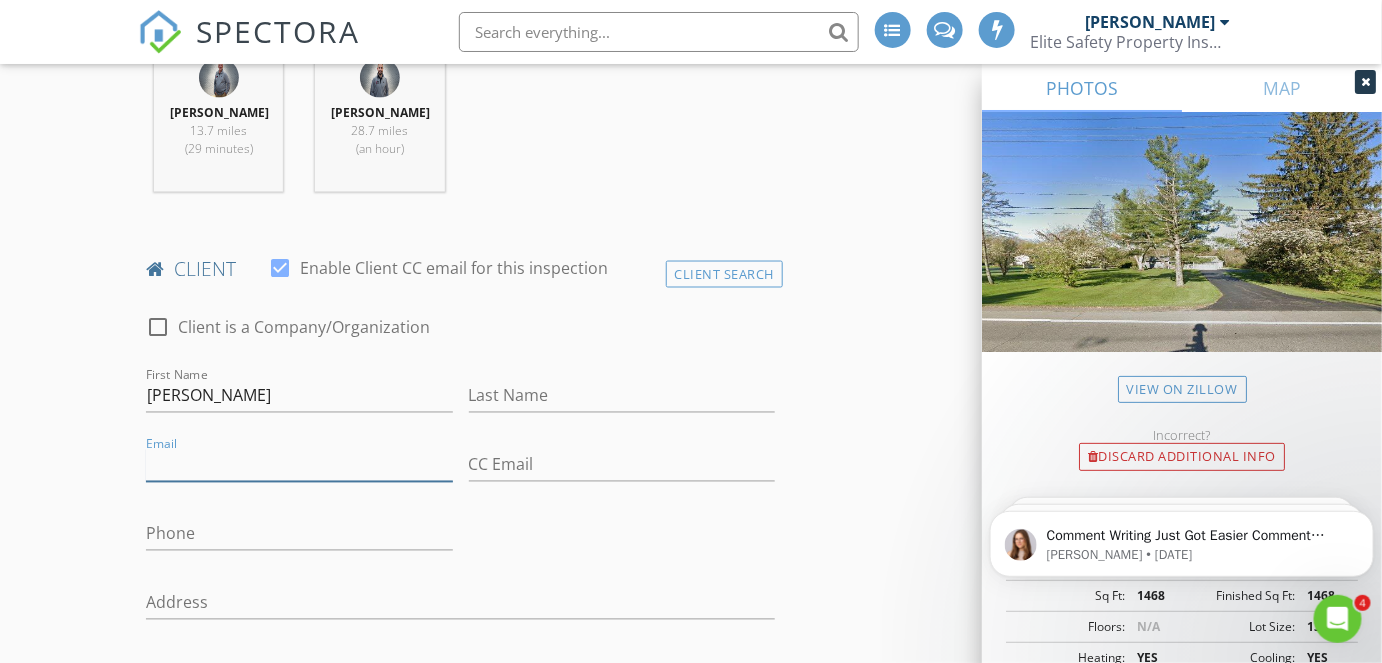 click on "Email" at bounding box center (299, 465) 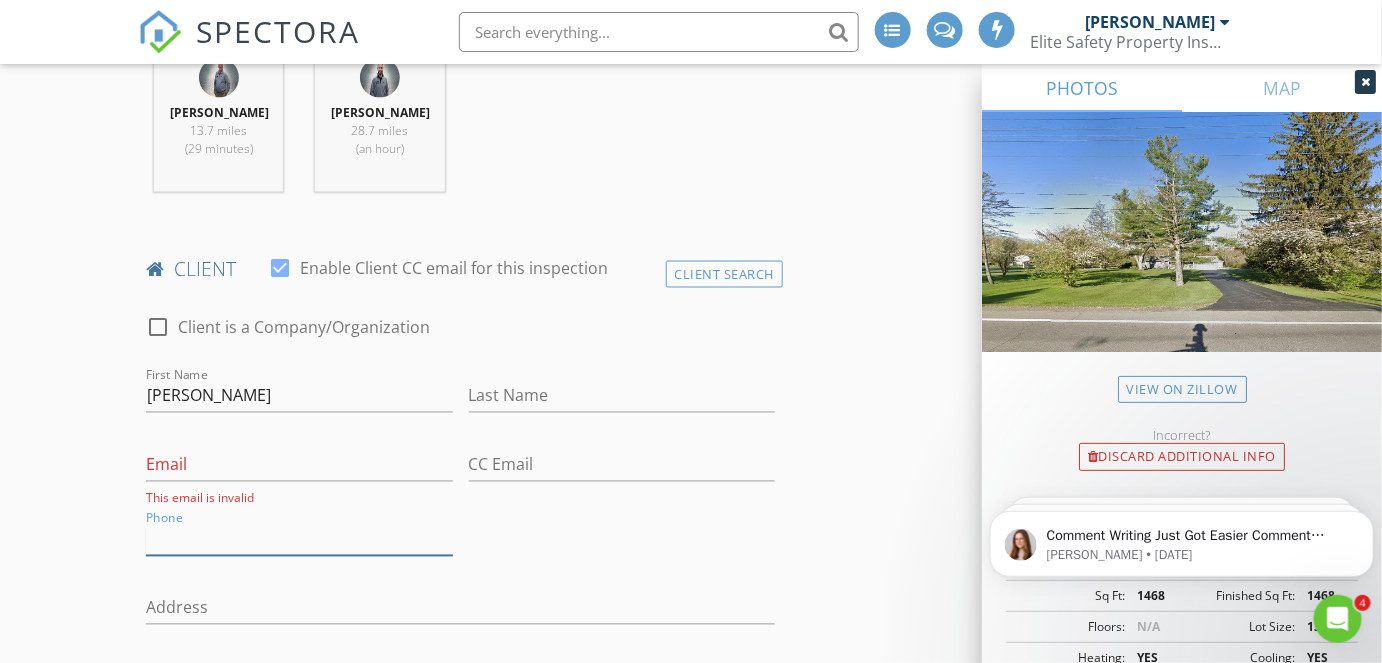 click on "Phone" at bounding box center (299, 539) 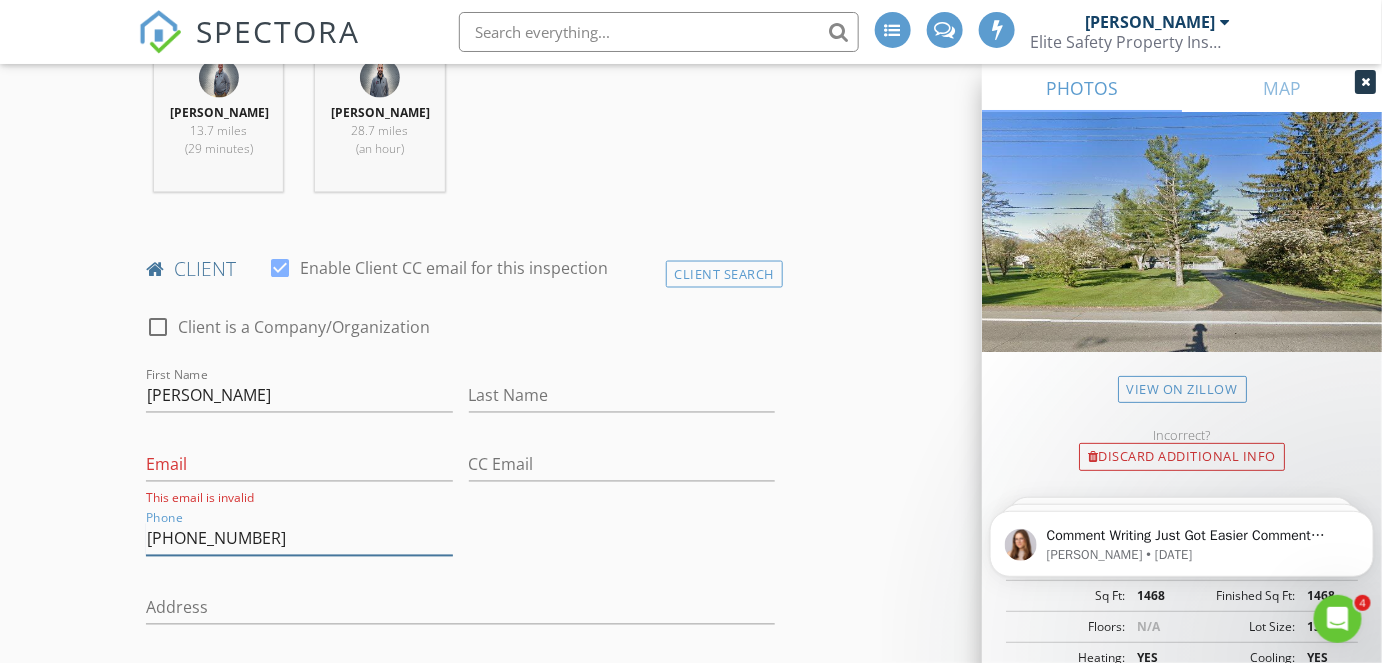 click on "440-645-175" at bounding box center (299, 539) 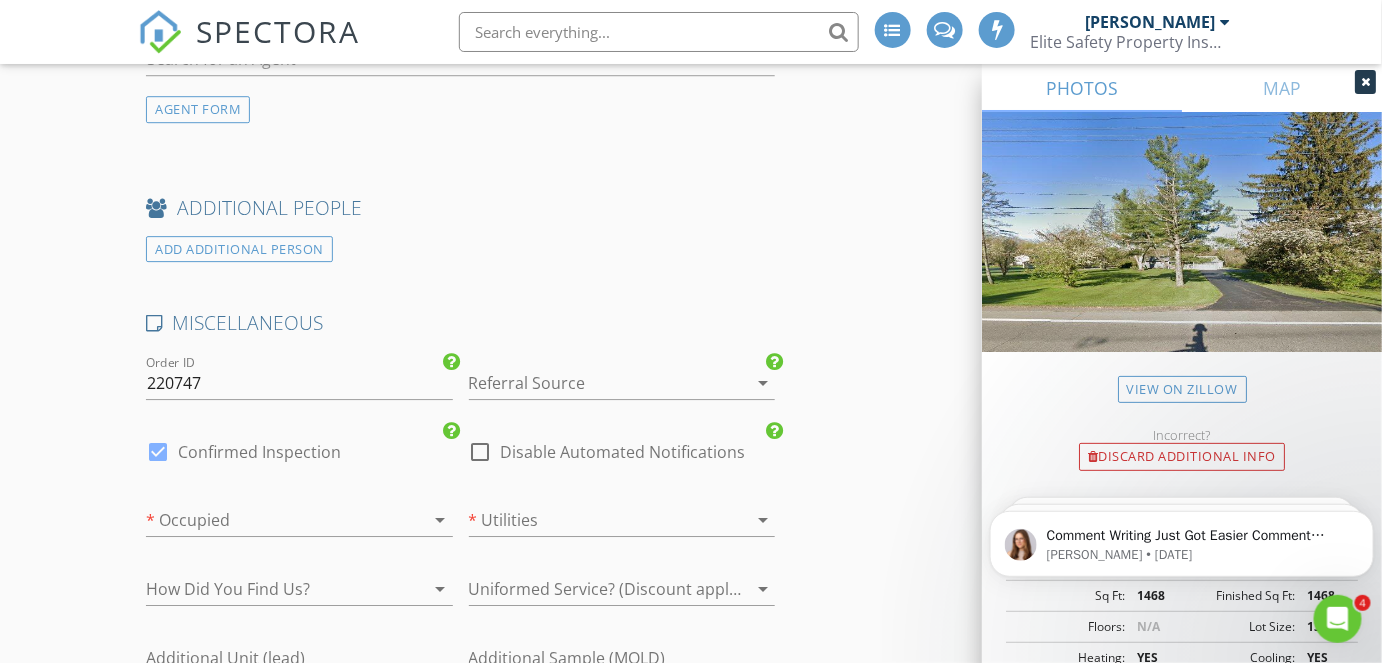 scroll, scrollTop: 4585, scrollLeft: 0, axis: vertical 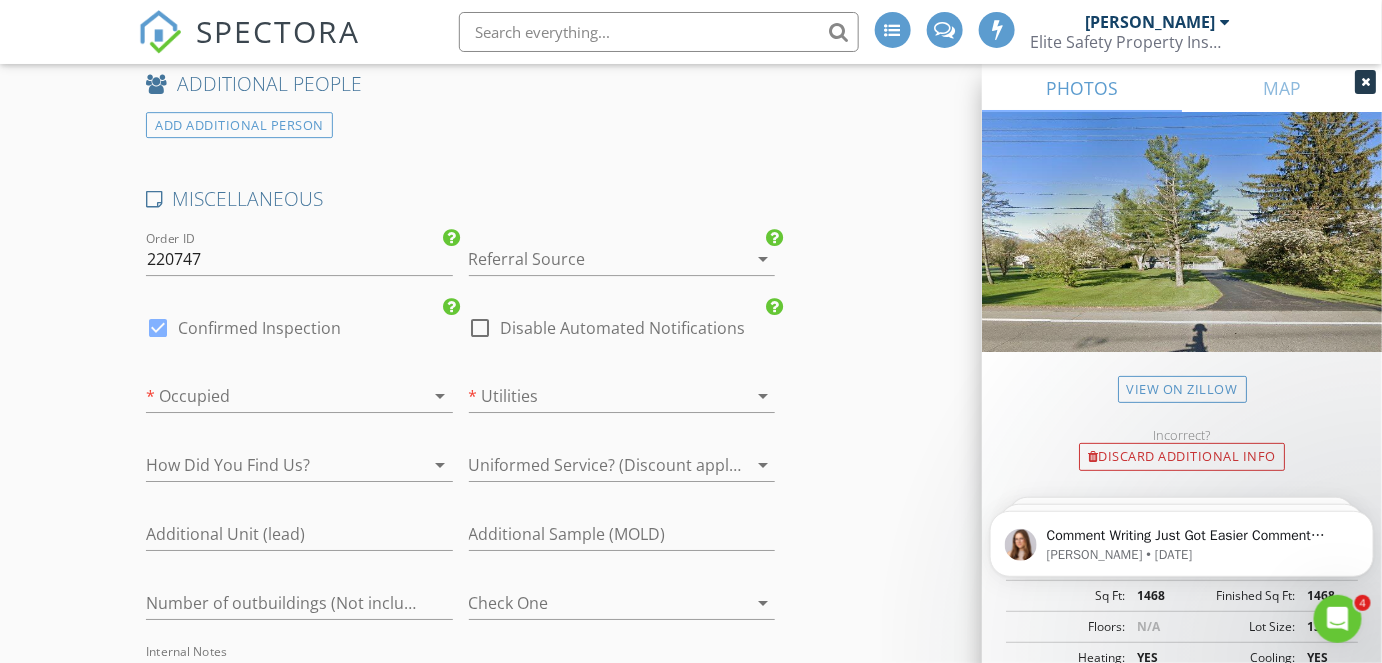 type on "440-645-1750" 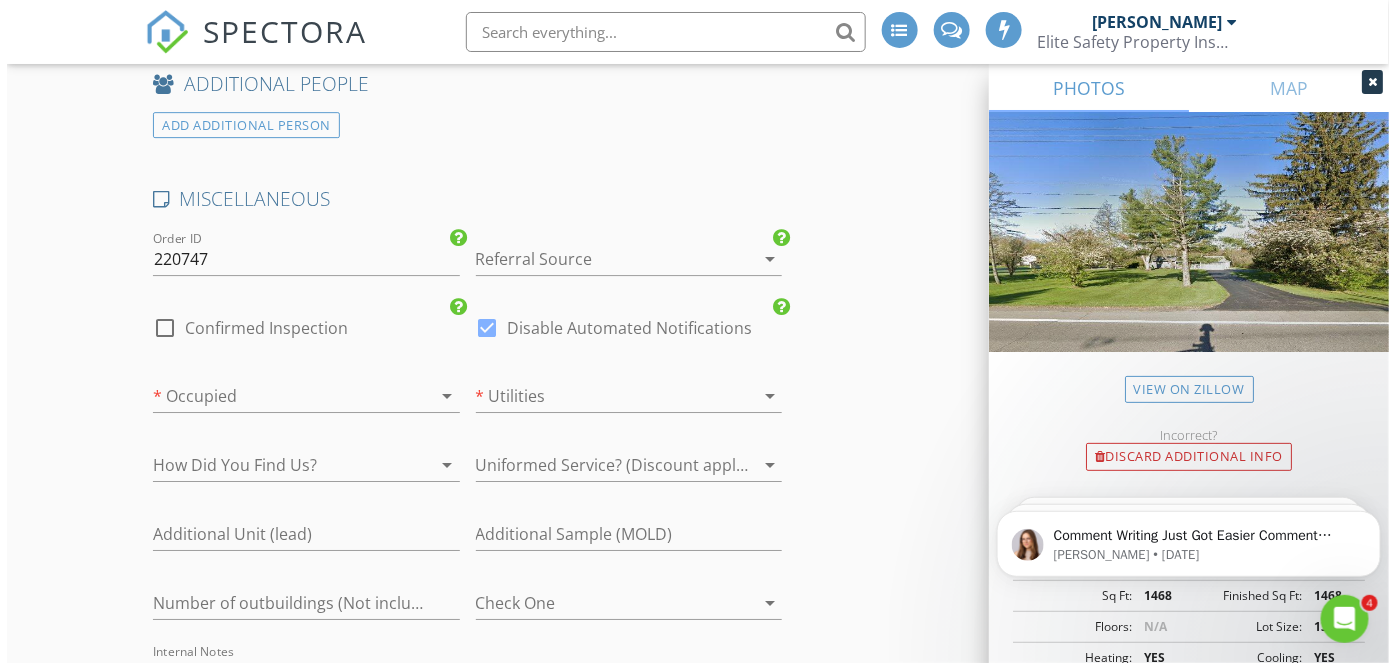 scroll, scrollTop: 5135, scrollLeft: 0, axis: vertical 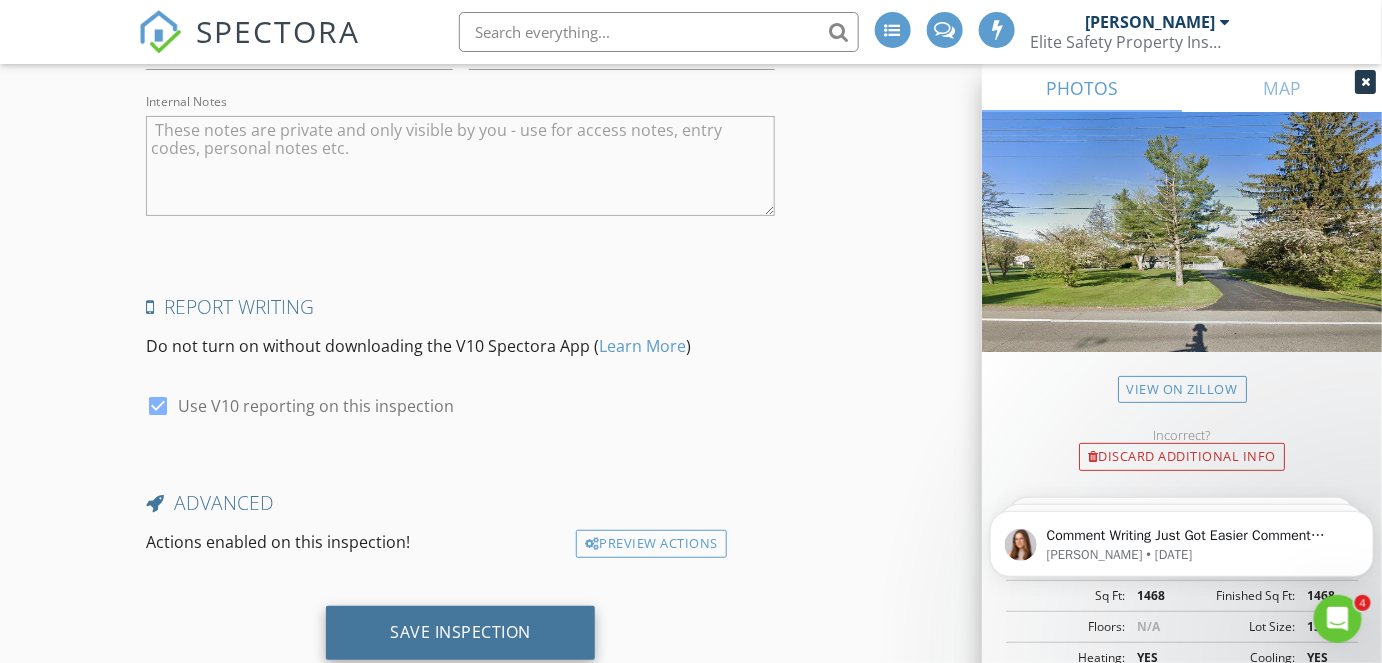 click on "Save Inspection" at bounding box center (460, 633) 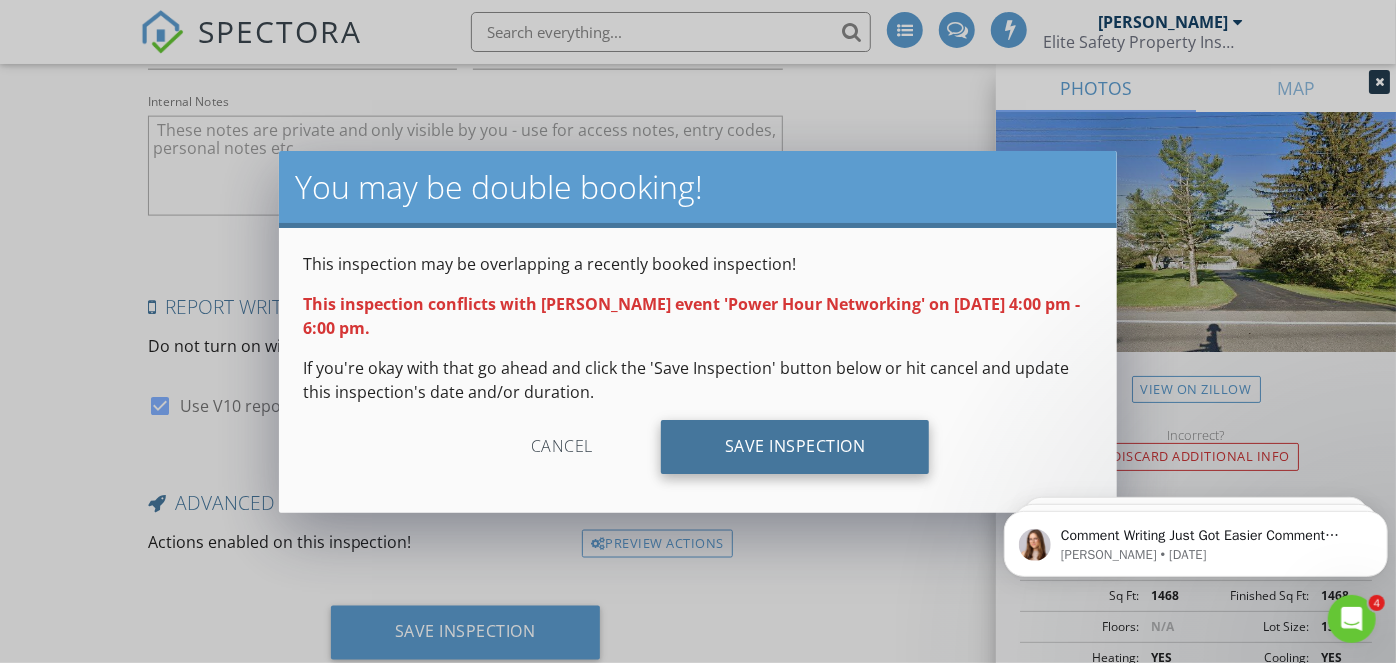 click on "Save Inspection" at bounding box center (795, 447) 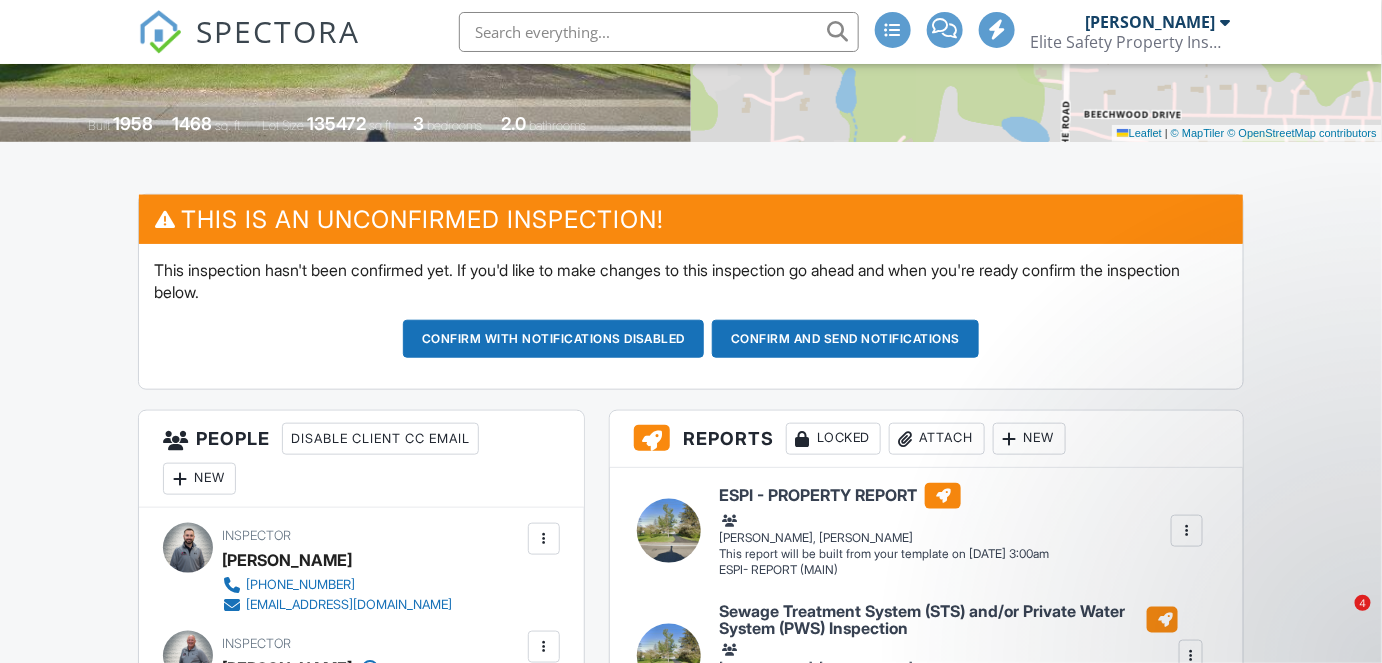 scroll, scrollTop: 90, scrollLeft: 0, axis: vertical 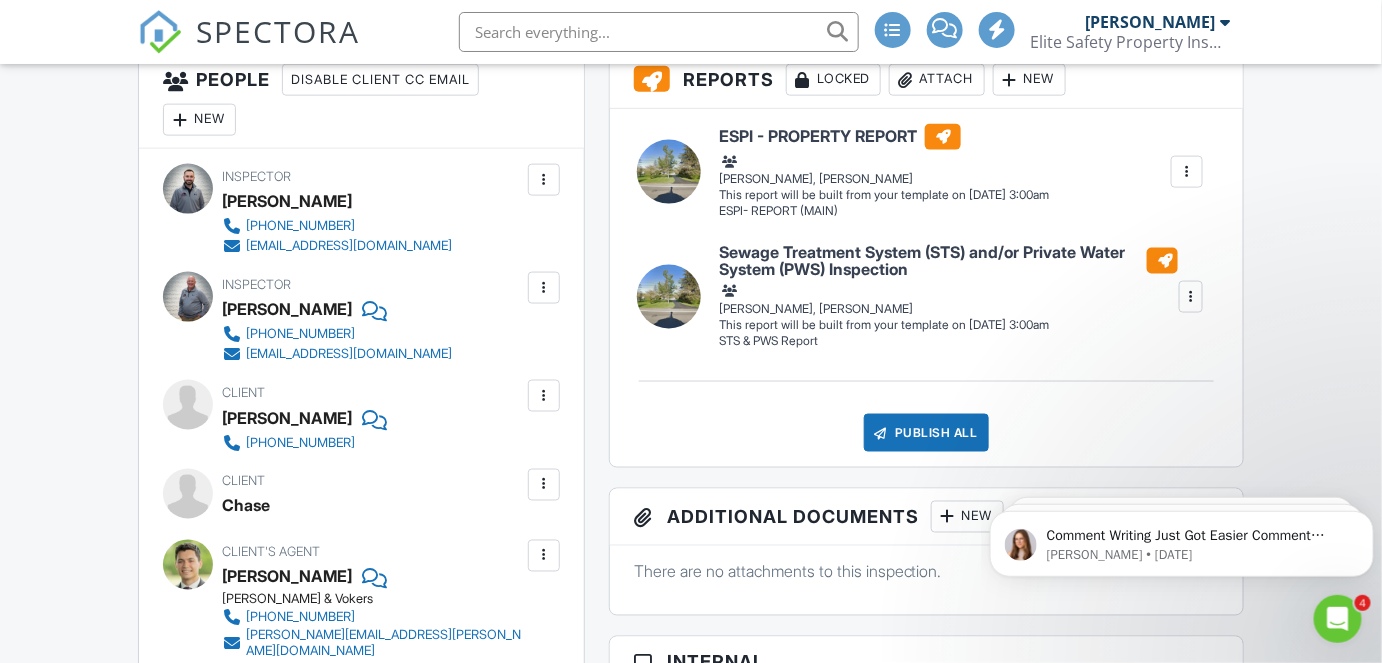 click at bounding box center (544, 396) 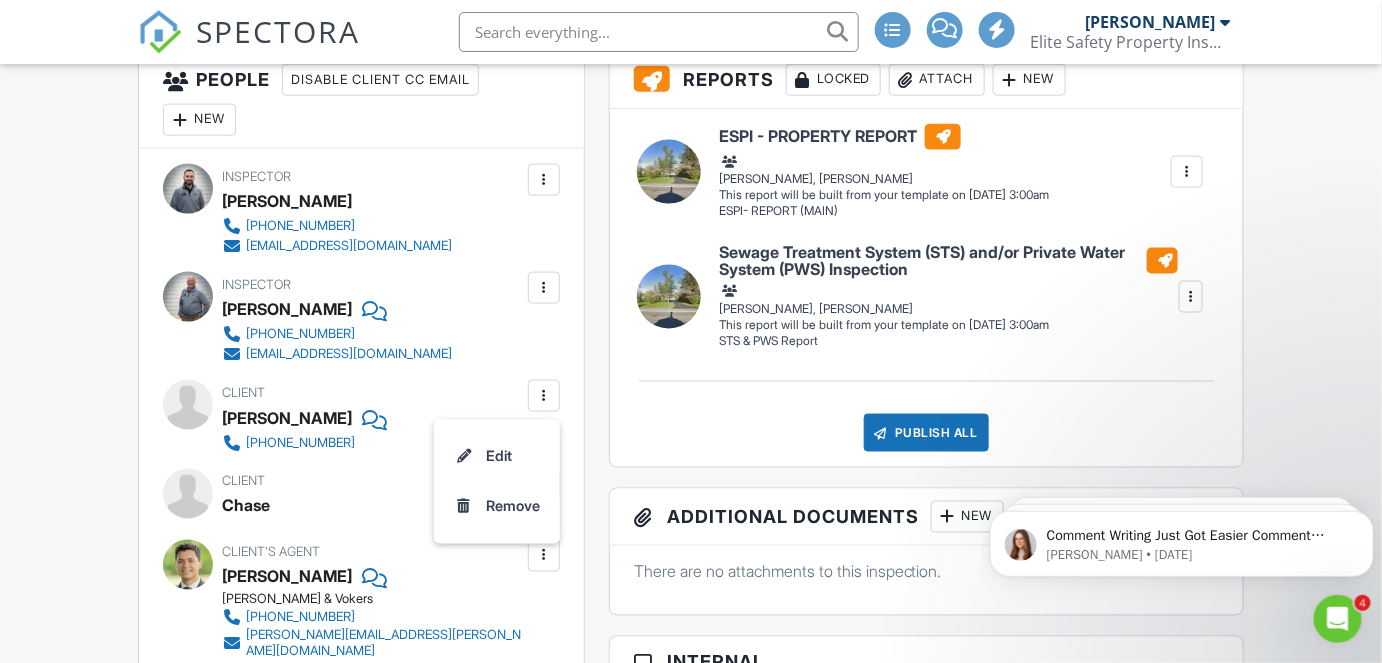 click on "Edit" at bounding box center [497, 457] 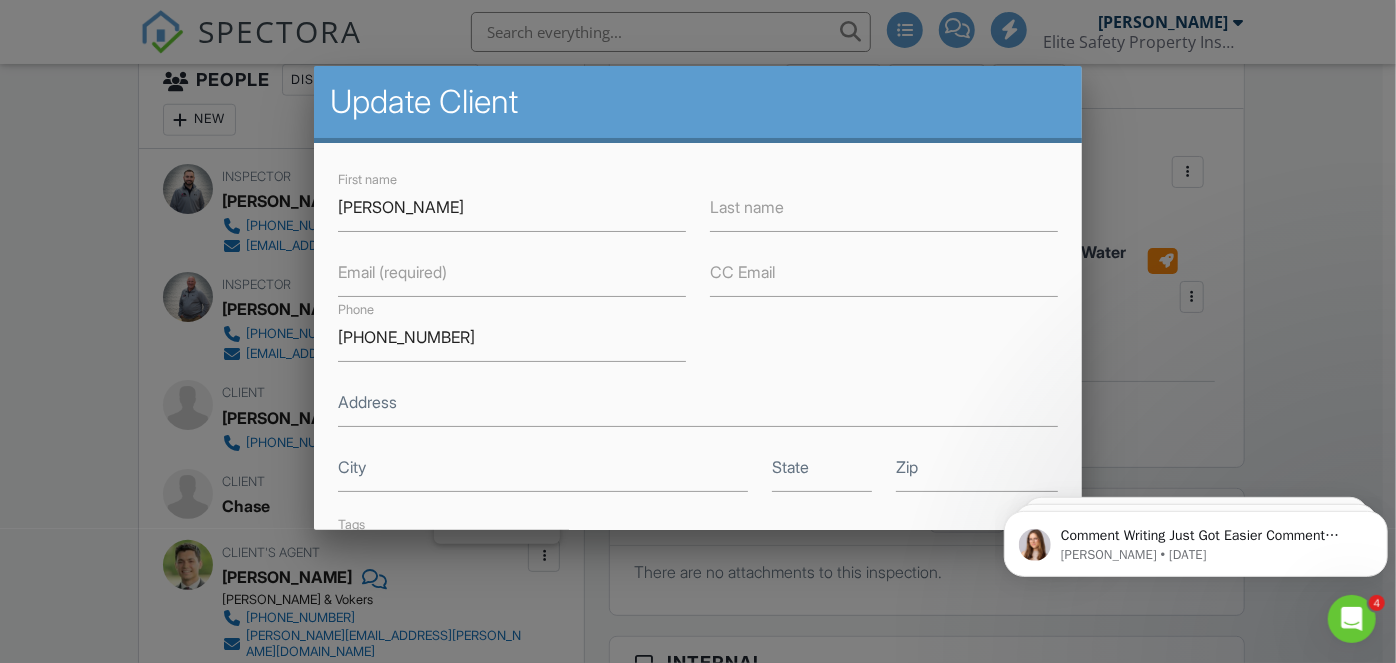 click on "Email (required)" at bounding box center (392, 272) 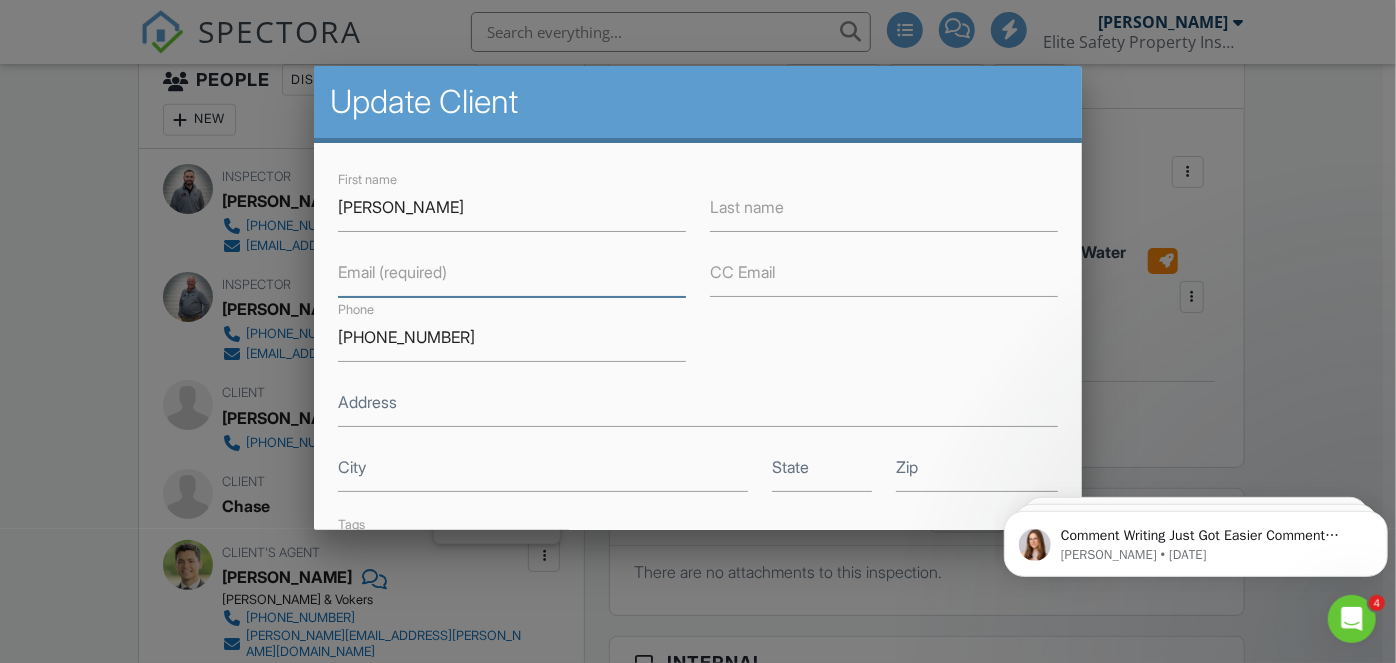 click on "Email (required)" at bounding box center (512, 272) 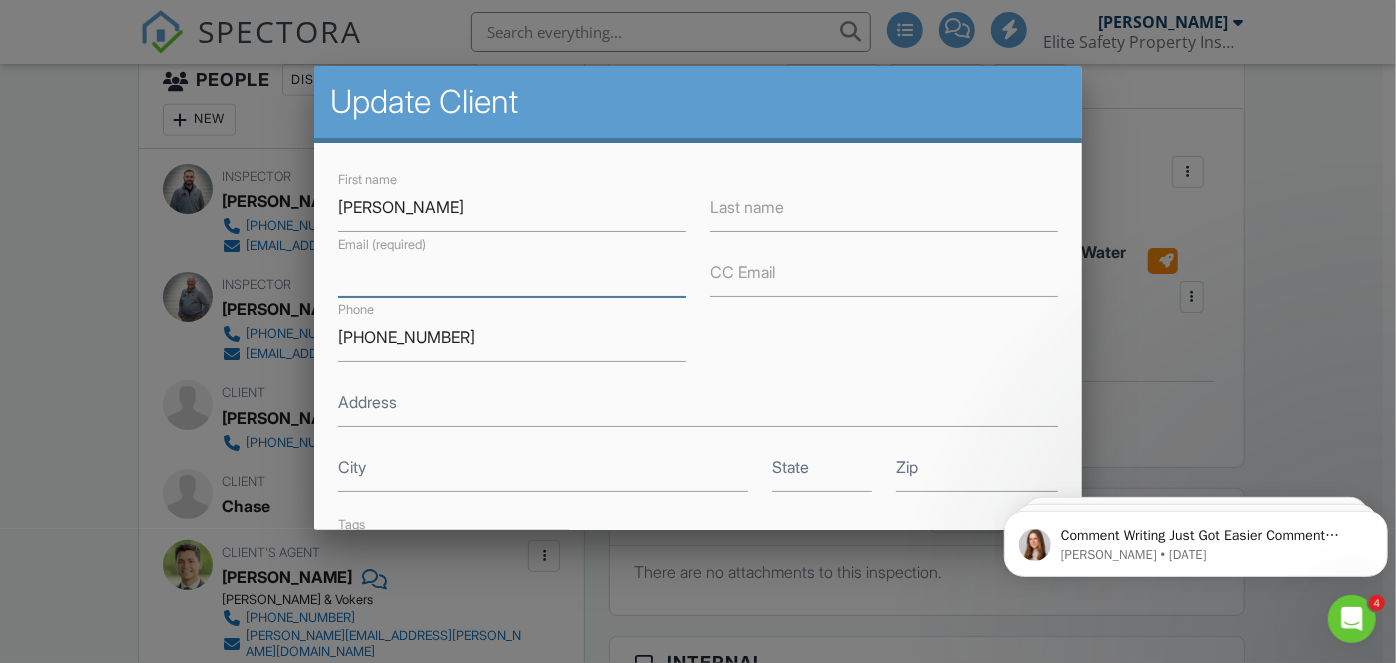paste on "[EMAIL_ADDRESS][DOMAIN_NAME]" 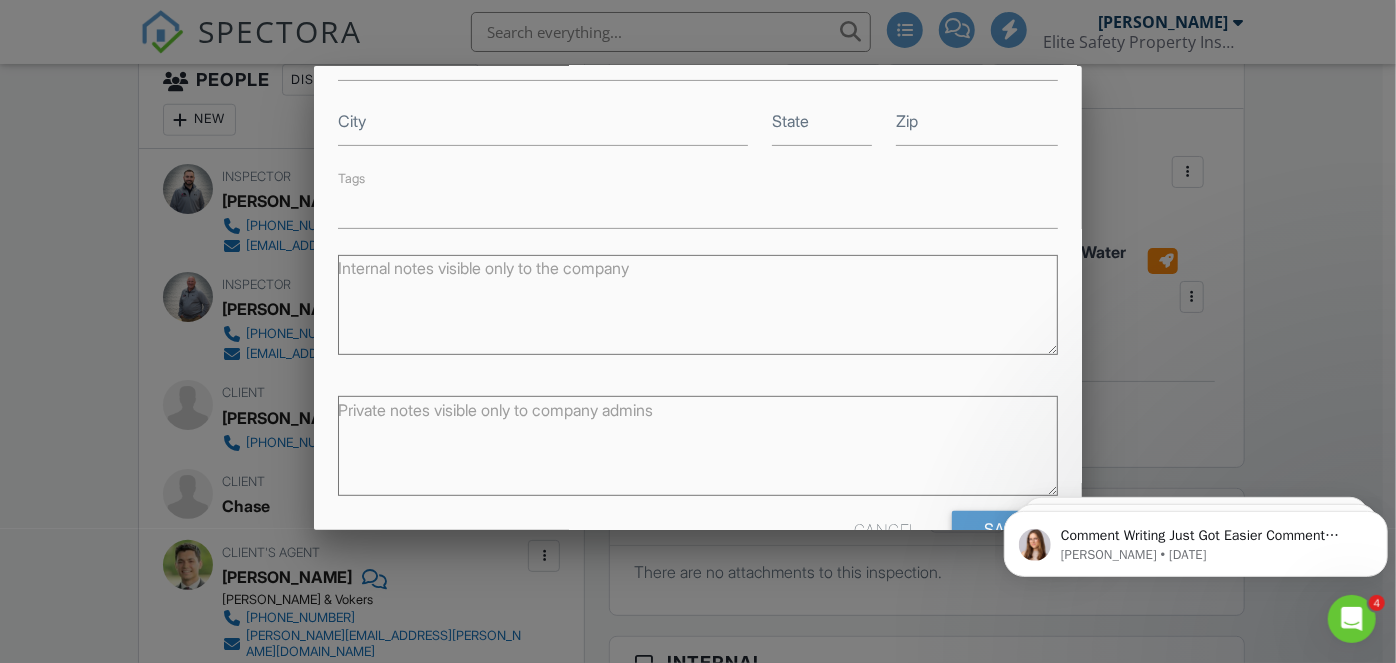 scroll, scrollTop: 363, scrollLeft: 0, axis: vertical 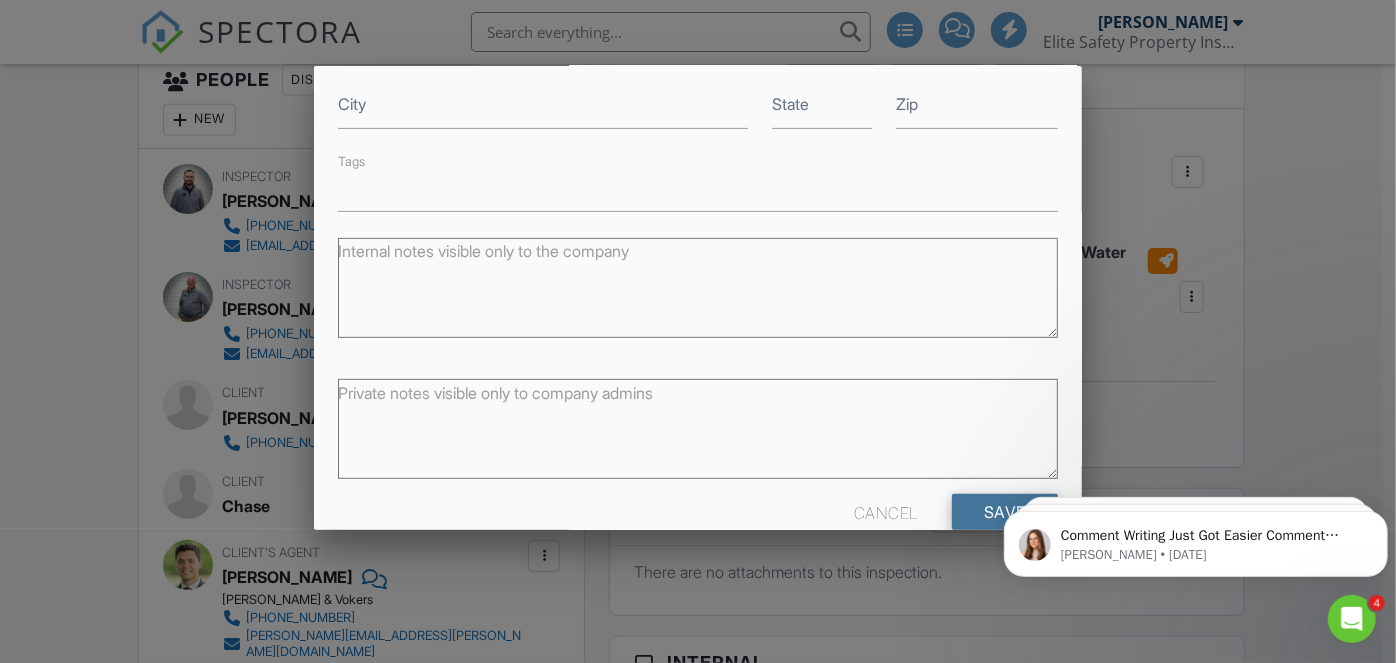 type on "[EMAIL_ADDRESS][DOMAIN_NAME]" 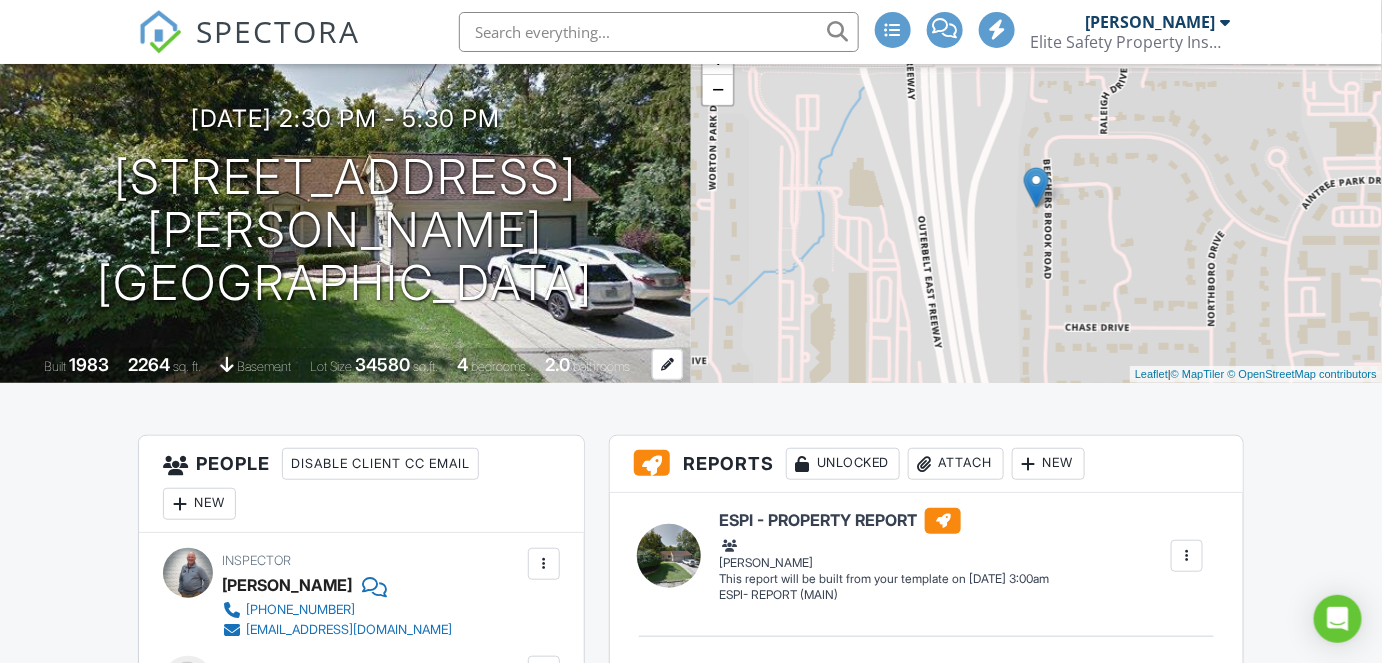 scroll, scrollTop: 0, scrollLeft: 0, axis: both 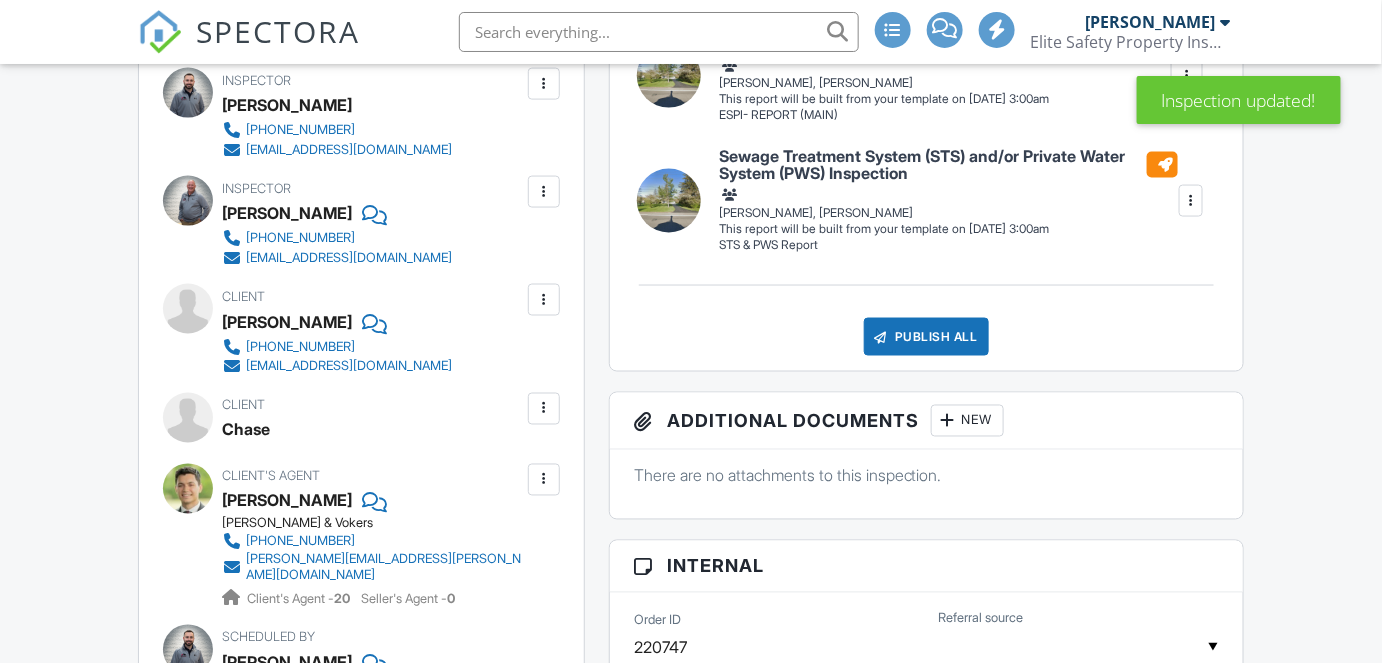 click at bounding box center (544, 409) 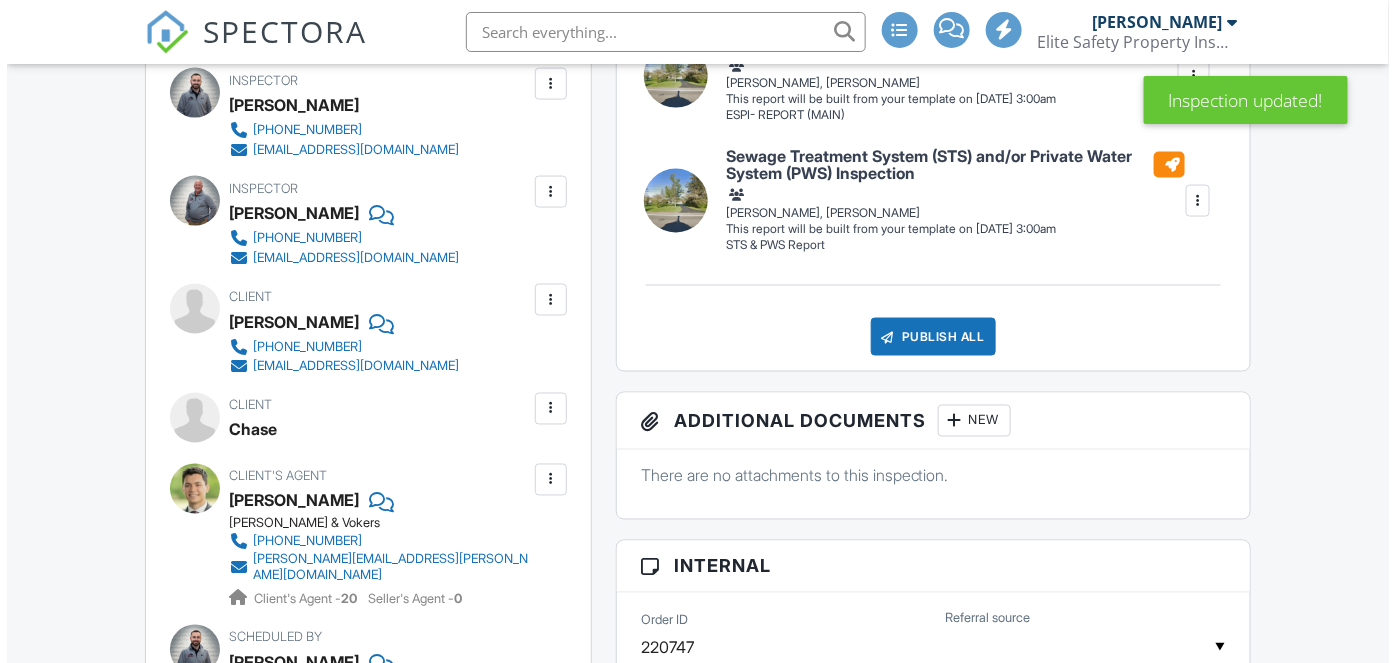scroll, scrollTop: 1000, scrollLeft: 0, axis: vertical 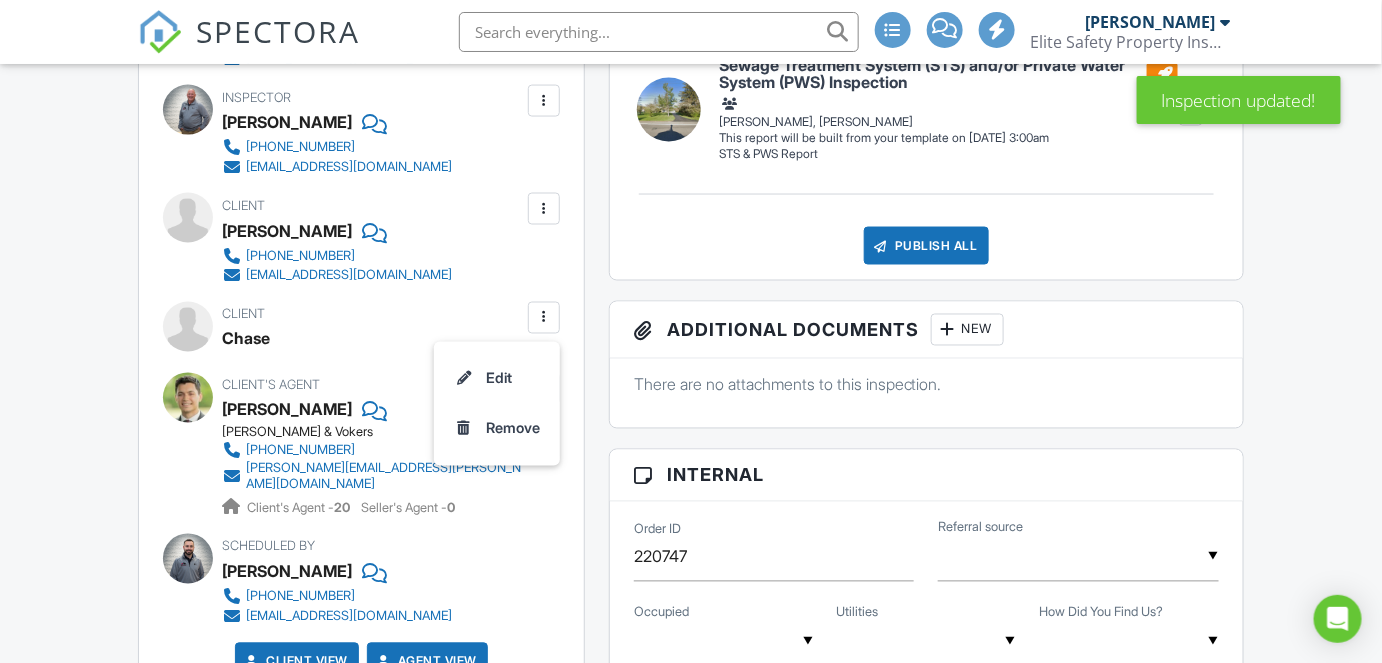 click on "Edit" at bounding box center (497, 379) 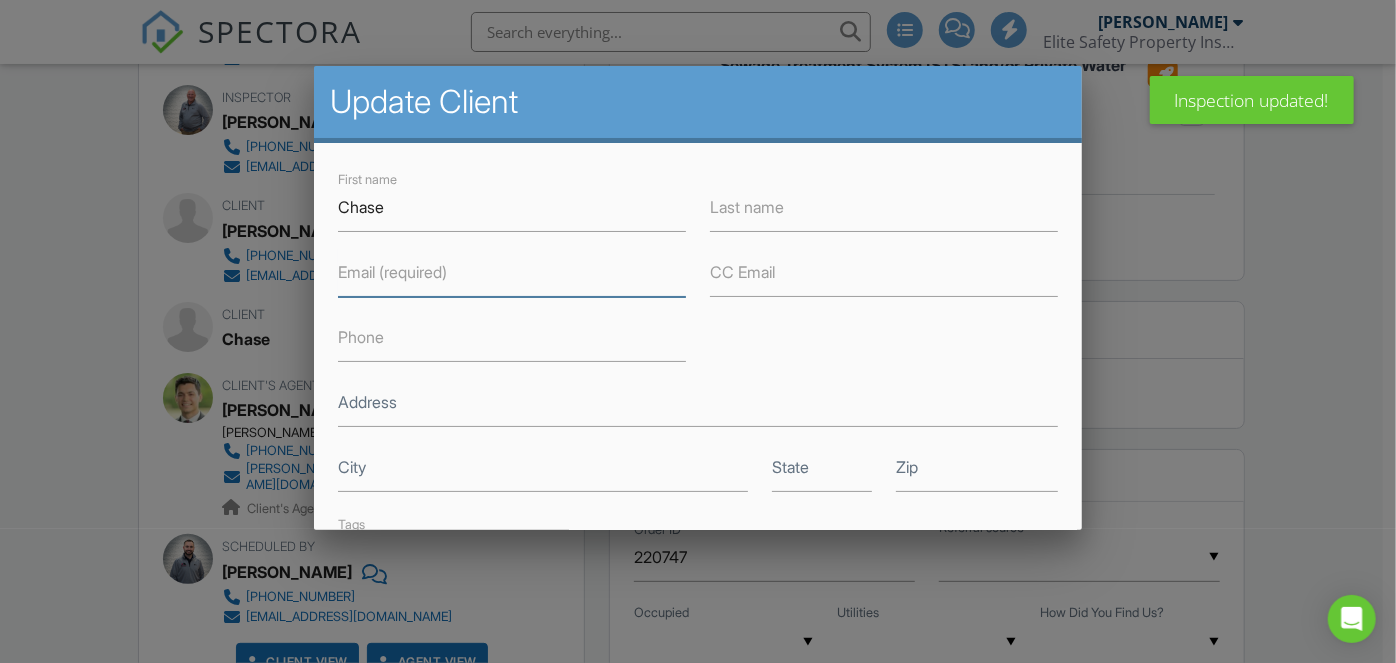 click on "Email (required)" at bounding box center (512, 272) 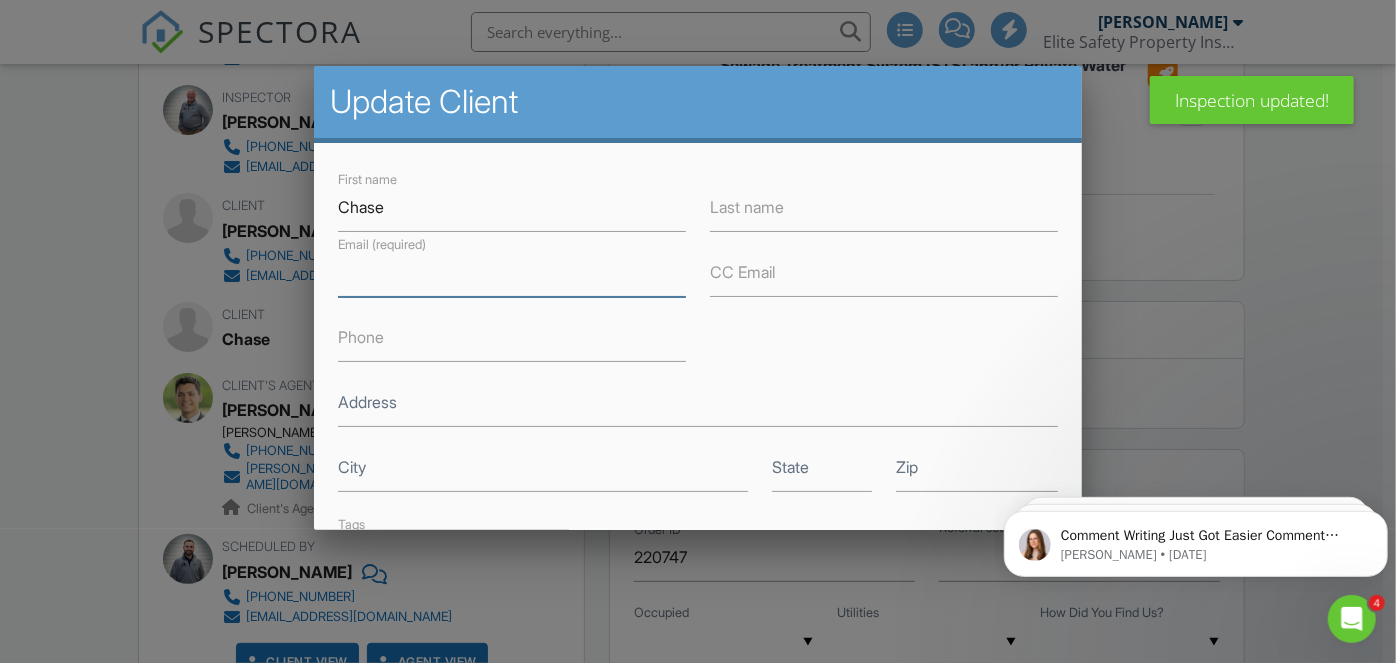scroll, scrollTop: 0, scrollLeft: 0, axis: both 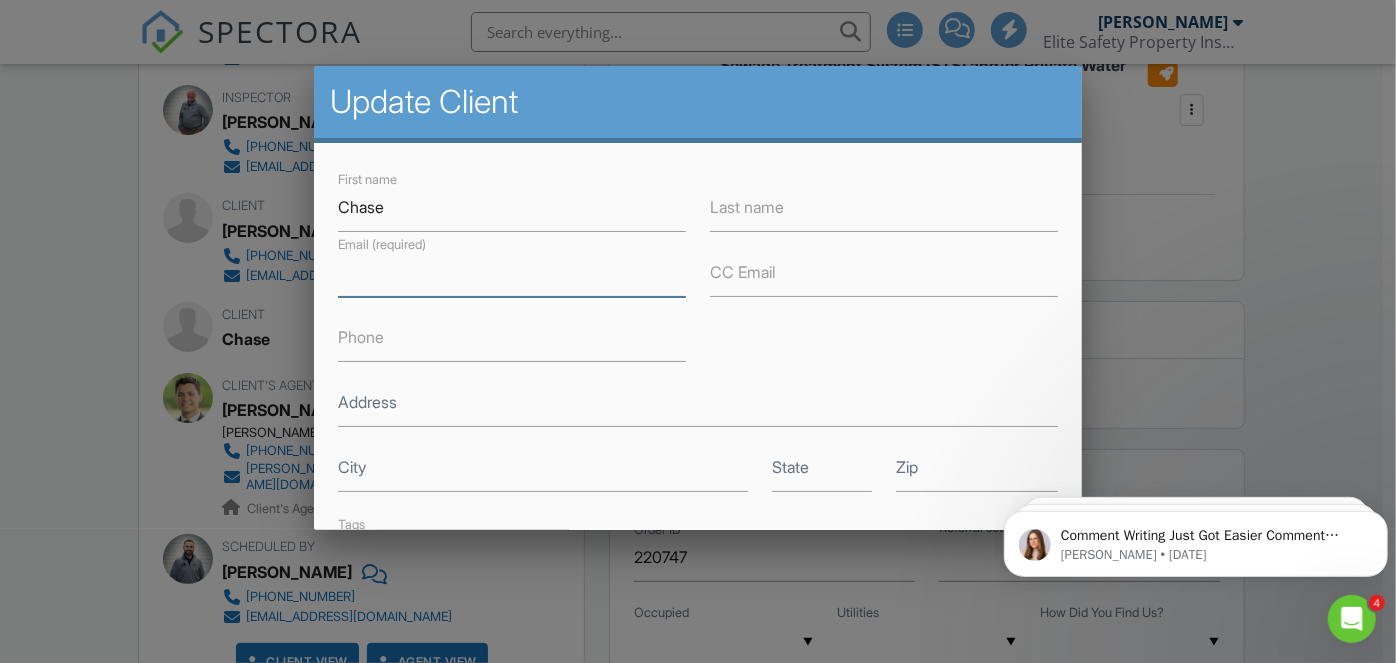 paste on "[EMAIL_ADDRESS][PERSON_NAME][DOMAIN_NAME]" 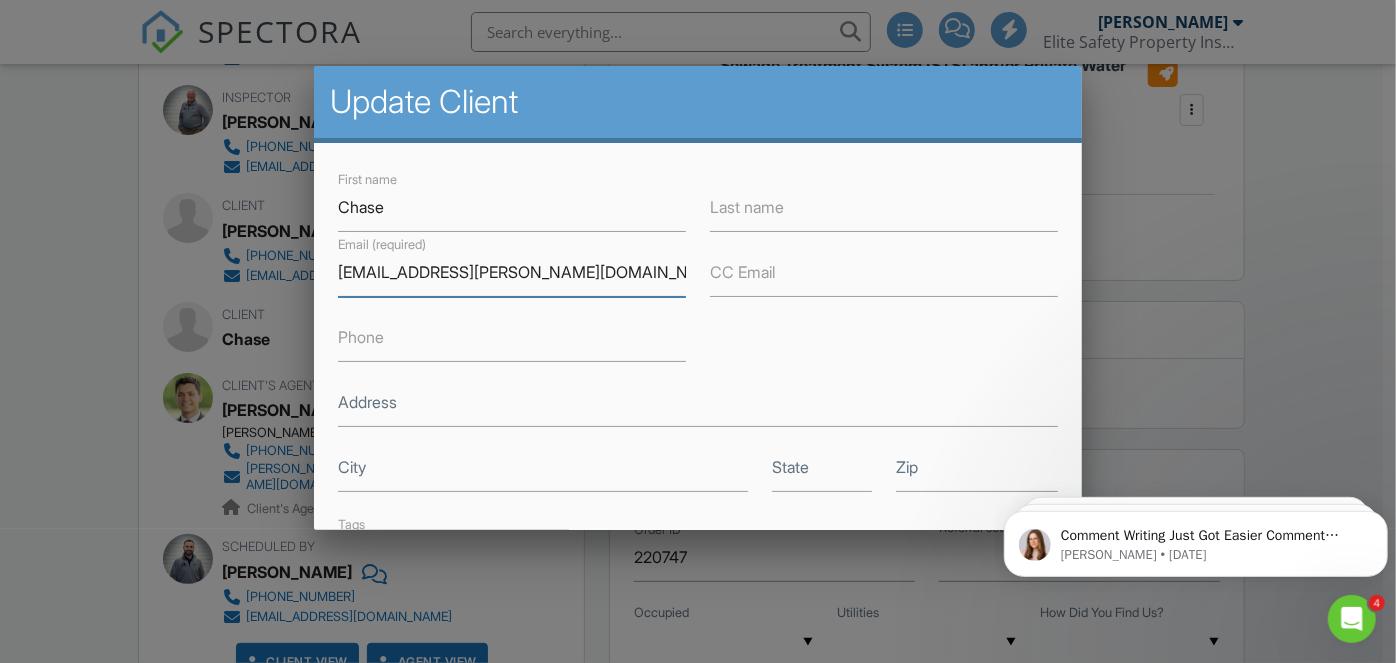 type on "[EMAIL_ADDRESS][PERSON_NAME][DOMAIN_NAME]" 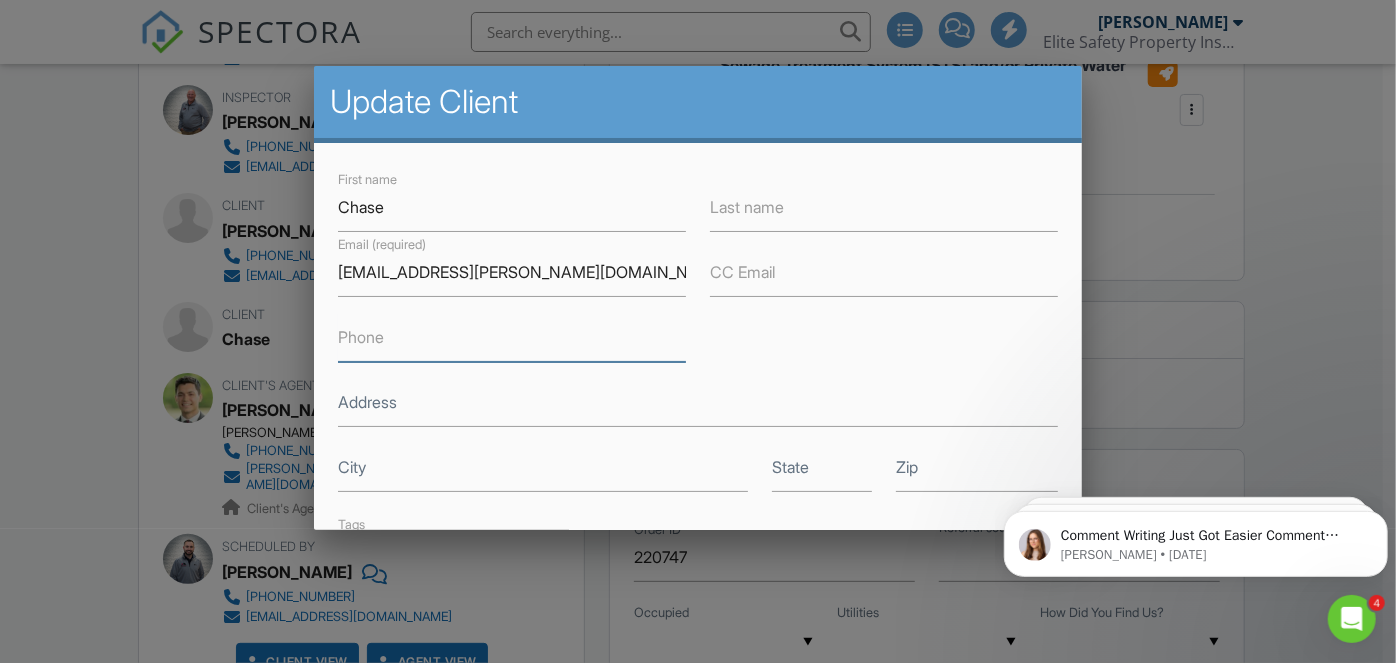 click on "Phone" at bounding box center [512, 337] 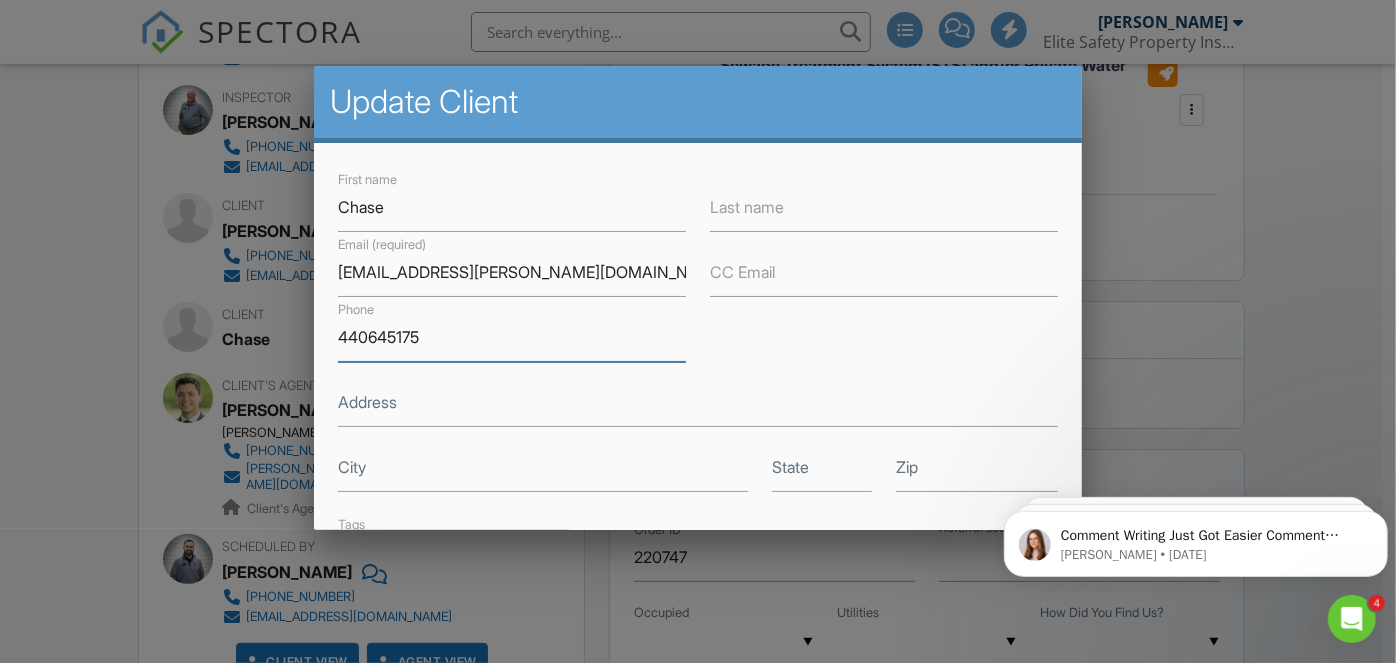 click on "440645175" at bounding box center (512, 337) 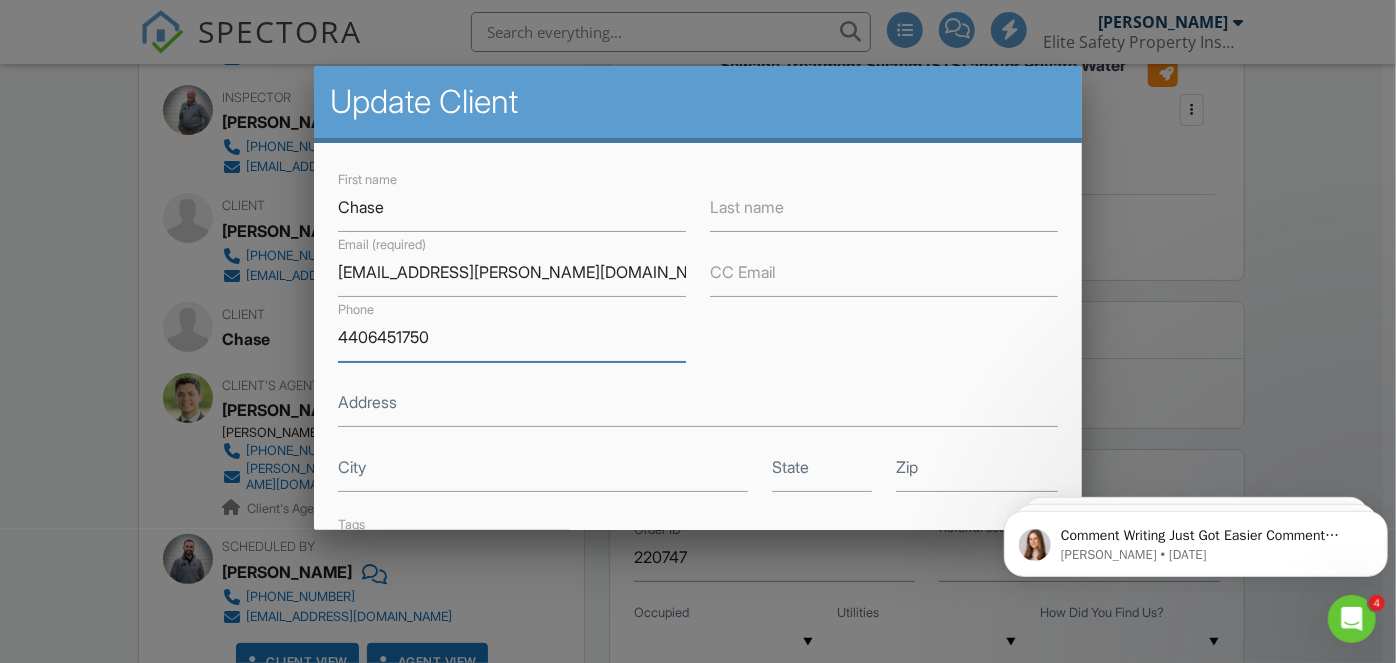 scroll, scrollTop: 400, scrollLeft: 0, axis: vertical 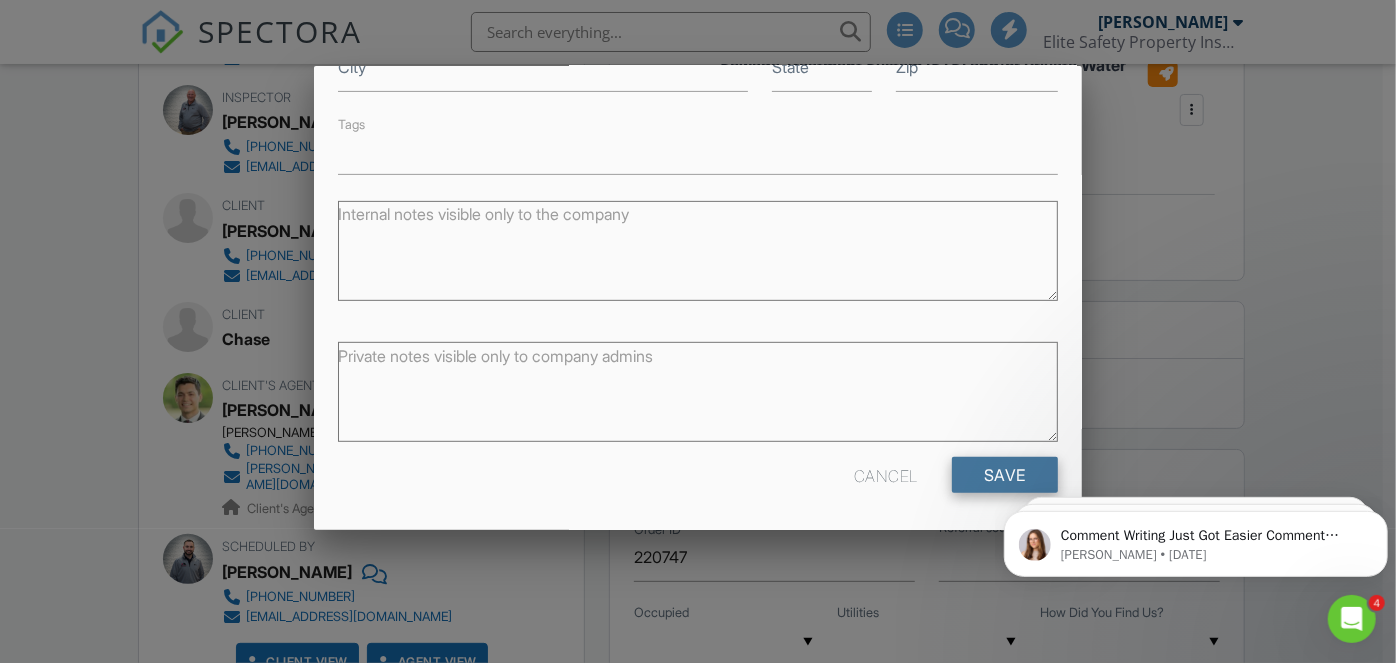 type on "4406451750" 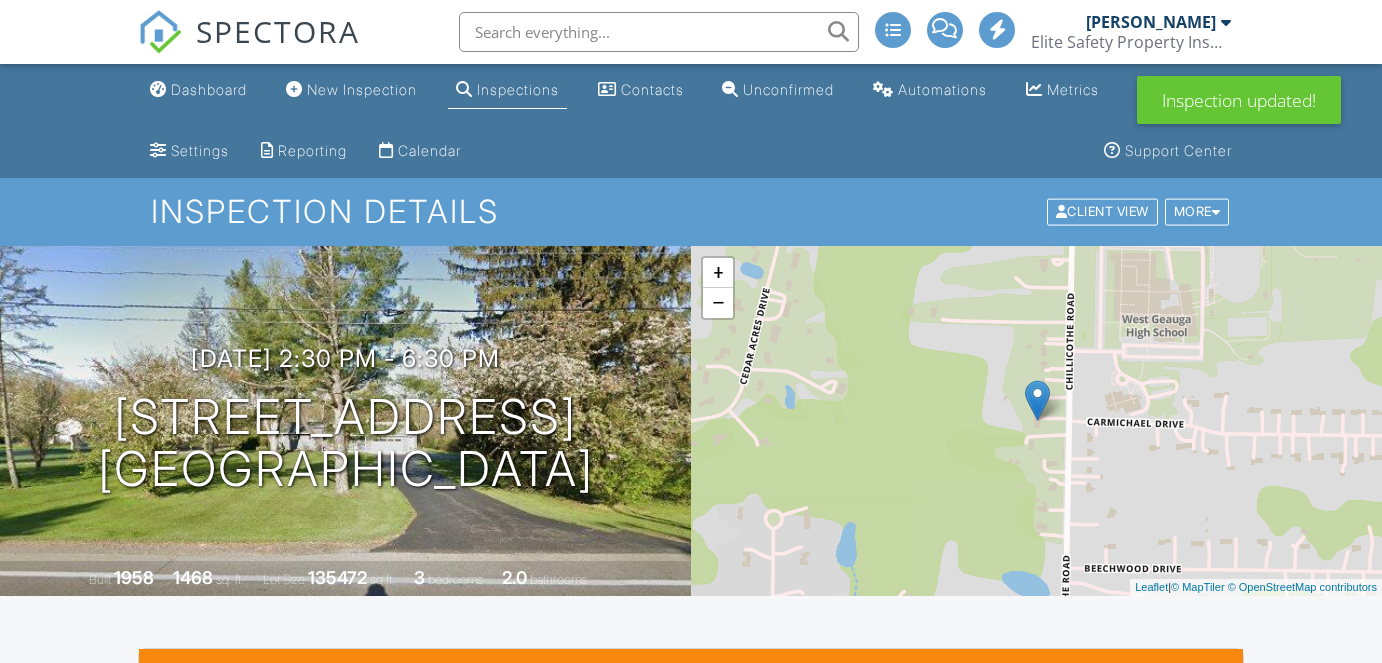 scroll, scrollTop: 994, scrollLeft: 0, axis: vertical 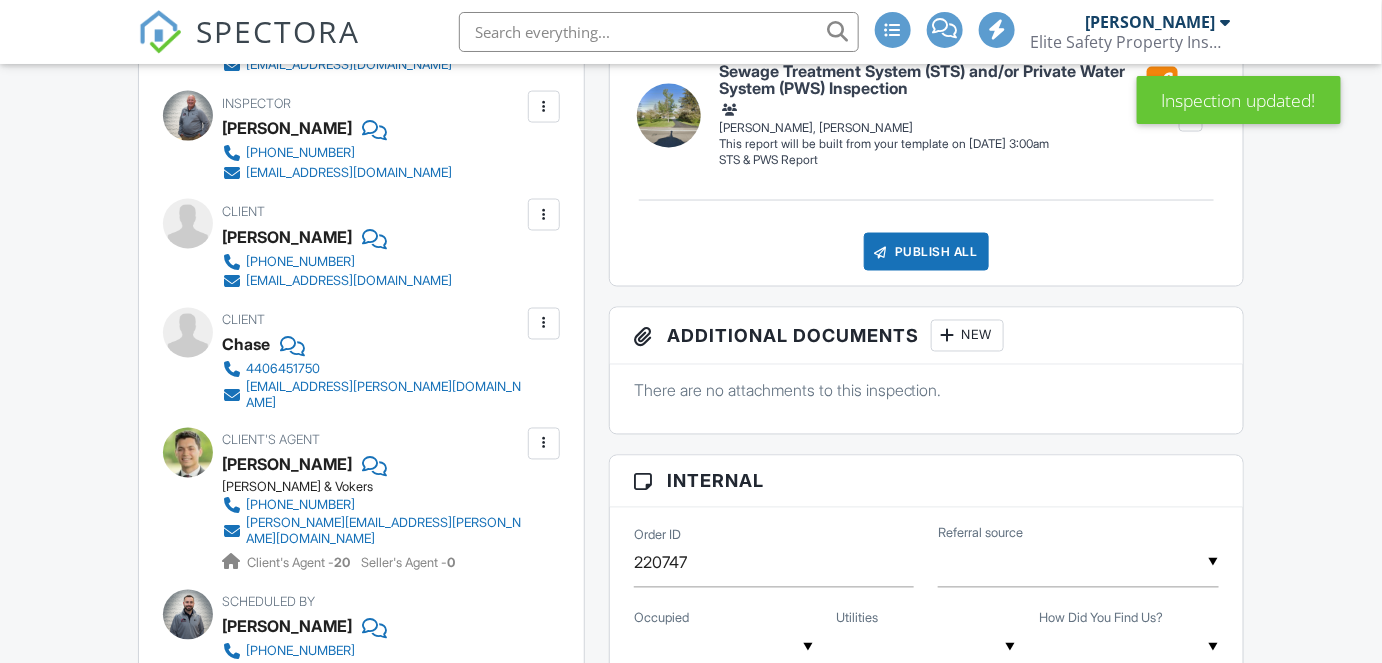 click at bounding box center (544, 215) 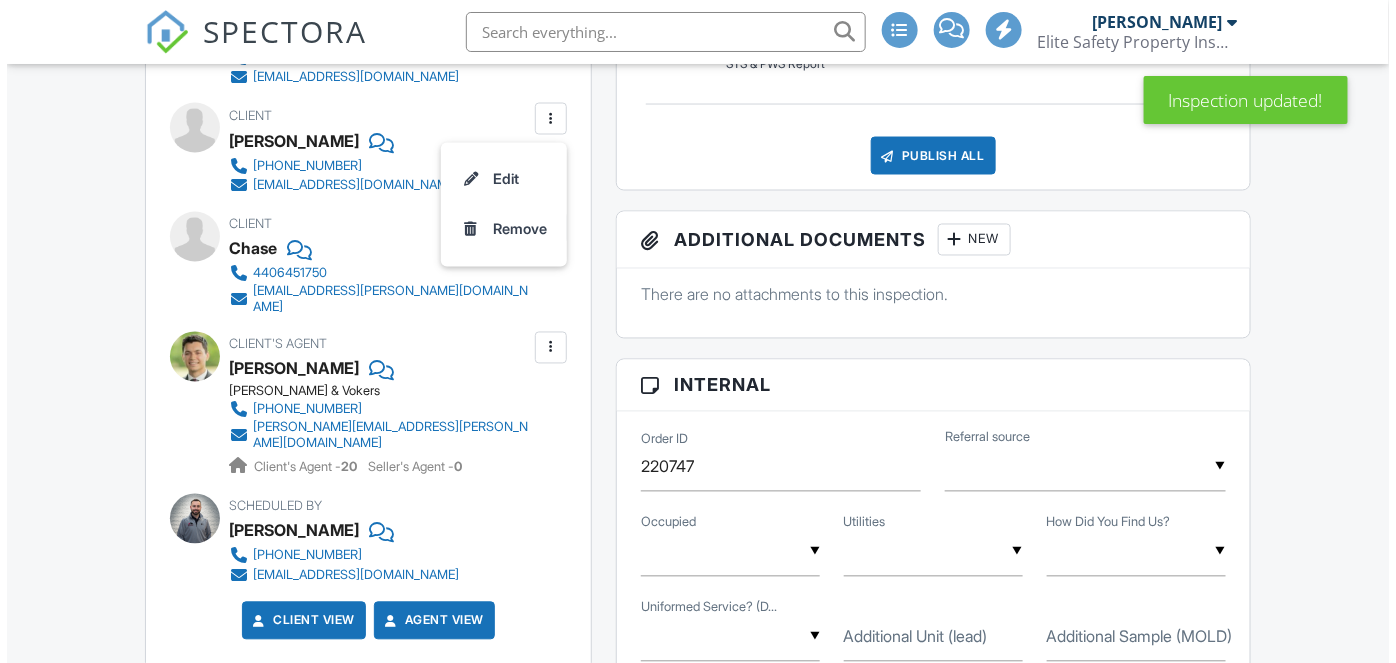 scroll, scrollTop: 0, scrollLeft: 0, axis: both 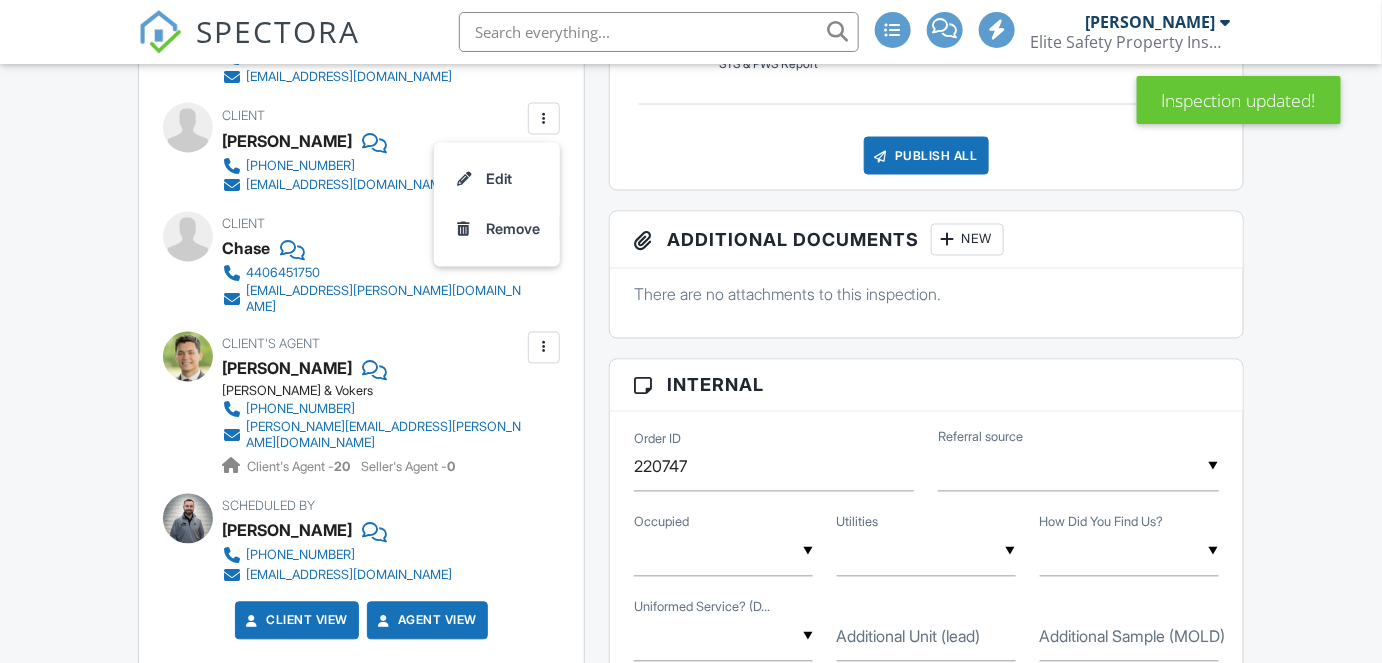 click on "Edit" at bounding box center [497, 180] 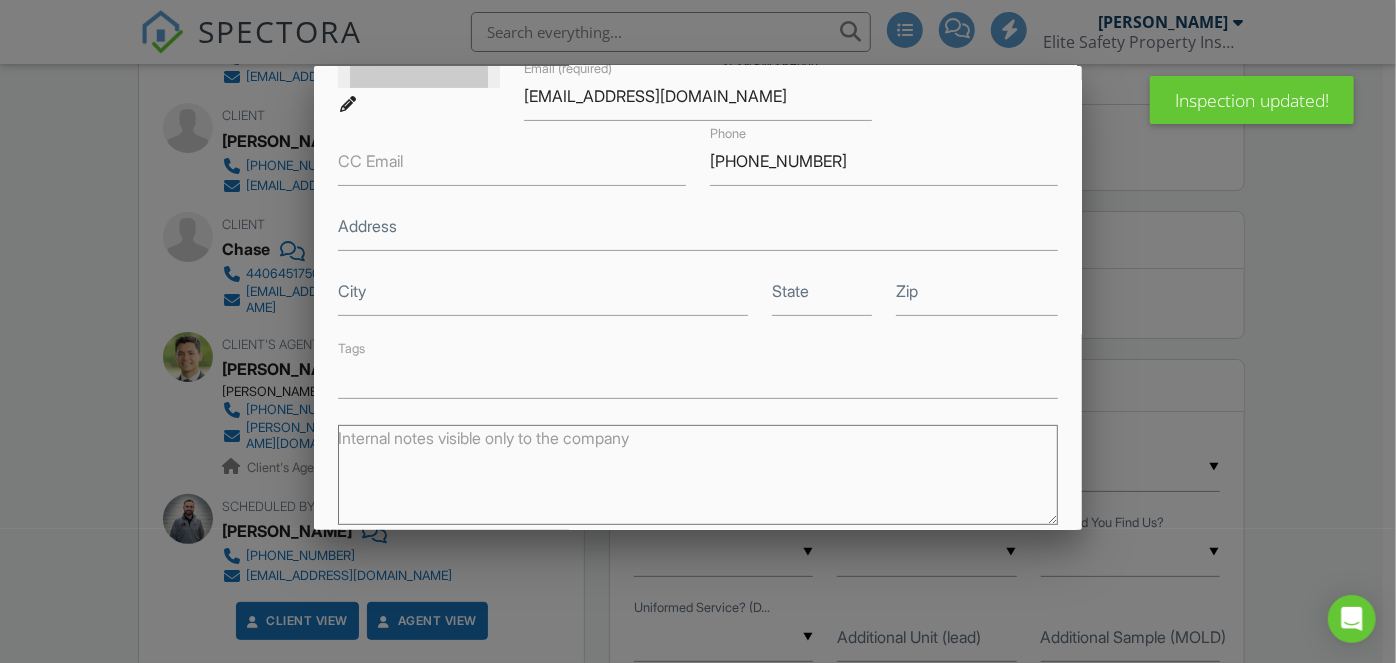 scroll, scrollTop: 181, scrollLeft: 0, axis: vertical 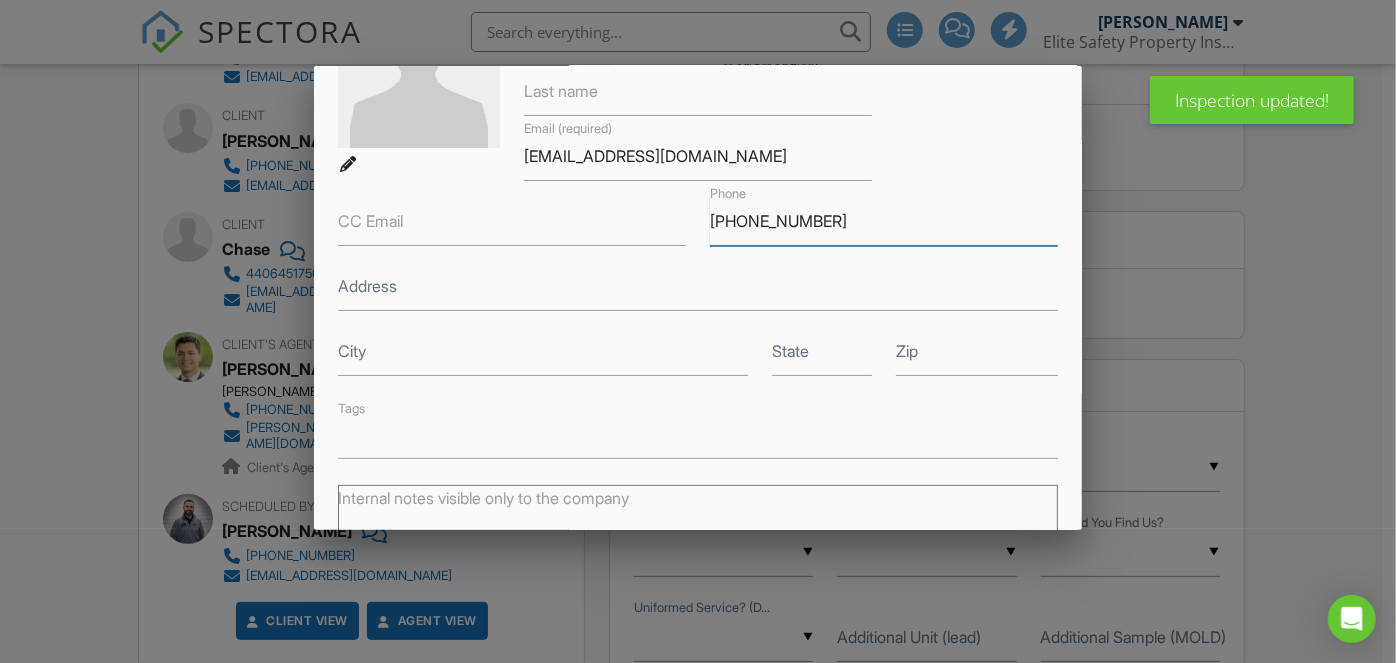 click on "[PHONE_NUMBER]" at bounding box center [884, 221] 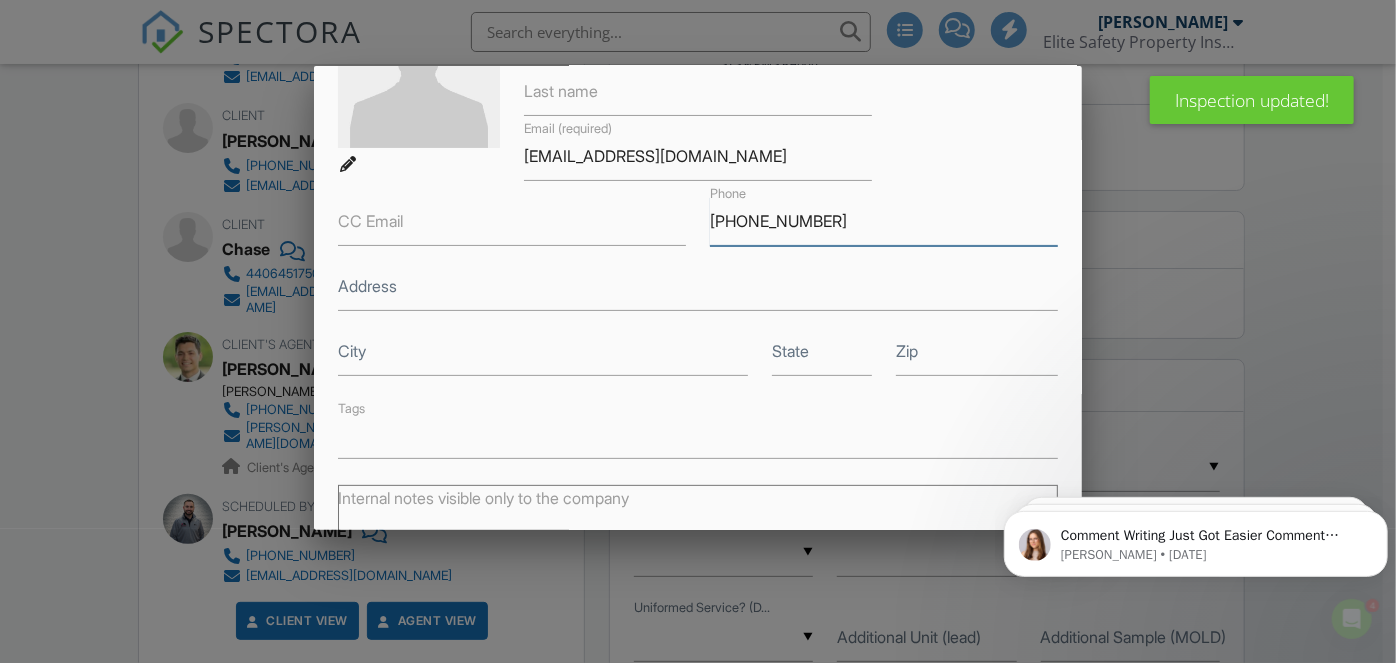 scroll, scrollTop: 0, scrollLeft: 0, axis: both 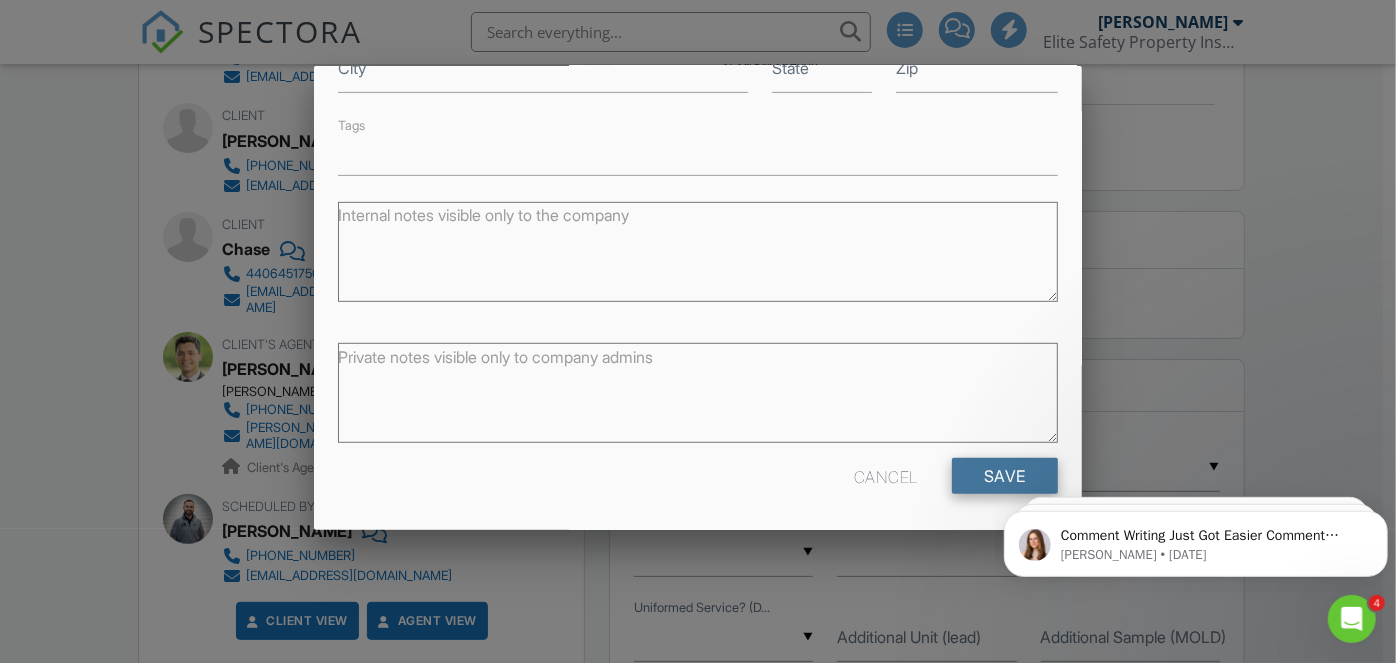 type on "[PHONE_NUMBER]" 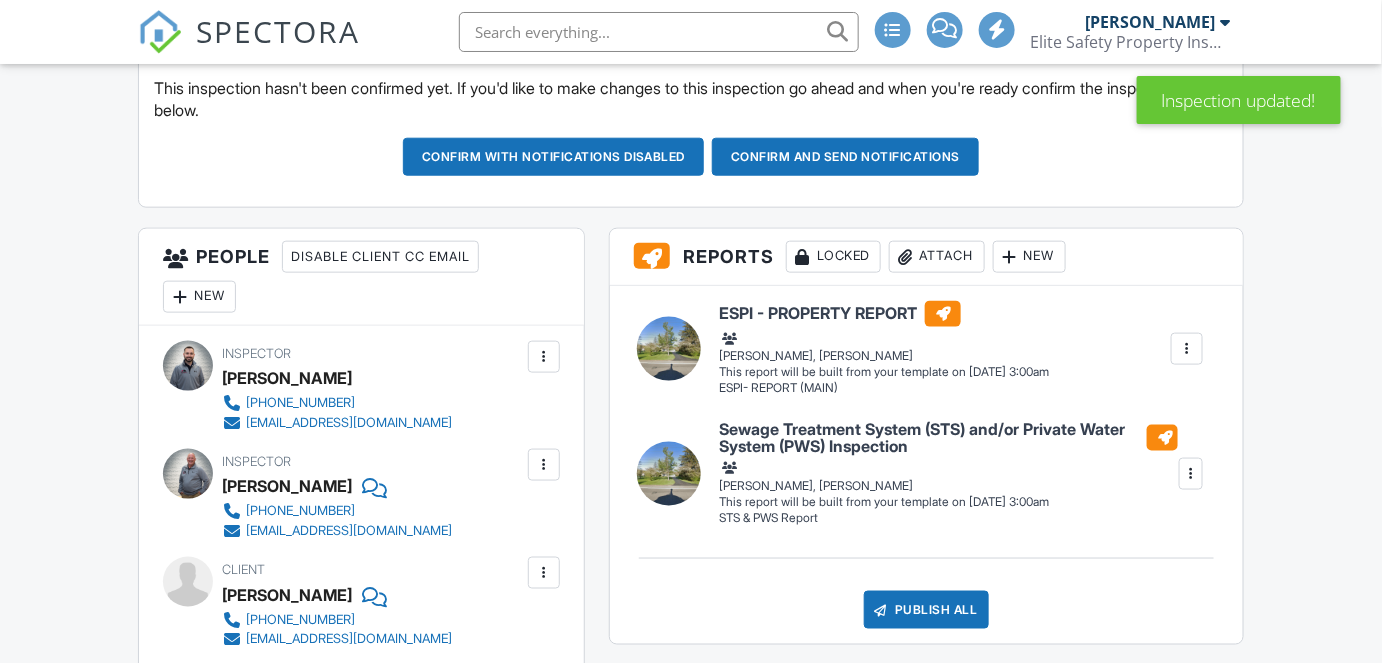scroll, scrollTop: 636, scrollLeft: 0, axis: vertical 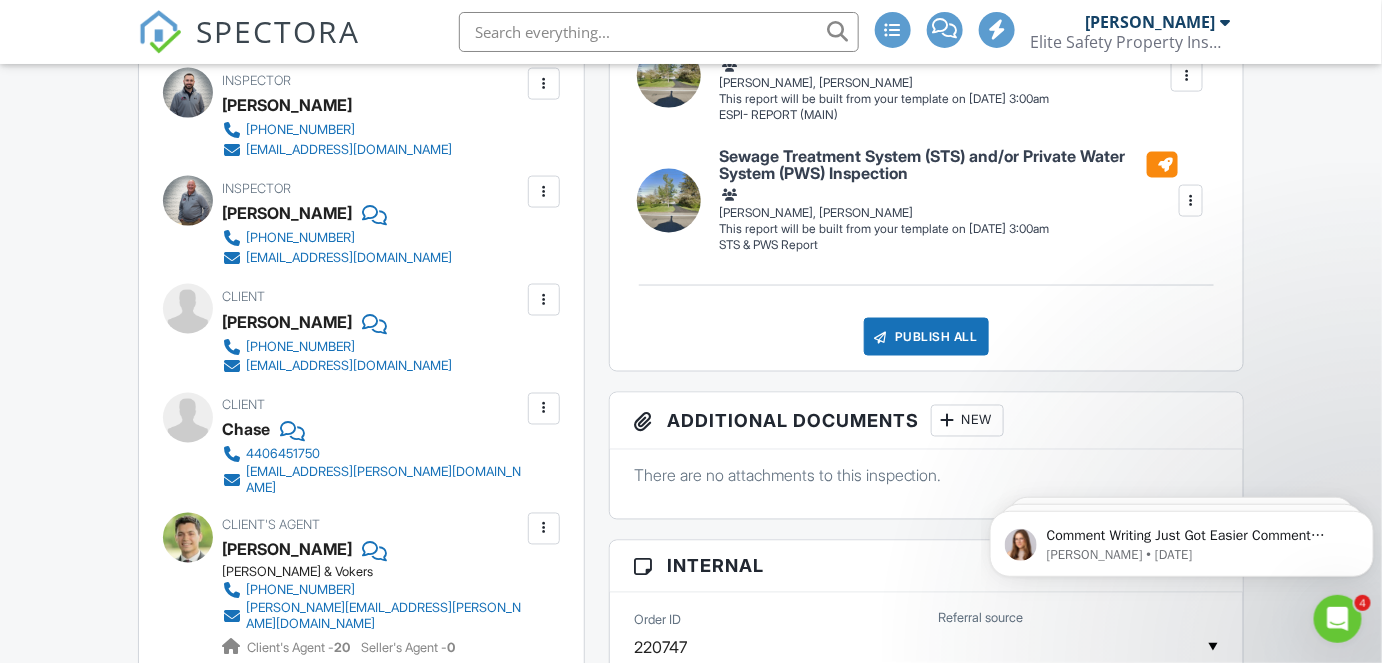 drag, startPoint x: 544, startPoint y: 317, endPoint x: 549, endPoint y: 304, distance: 13.928389 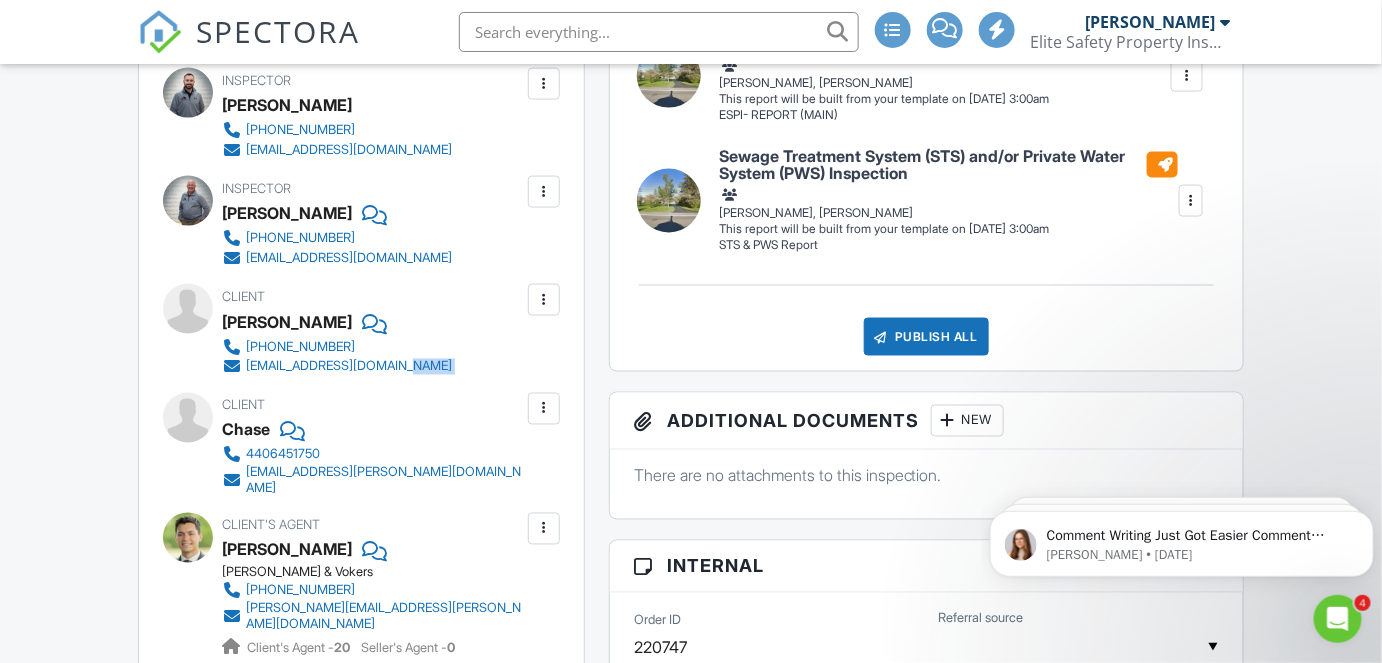 click at bounding box center (544, 300) 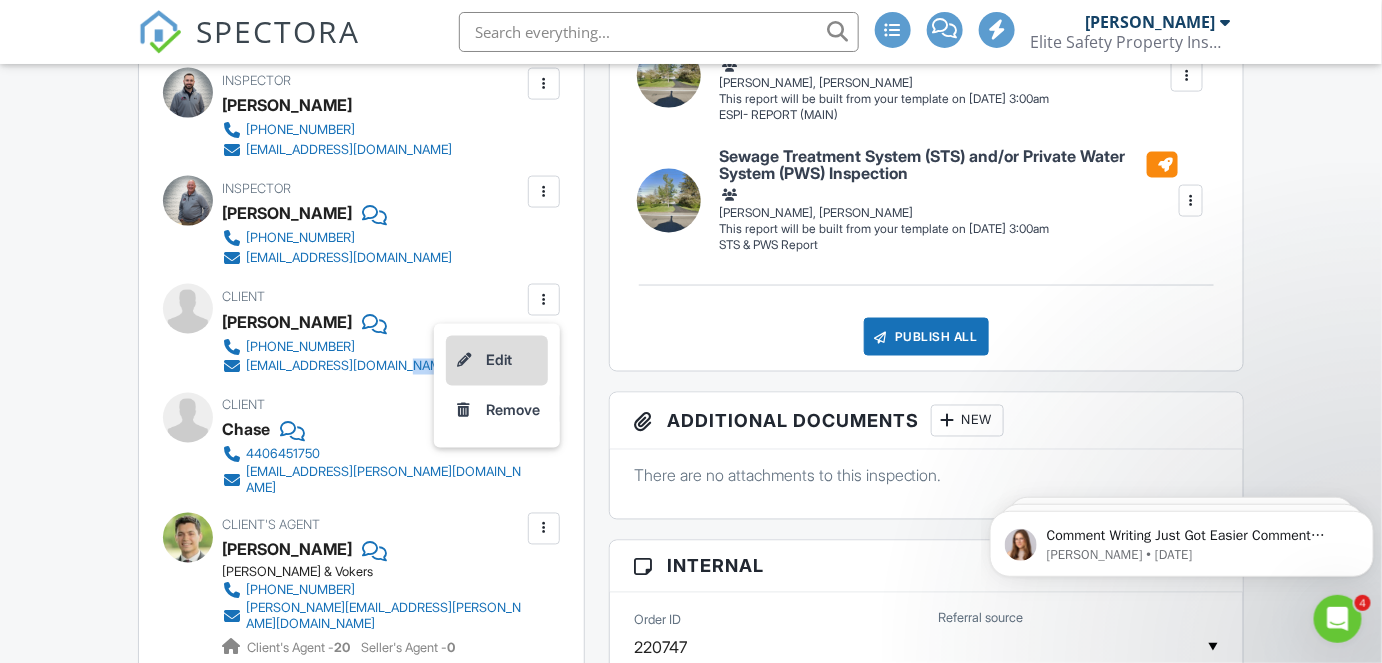 click on "Edit" at bounding box center [497, 361] 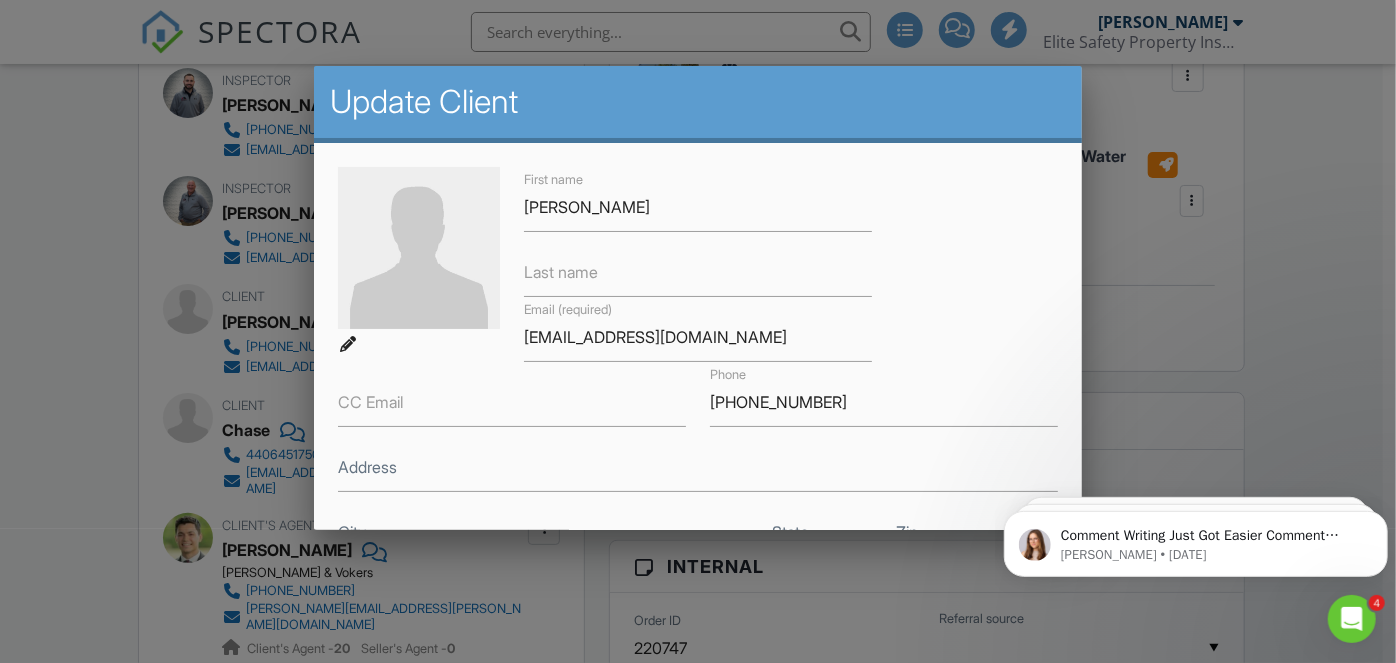 click on "Last name" at bounding box center (561, 272) 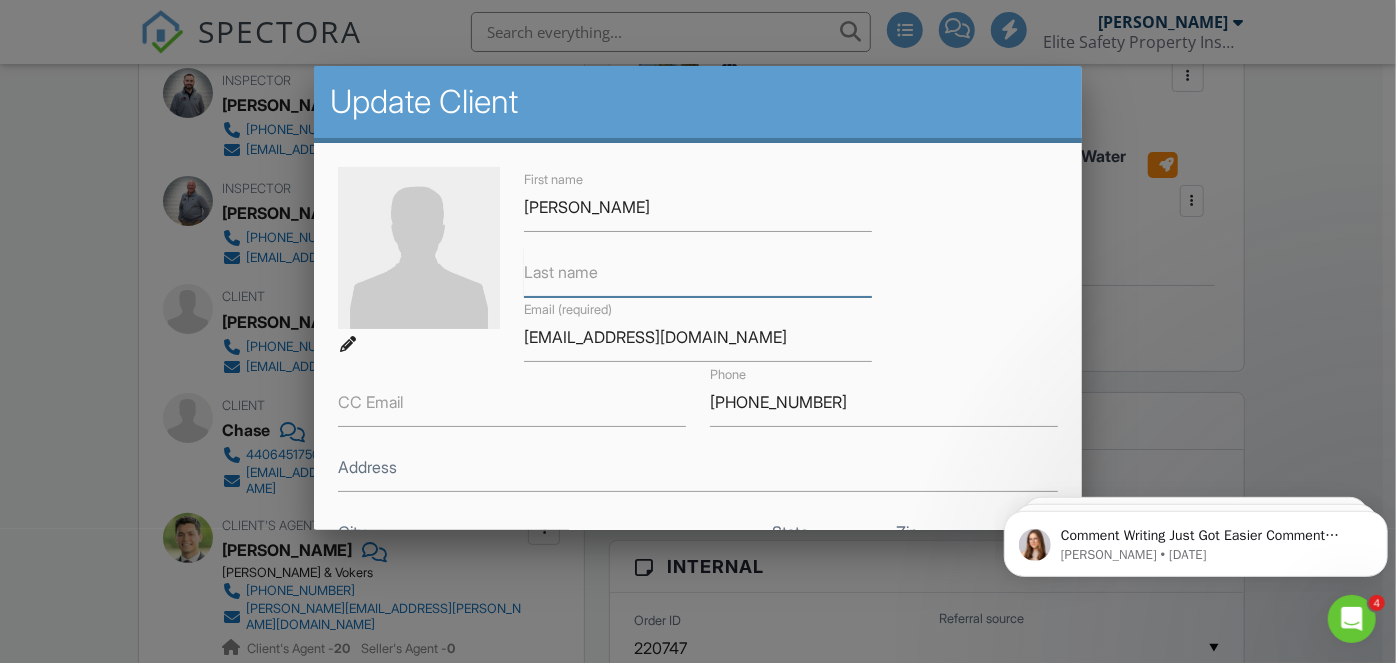 click on "Last name" at bounding box center (698, 272) 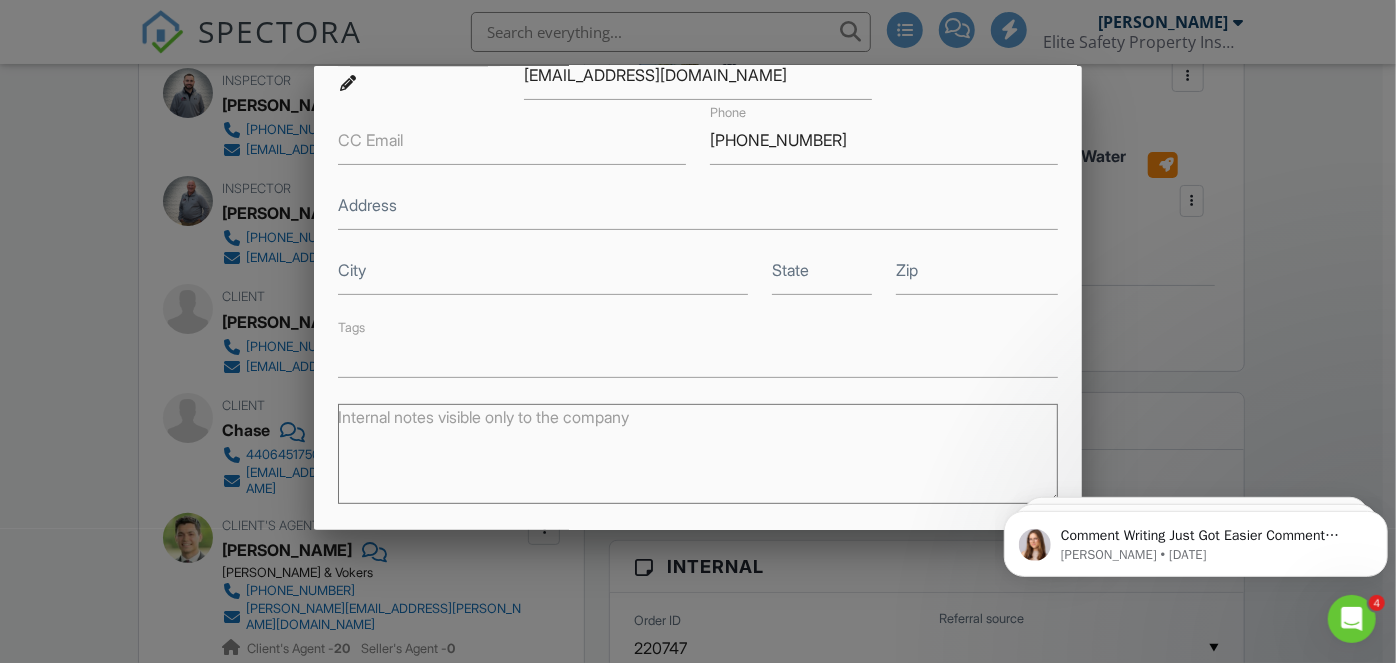 scroll, scrollTop: 464, scrollLeft: 0, axis: vertical 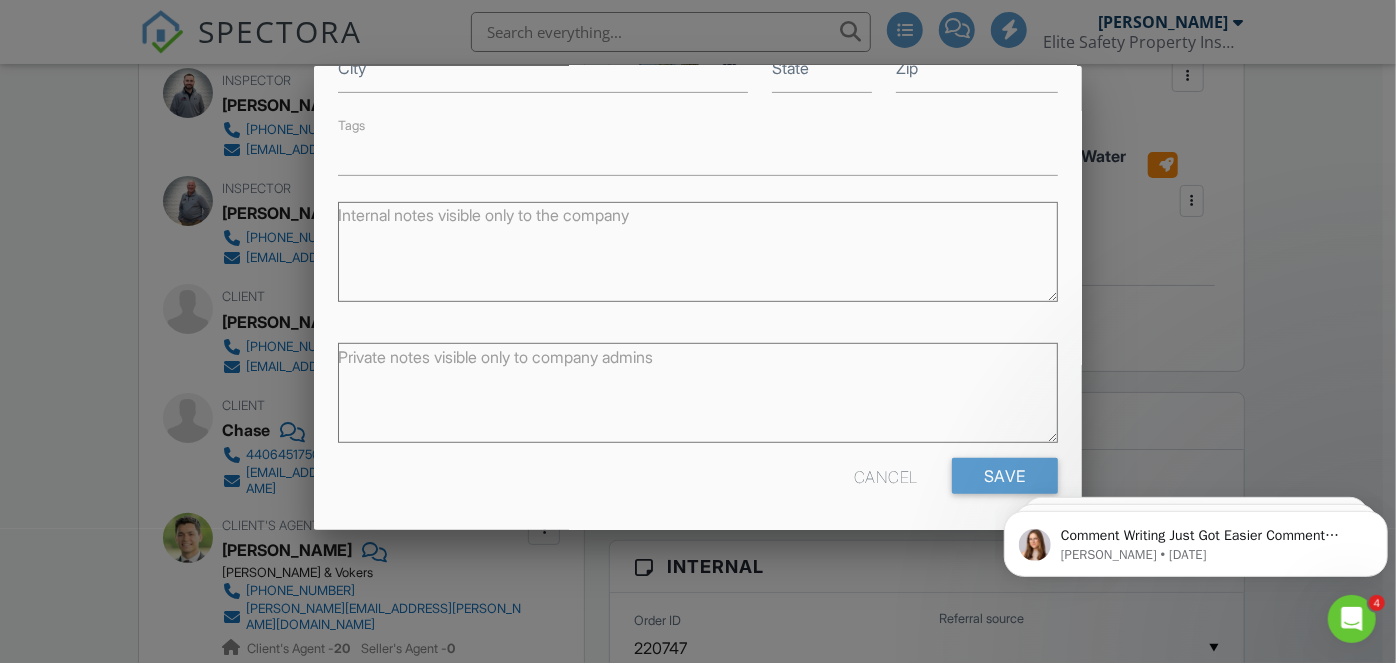 type on "Trolli" 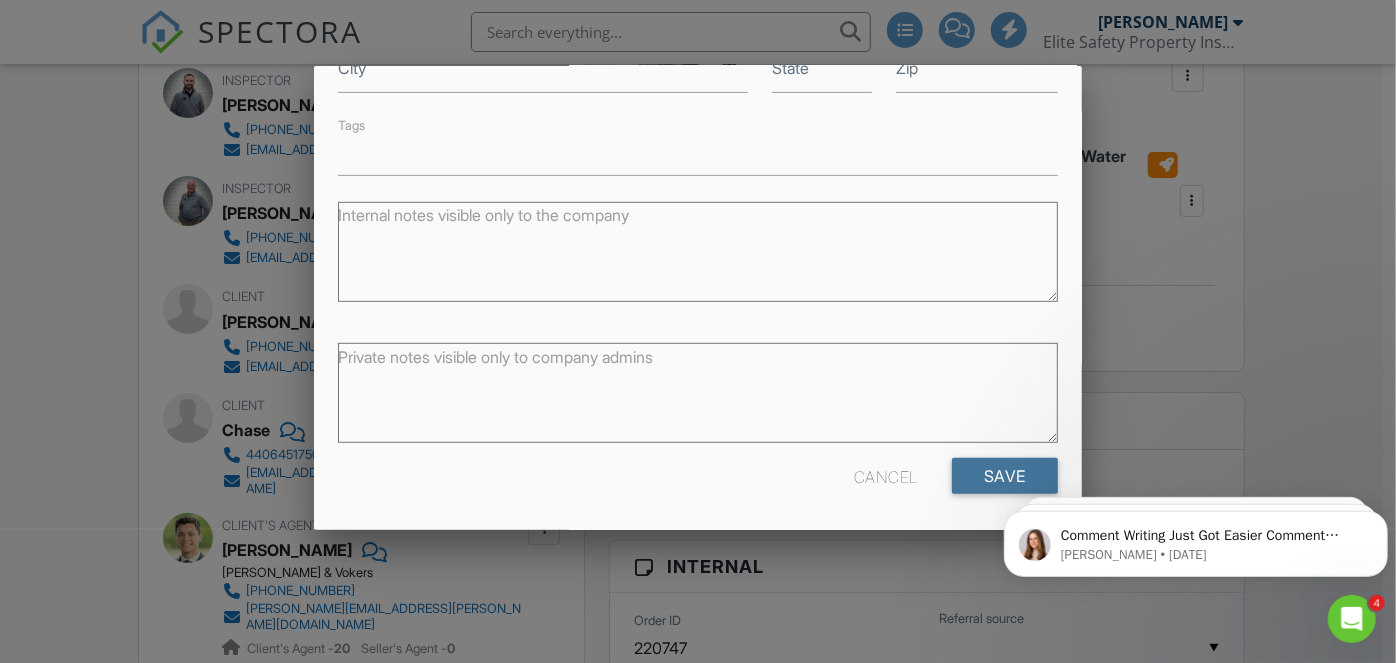 click on "Save" at bounding box center (1005, 476) 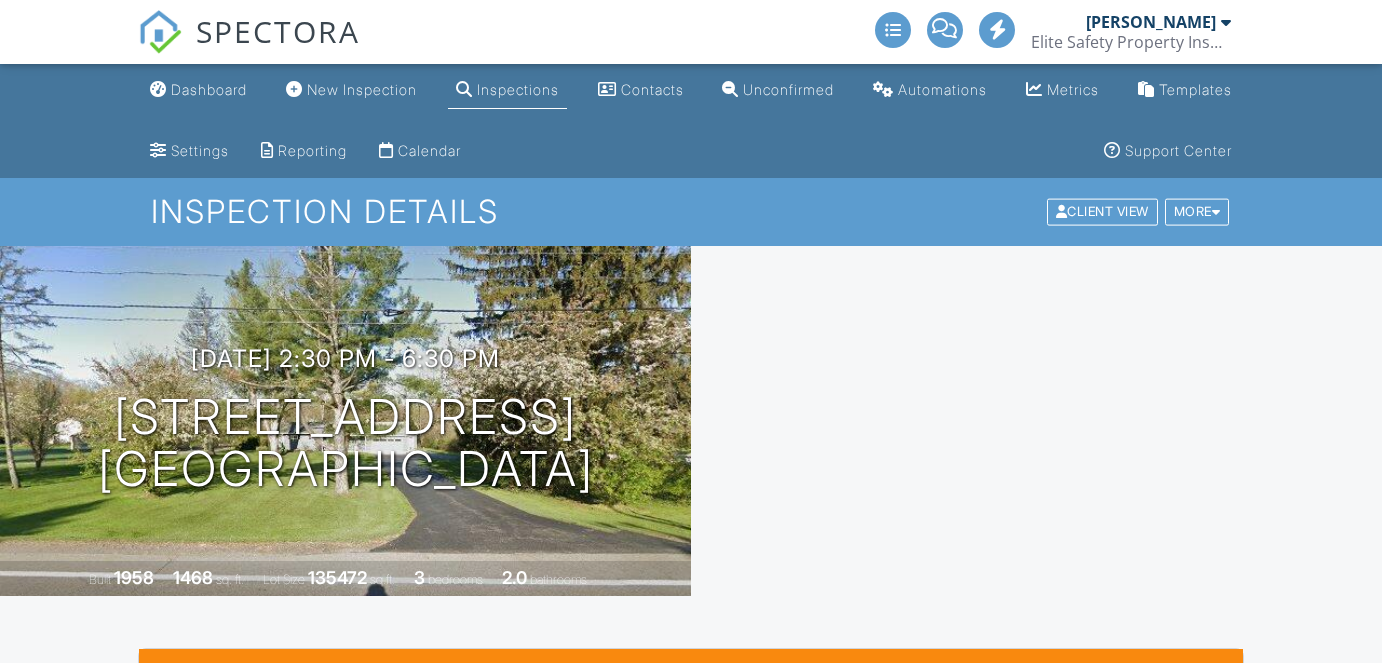 click at bounding box center [544, 1318] 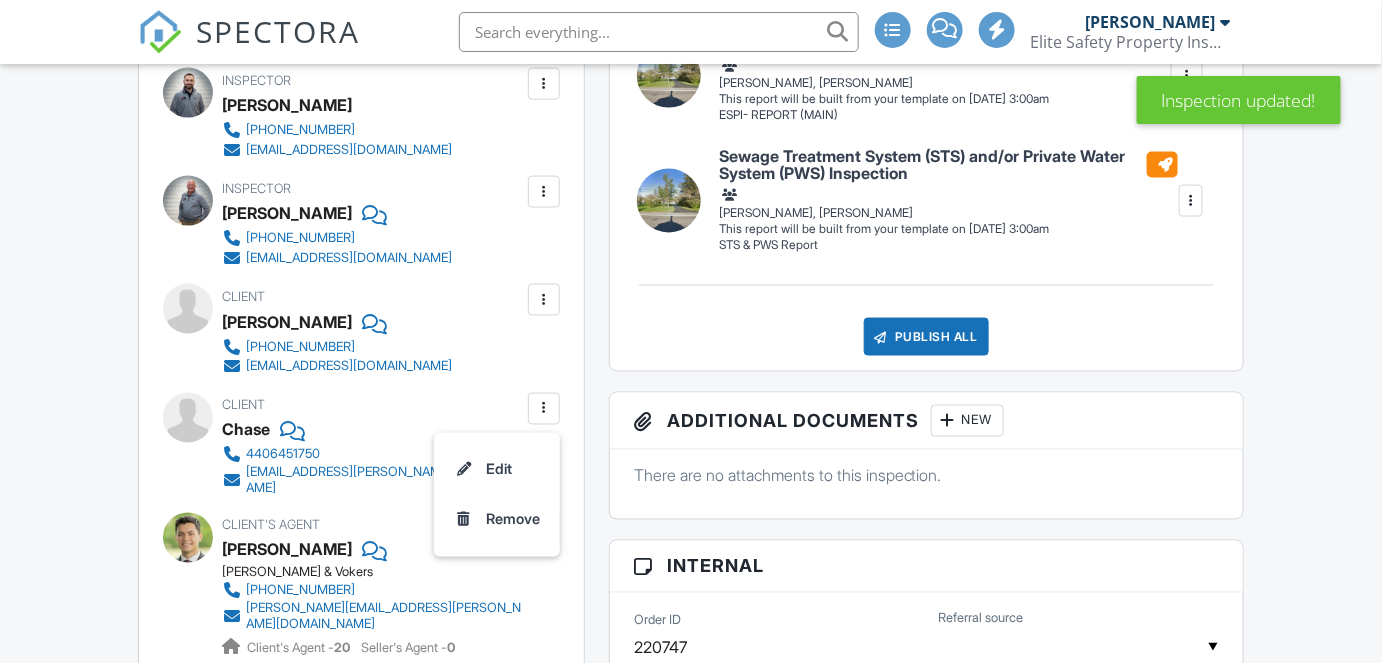 scroll, scrollTop: 909, scrollLeft: 0, axis: vertical 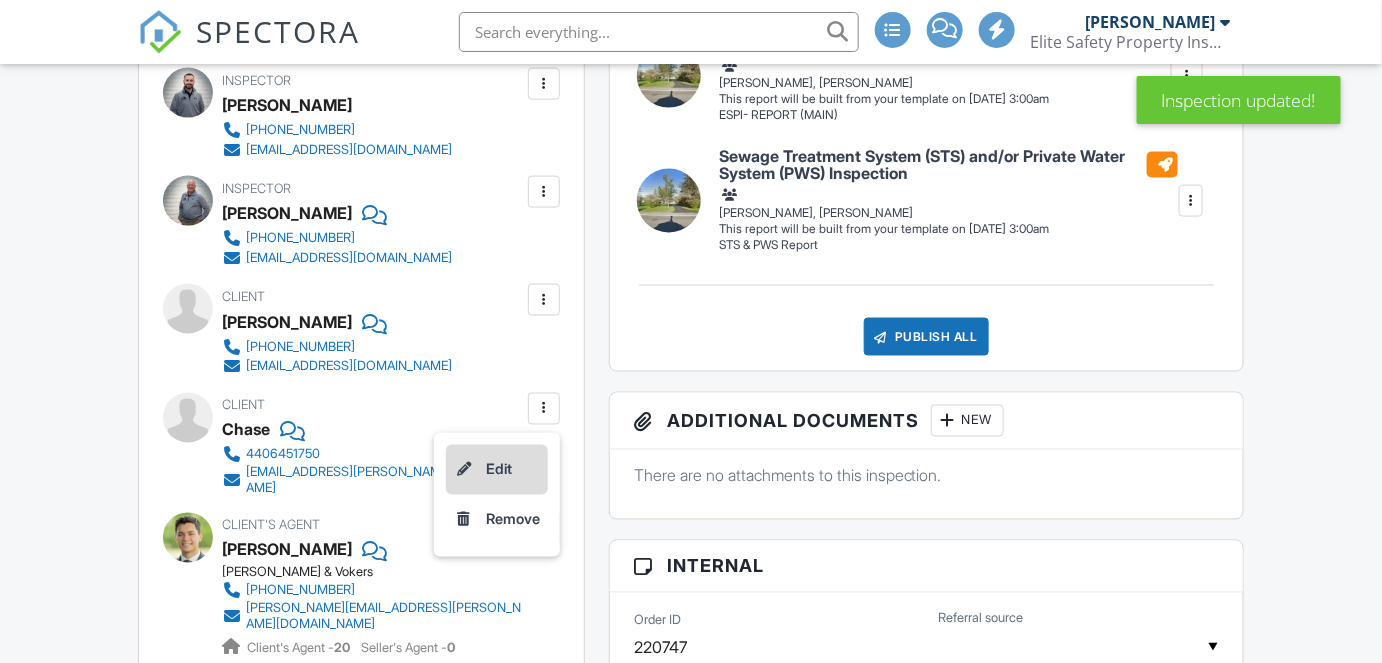 click on "Edit" at bounding box center [497, 470] 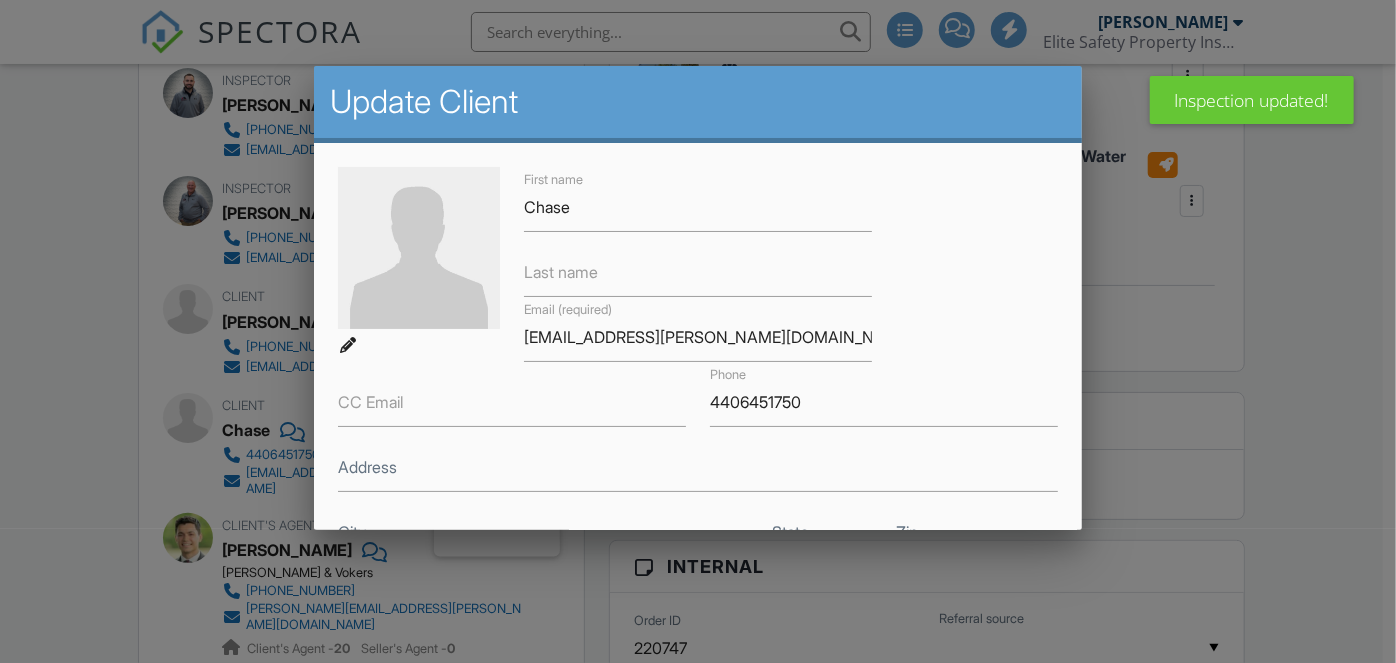 click on "Last name" at bounding box center [561, 272] 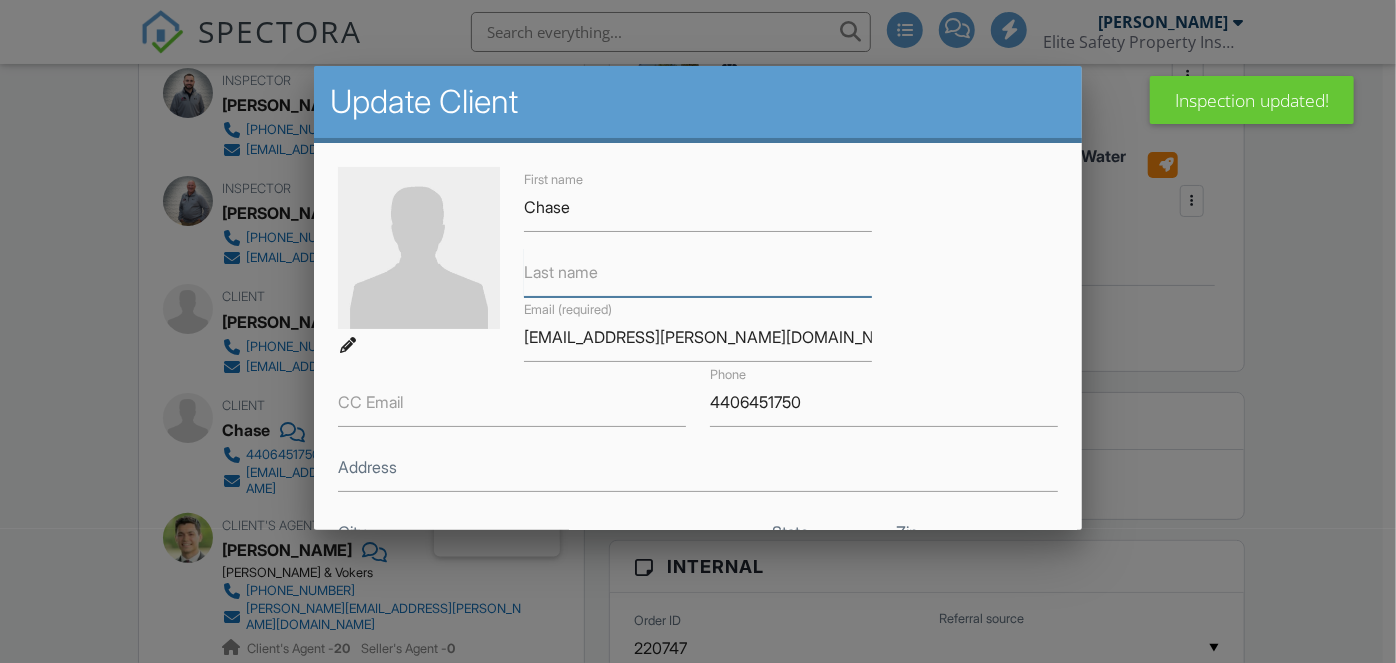 click on "Last name" at bounding box center (698, 272) 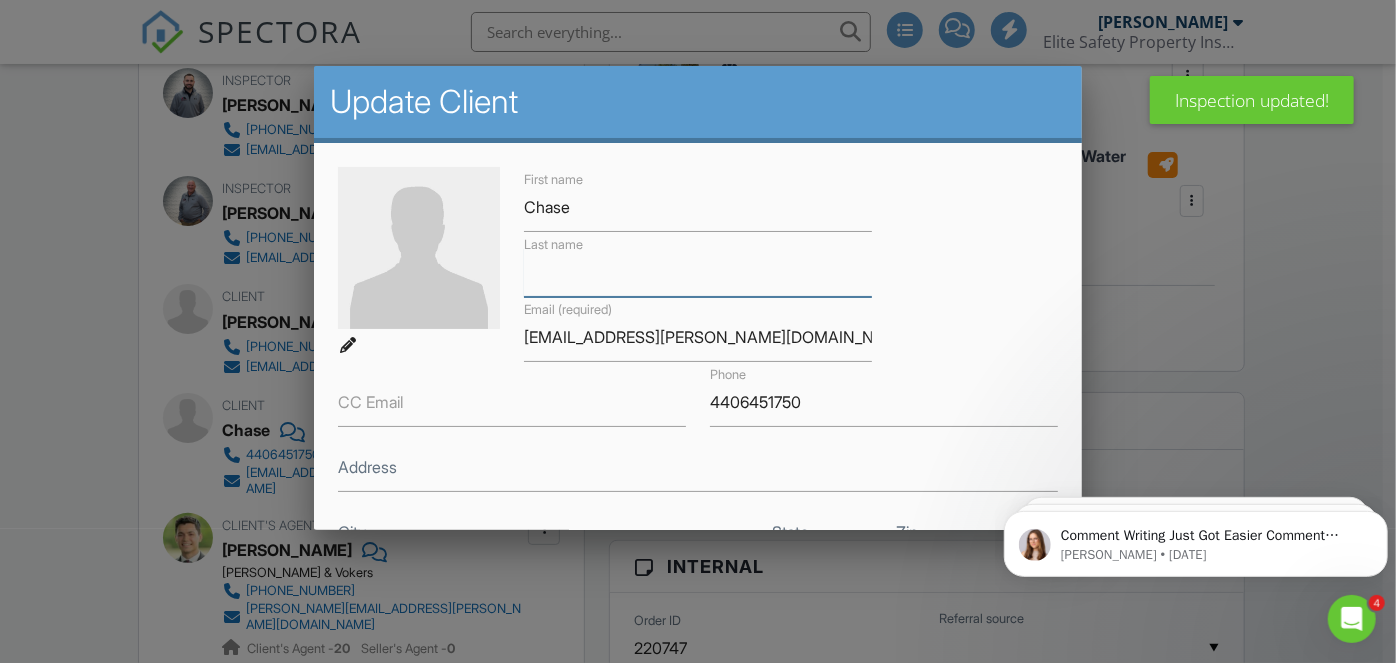 scroll, scrollTop: 0, scrollLeft: 0, axis: both 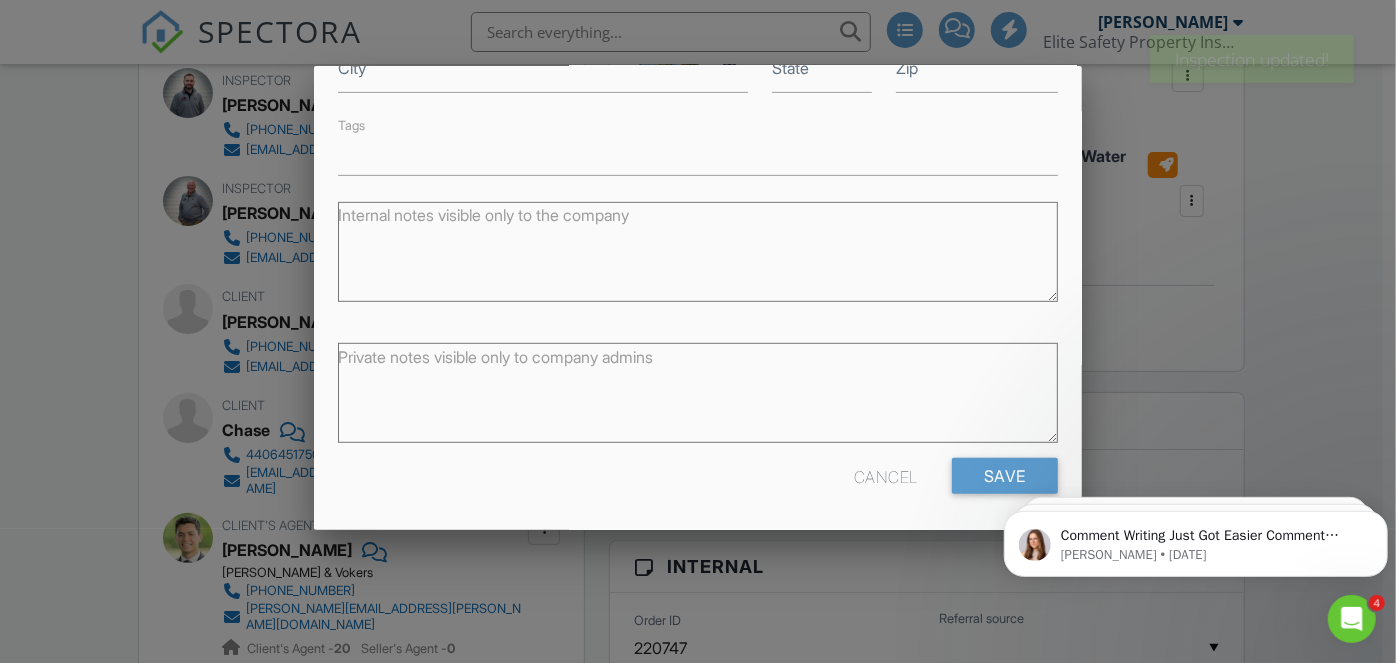 type on "[PERSON_NAME]" 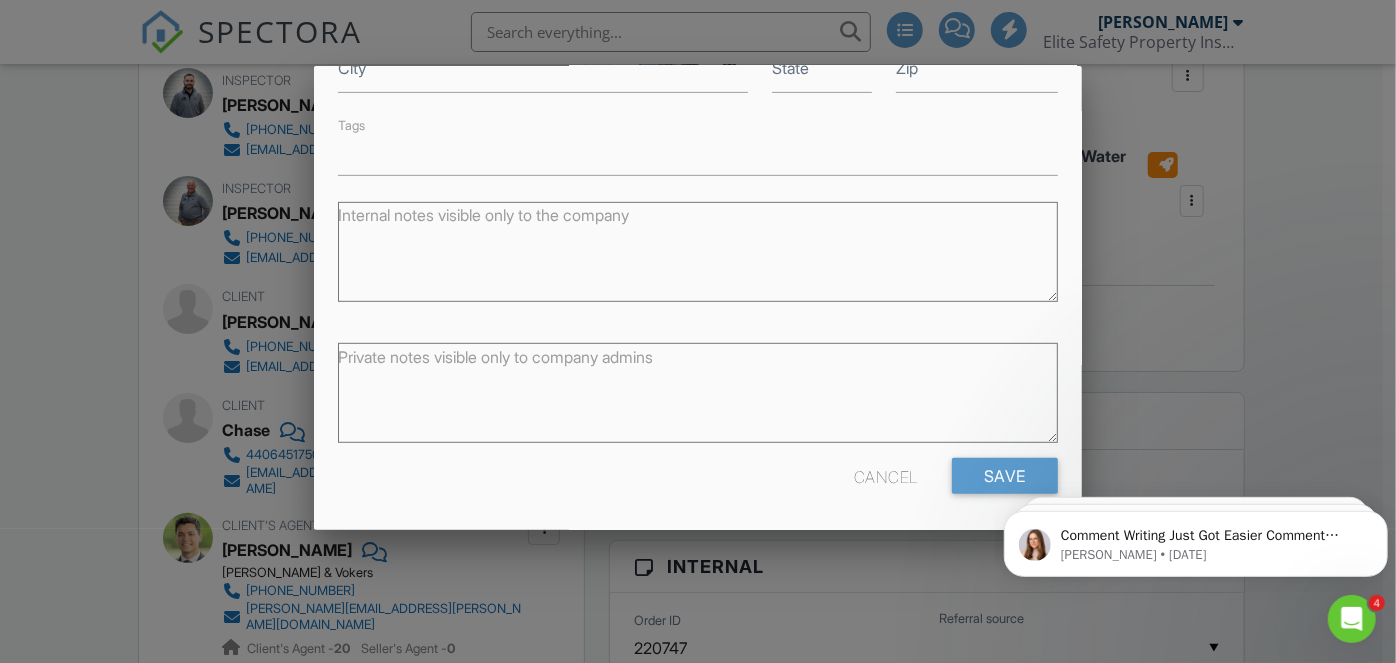 click on "Comment Writing Just Got Easier  Comment Assist, your first AI-powered tool in Spectora, is now live in the Template Editor!  Quickly generate clear, polished, agent and buyer-friendly comments in seconds. Olivia • 1w ago P New! Get Paid Your Way - Now with Apple Pay &amp; Flexible Payment Timing We’ve recently made two updates to make payments smoother for you and your clients: 💳 Apple Pay is now available on the Client Portal for faster, easier payments from clients. ⏲️ Control when clients pay: You can now choose to collect payment after the report is published. If enabled, payment will be required before the report can be accessed; no more workarounds, and you can reduce refund fees by having clients pay the final bill. This allows you to get paid when you want to get paid! You’ll see this new company-level setting in your Client Portal Settings. Or update your settings here. Product • 2w ago P Product • 3w ago" 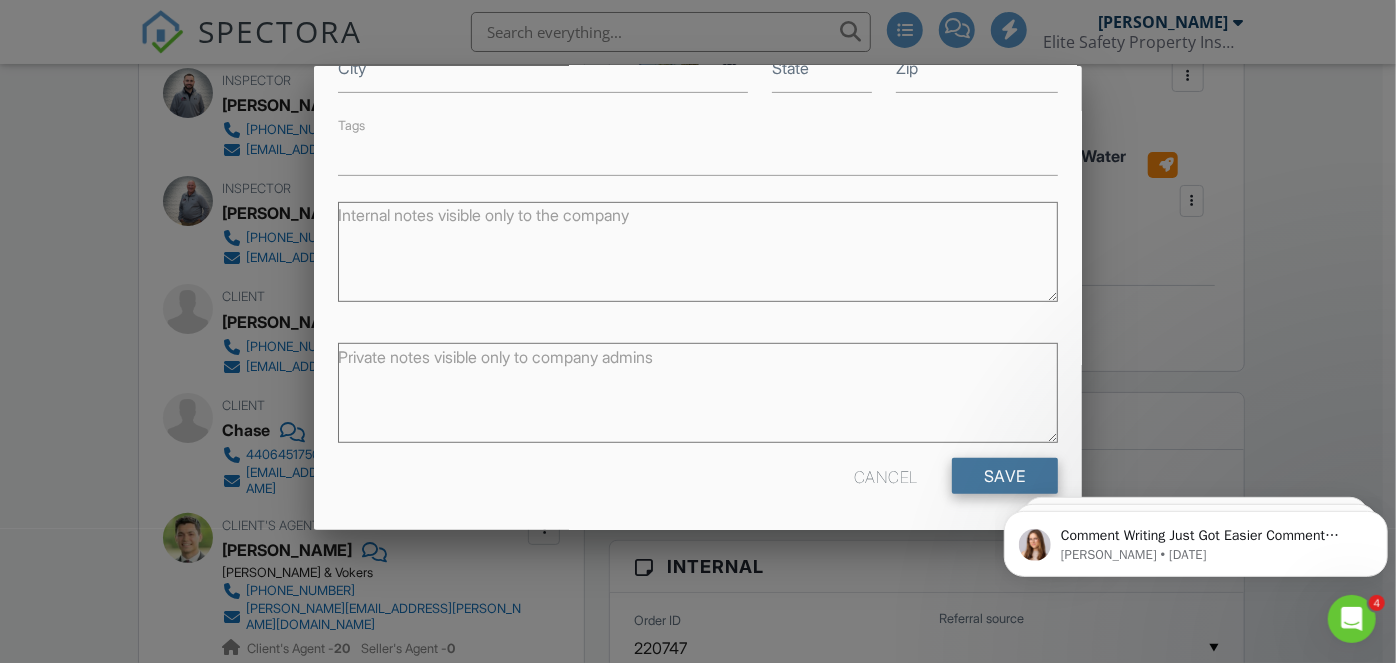 click on "Save" at bounding box center [1005, 476] 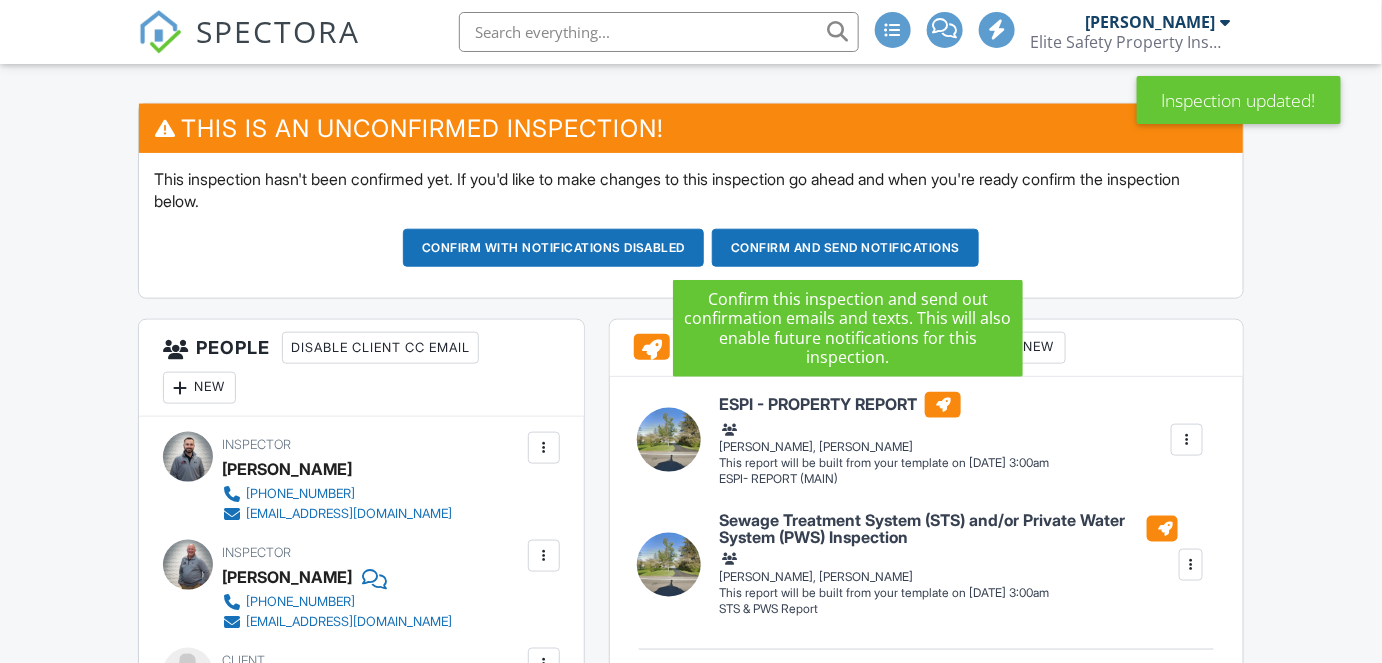 scroll, scrollTop: 1545, scrollLeft: 0, axis: vertical 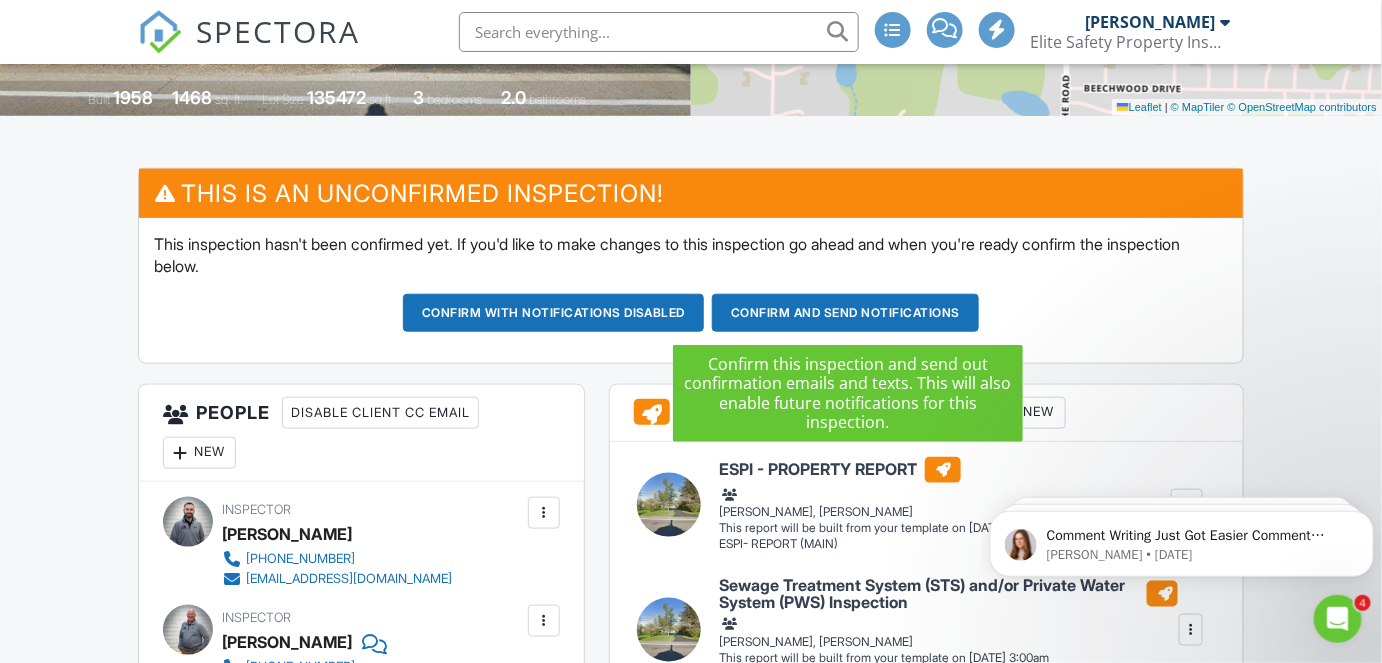 click on "Confirm and send notifications" at bounding box center (554, 313) 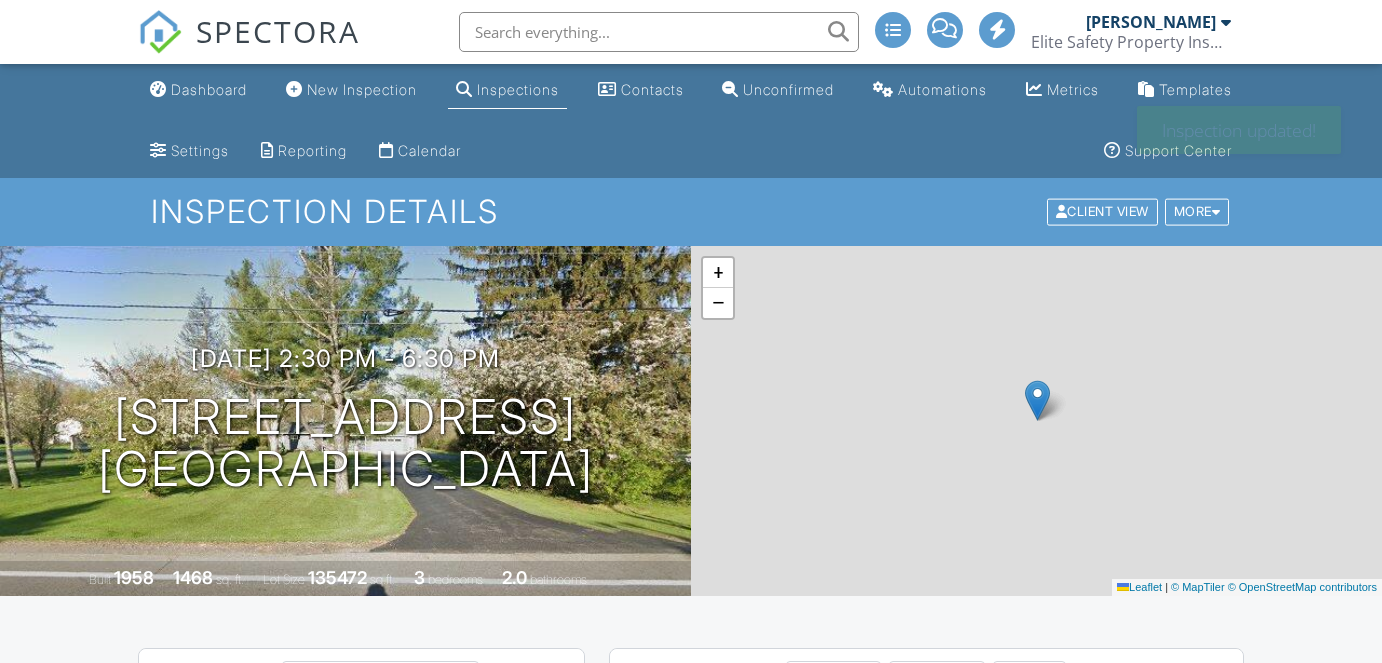 scroll, scrollTop: 0, scrollLeft: 0, axis: both 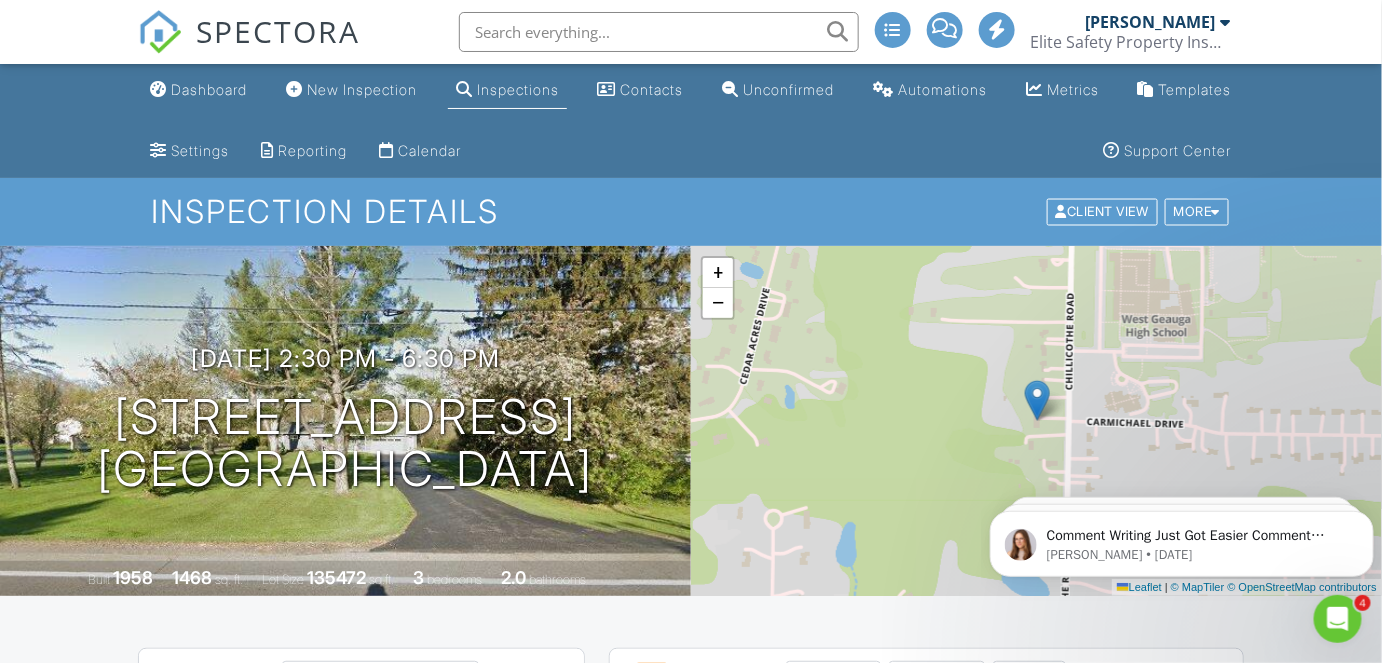 click at bounding box center (1337, 618) 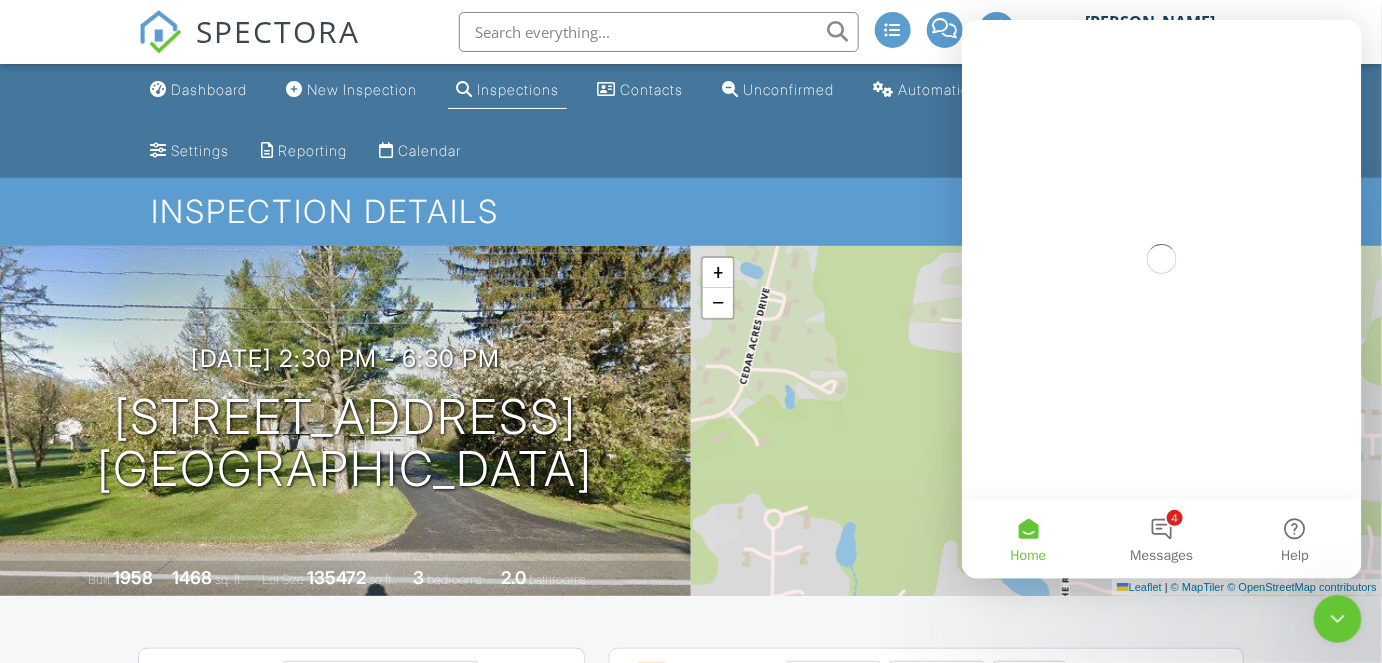 scroll, scrollTop: 0, scrollLeft: 0, axis: both 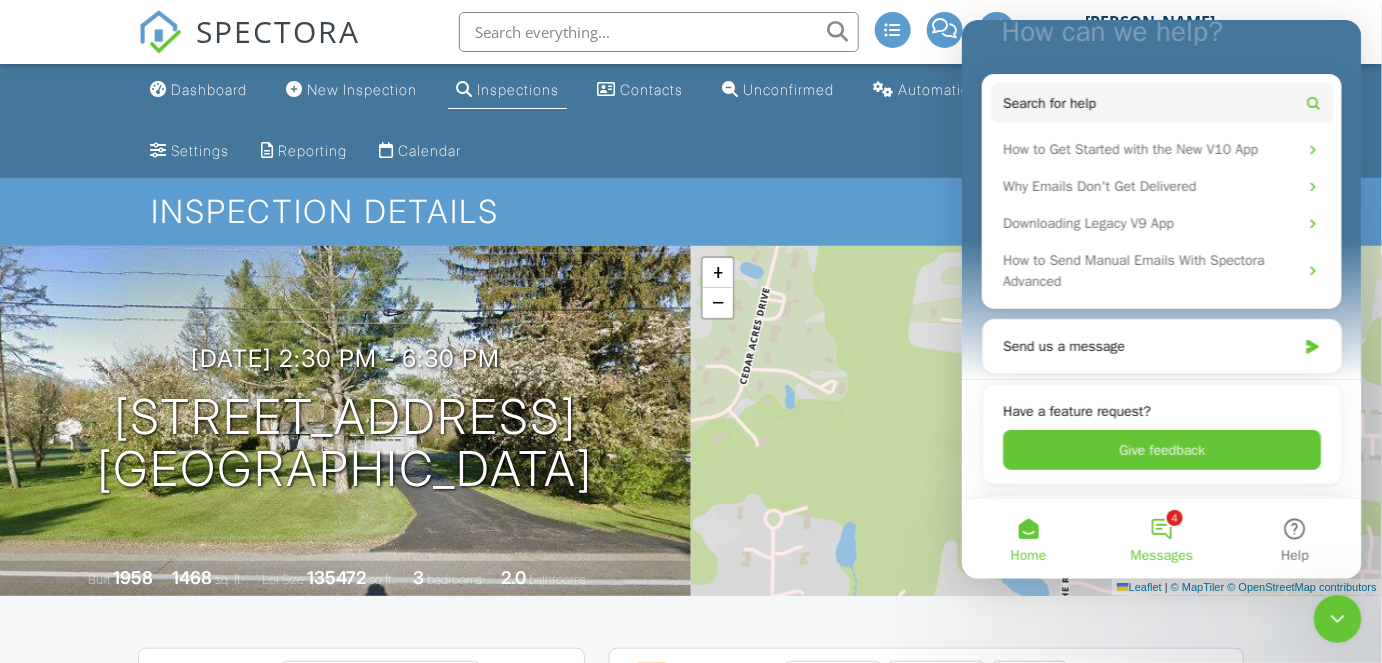 click on "Messages" at bounding box center [1161, 555] 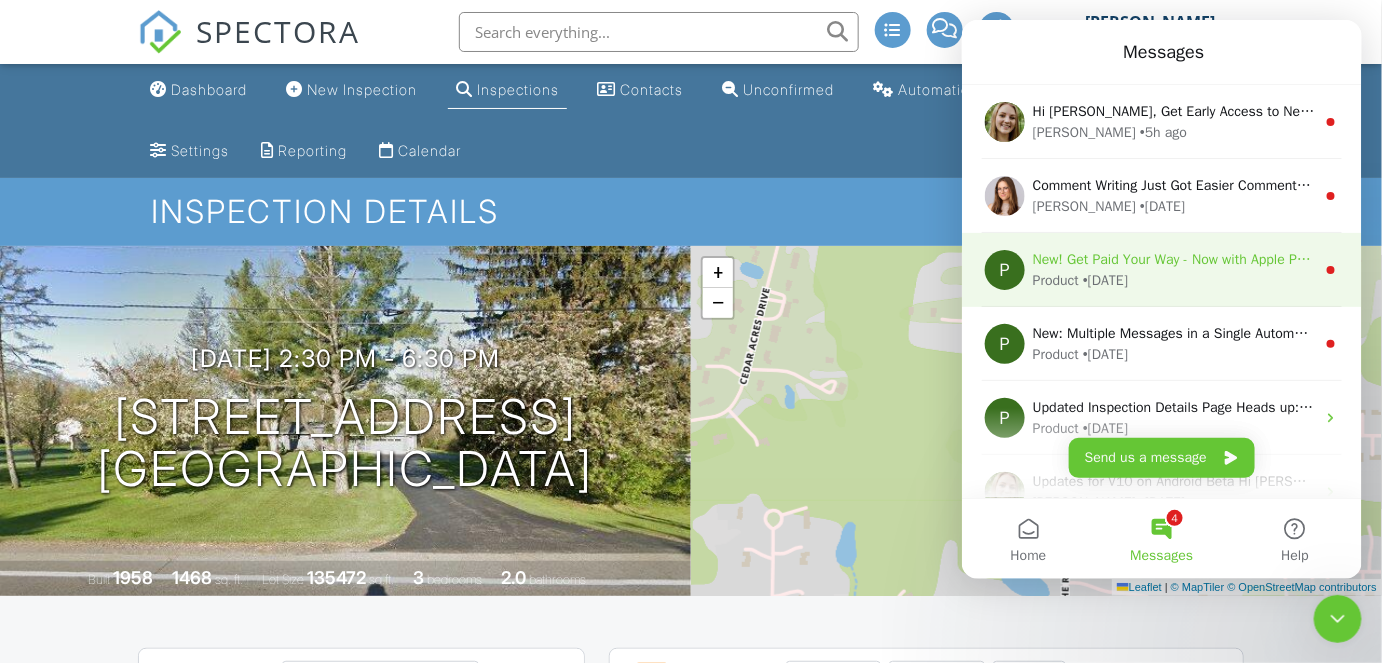 click on "New! Get Paid Your Way - Now with Apple Pay & Flexible Payment Timing We’ve recently made two updates to make payments smoother for you and your clients: 💳 Apple Pay is now available on the Client Portal for faster, easier payments from clients. ⏲️ Control when clients pay: You can now choose to collect payment after the report is published. If enabled, payment will be required before the report can be accessed; no more workarounds, and you can reduce refund fees by having clients pay the final bill. This allows you to get paid when you want to get paid! You’ll see this new company-level setting in your Client Portal Settings. Or update your settings here." at bounding box center [3075, 258] 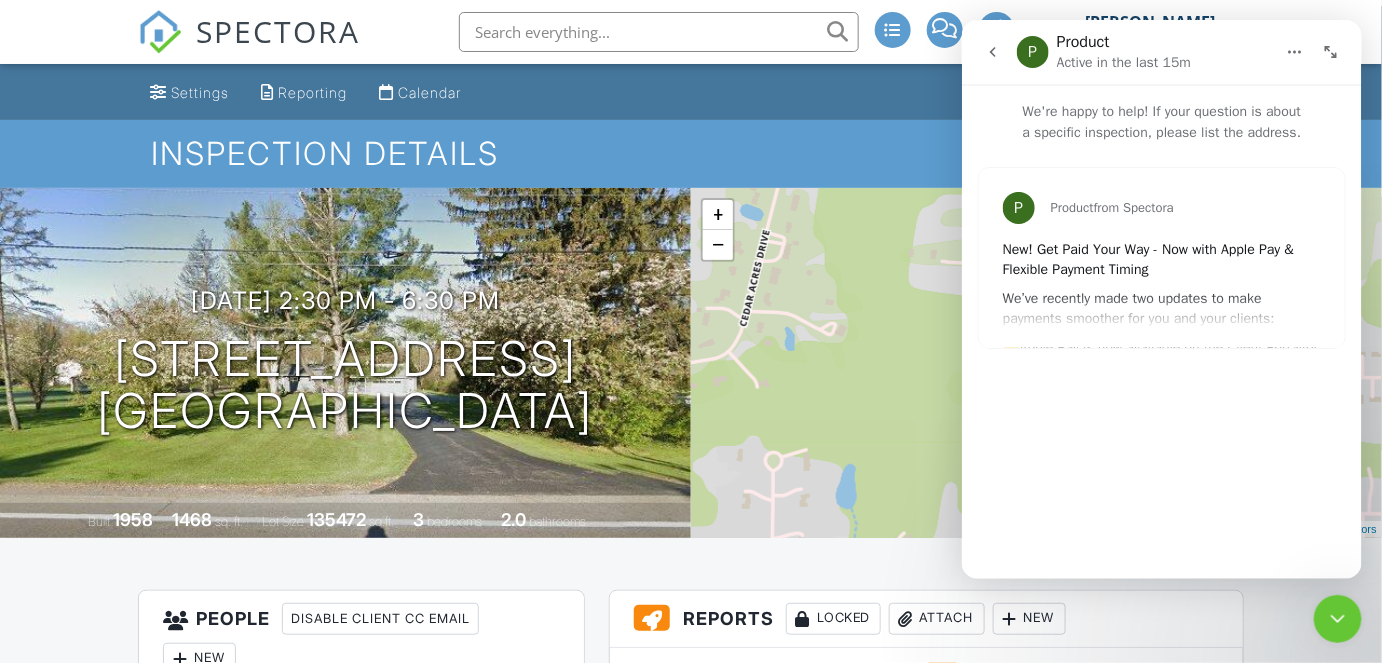 scroll, scrollTop: 90, scrollLeft: 0, axis: vertical 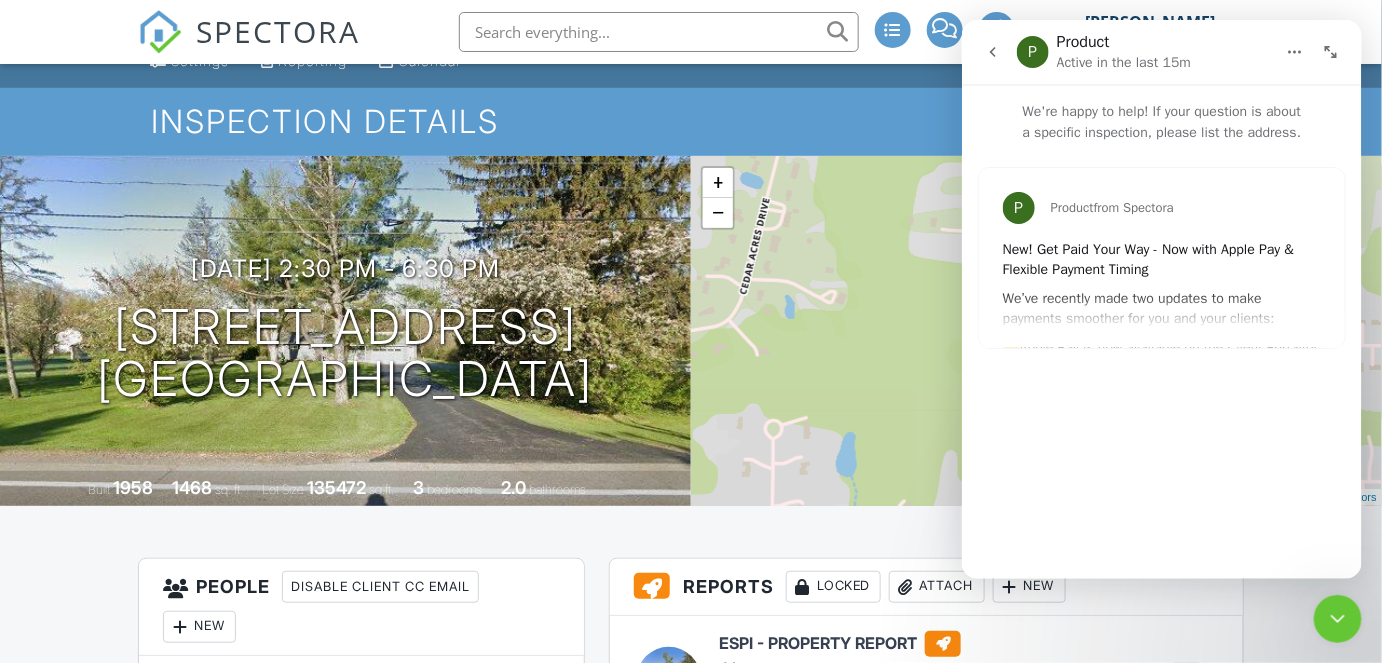 click on "P Product  from Spectora New! Get Paid Your Way - Now with Apple Pay & Flexible Payment Timing We’ve recently made two updates to make payments smoother for you and your clients: 💳  Apple Pay is now available on the Client Portal  for faster, easier payments from clients. Learn More ⏲️  Control when clients pay : You can now choose to collect payment after the report is published. If enabled, payment will be required before the report can be accessed; no more workarounds, and you can reduce refund fees by having clients pay the final bill. This allows you to get paid  when  you want to get paid! You’ll see this new company-level setting in your  Client Portal Settings . Learn More Or update your settings  here ." at bounding box center (1161, 257) 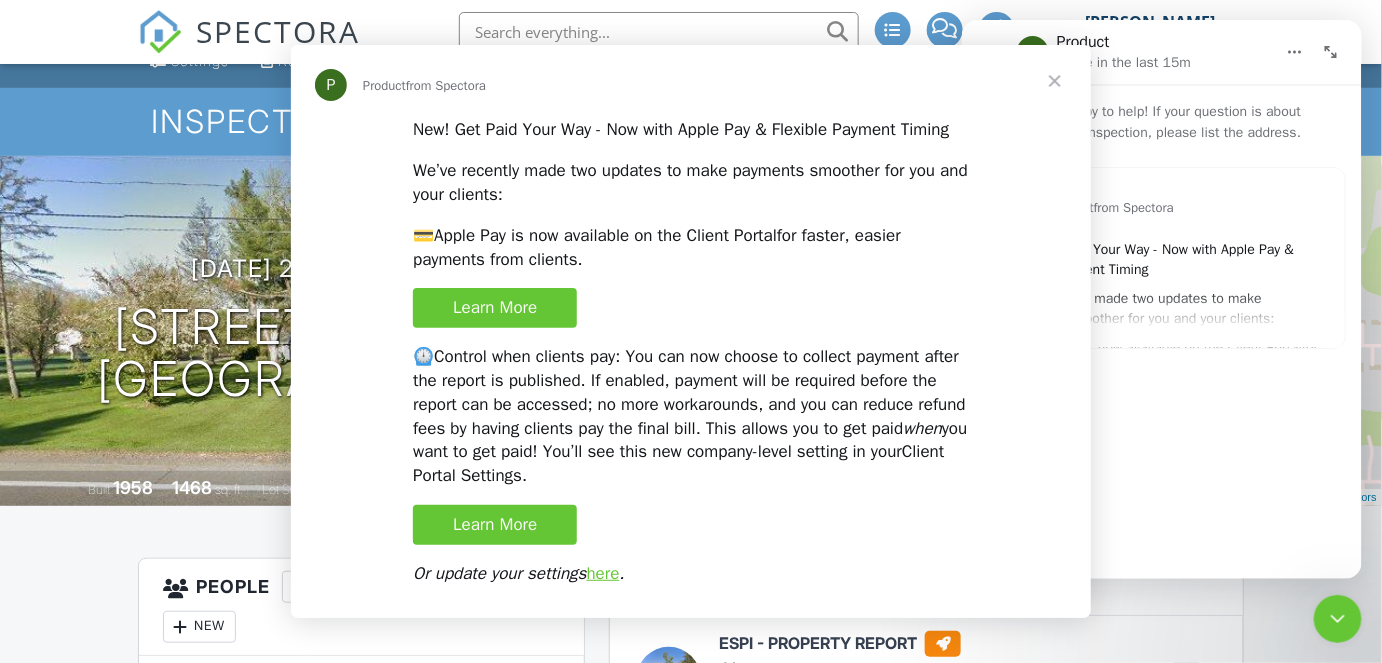 scroll, scrollTop: 0, scrollLeft: 0, axis: both 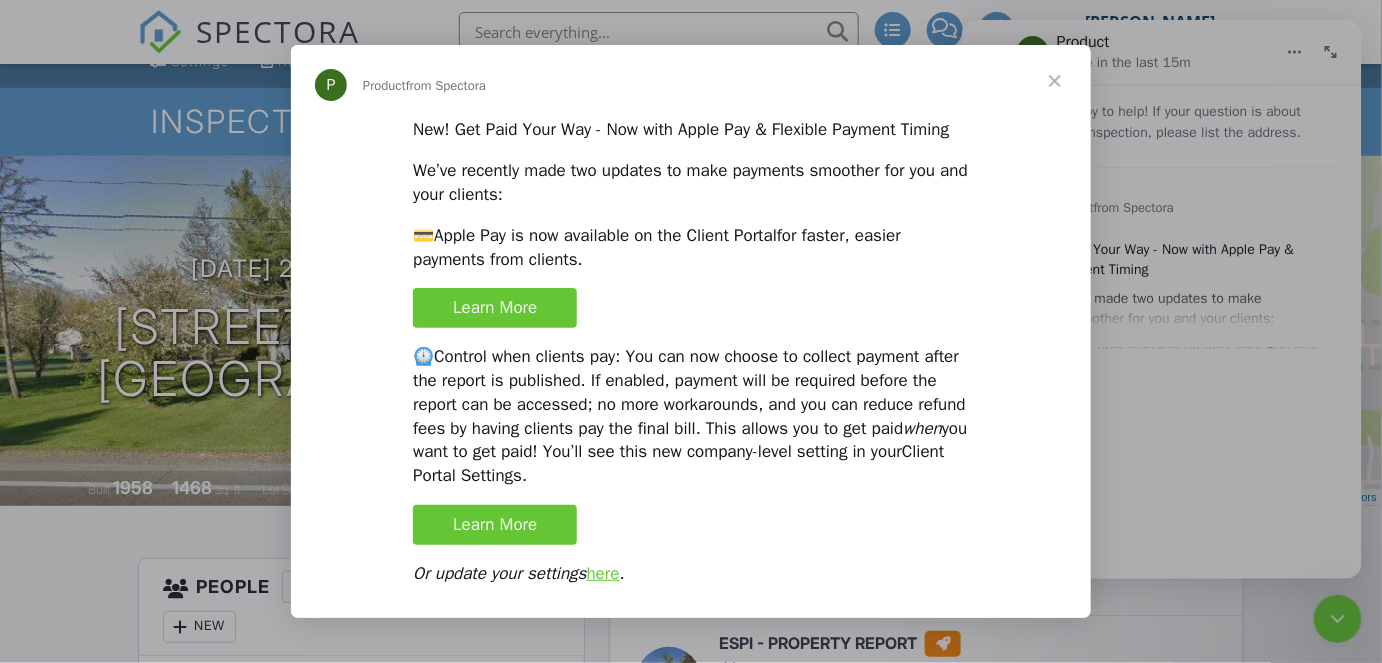 click at bounding box center (1055, 81) 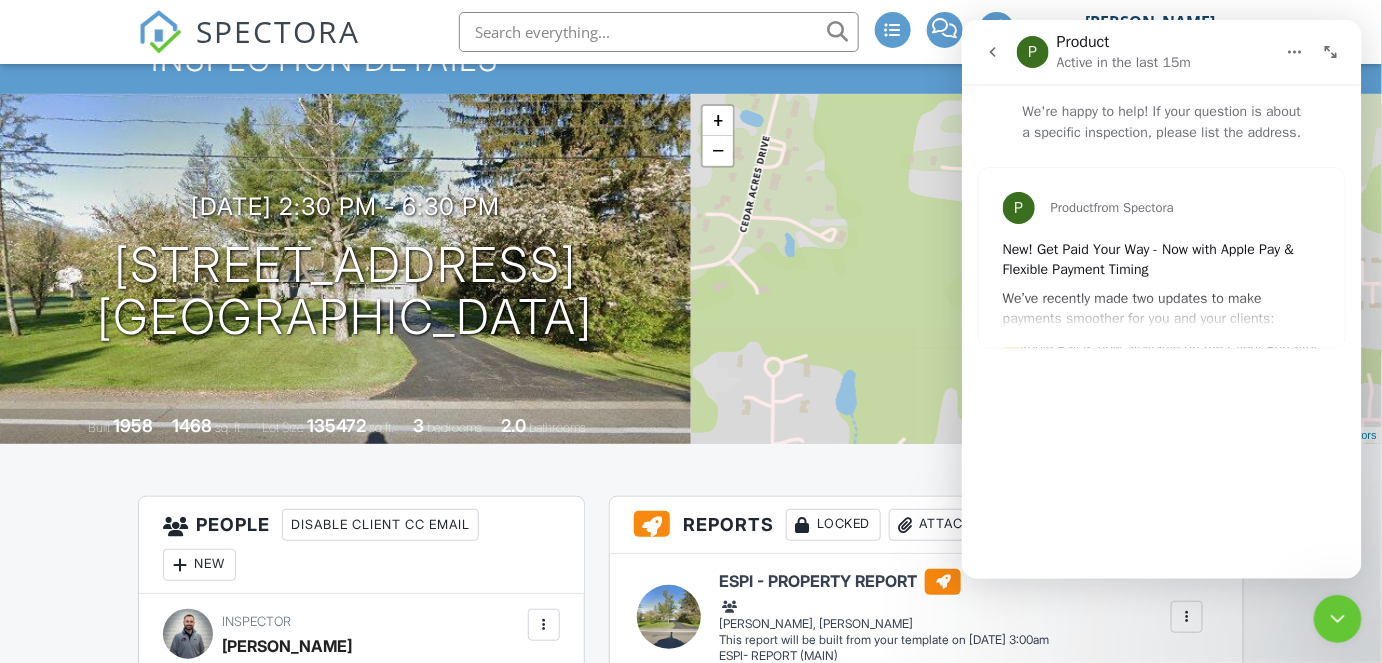 scroll, scrollTop: 181, scrollLeft: 0, axis: vertical 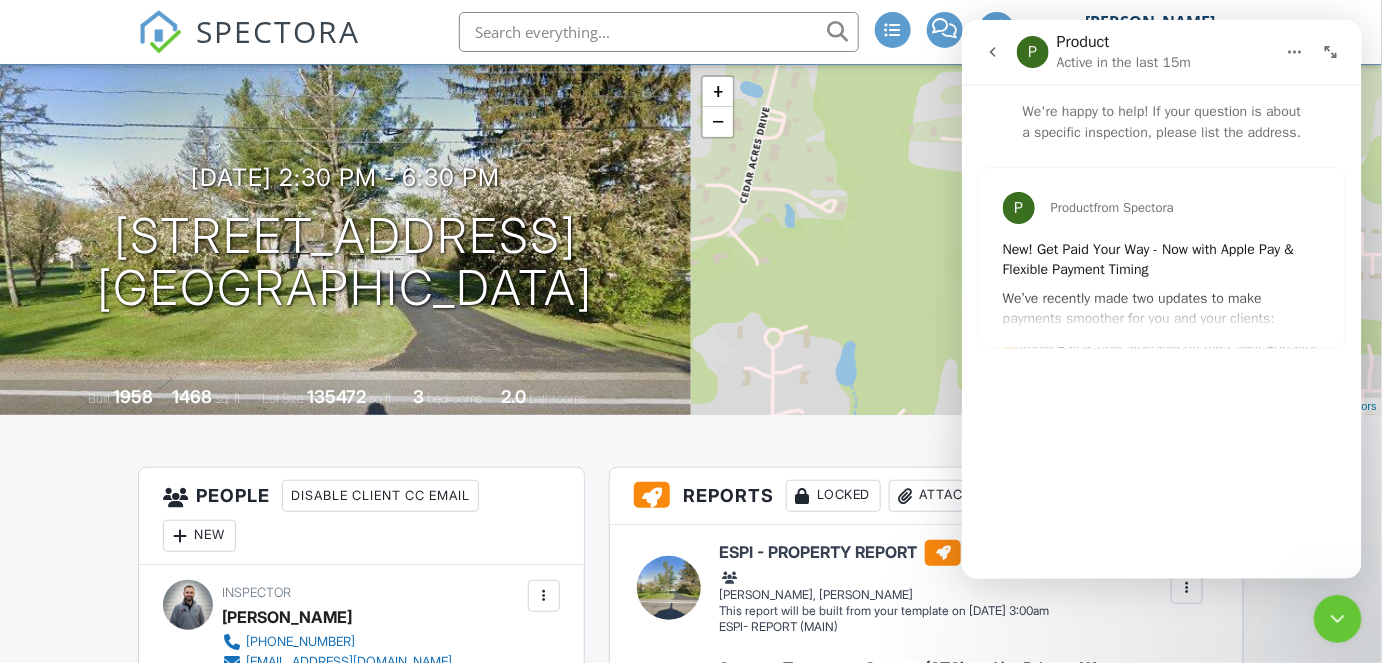 click 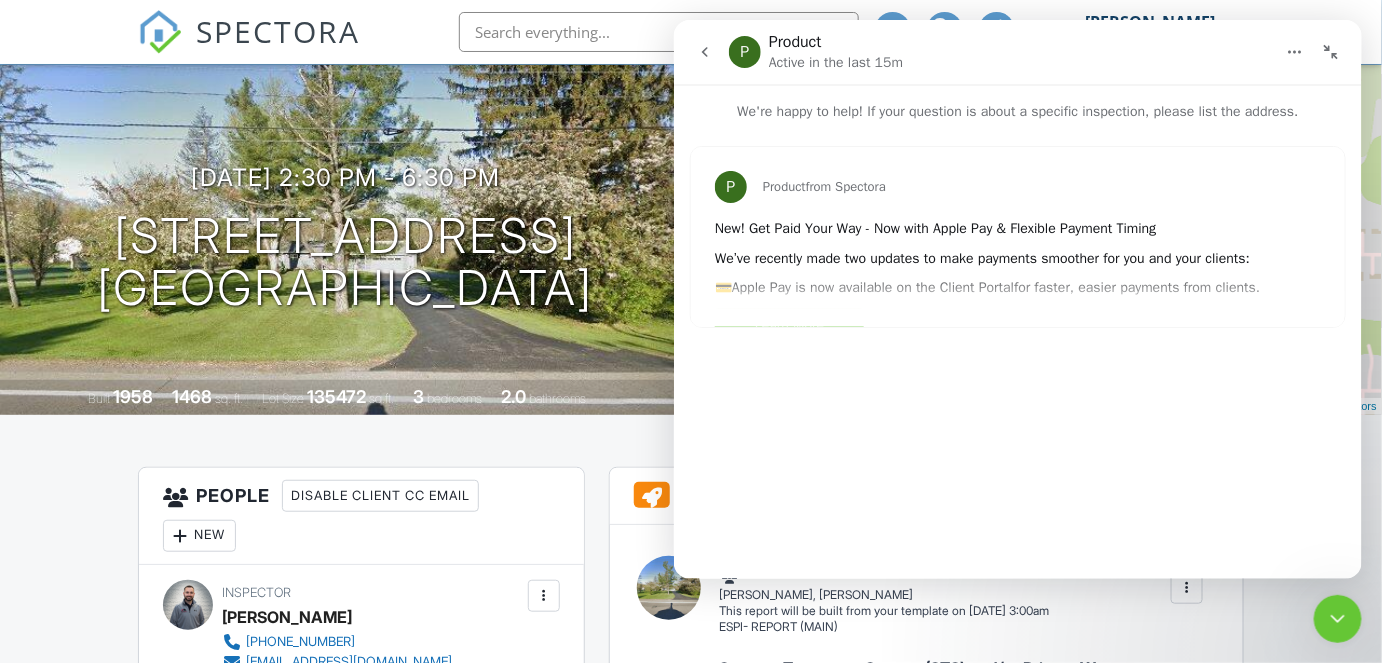 click 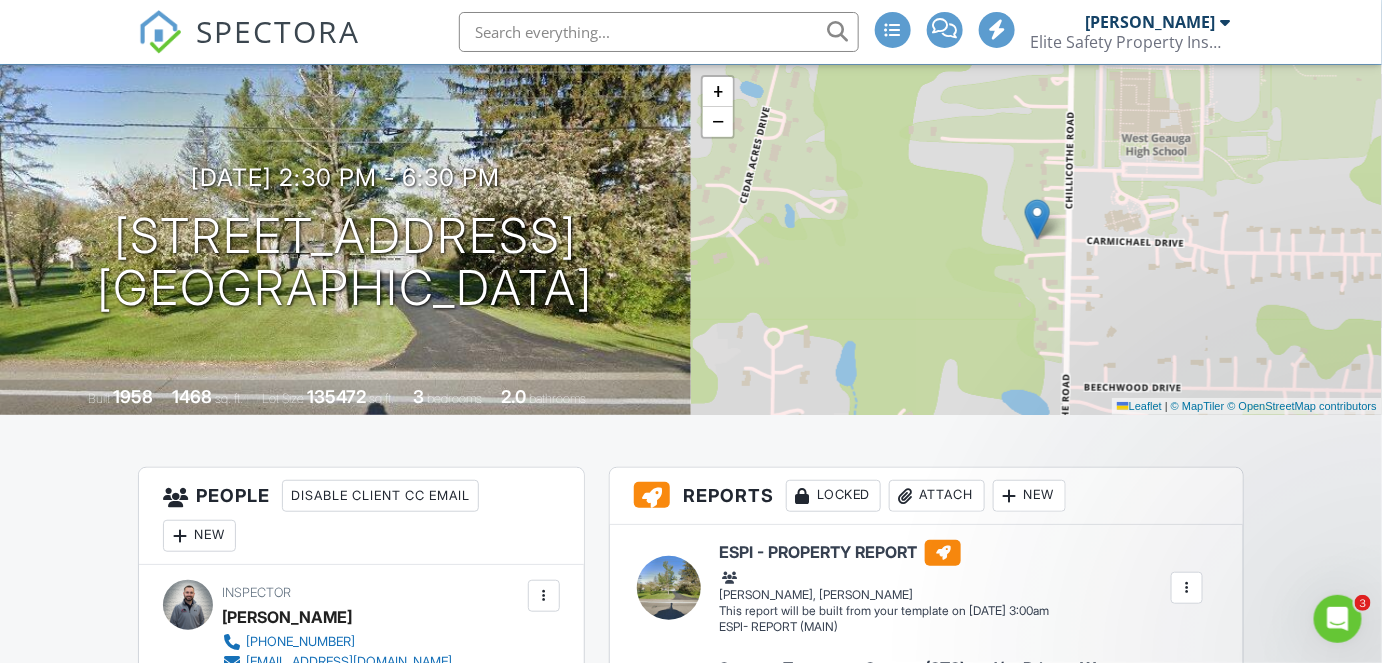 scroll, scrollTop: 0, scrollLeft: 0, axis: both 